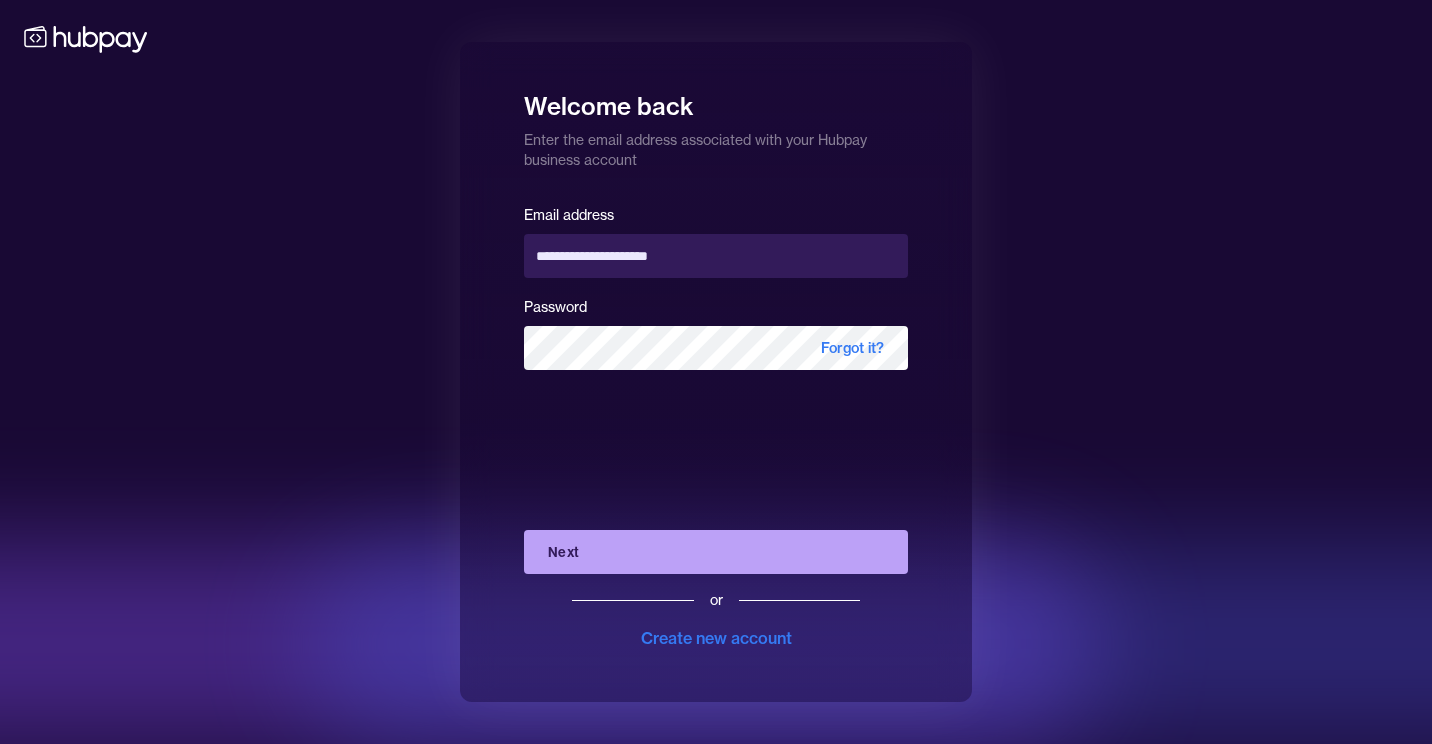 scroll, scrollTop: 0, scrollLeft: 0, axis: both 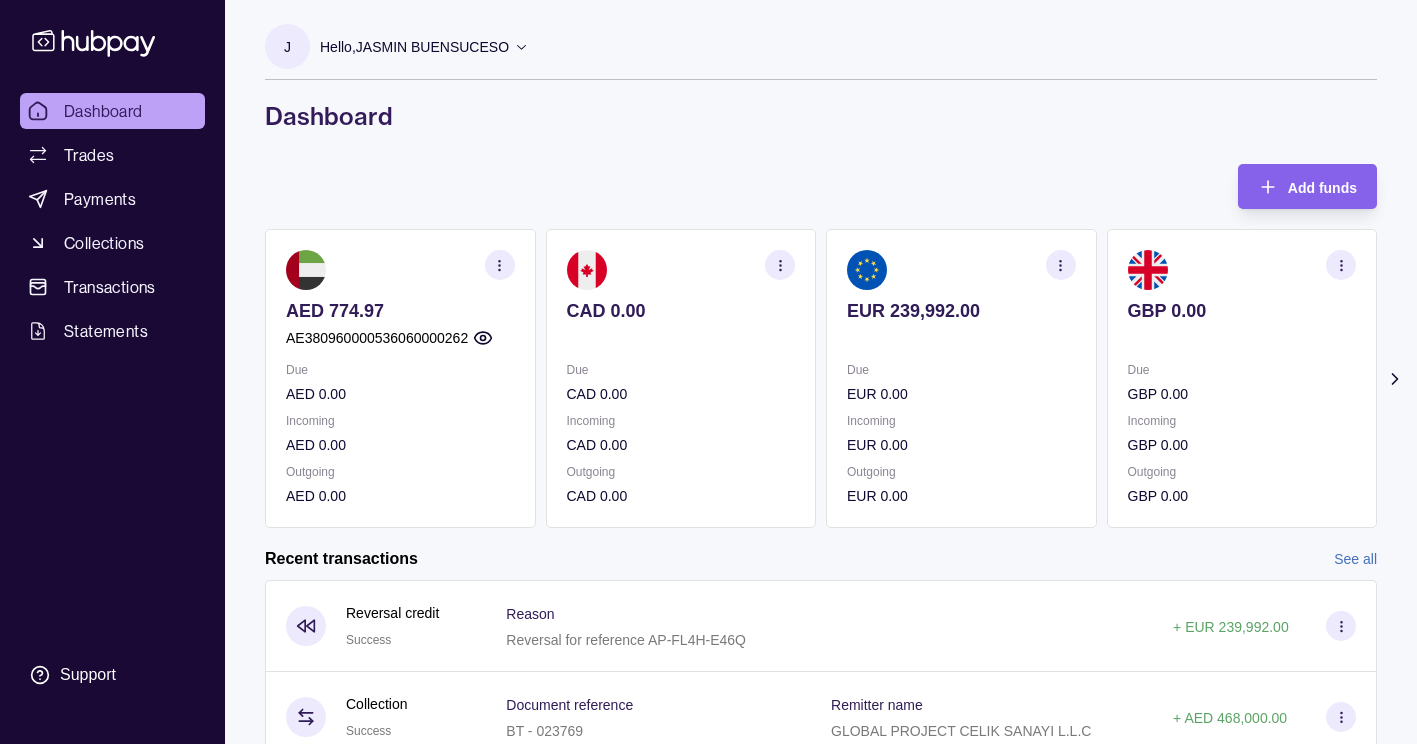 click on "EUR 239,992.00" at bounding box center [961, 311] 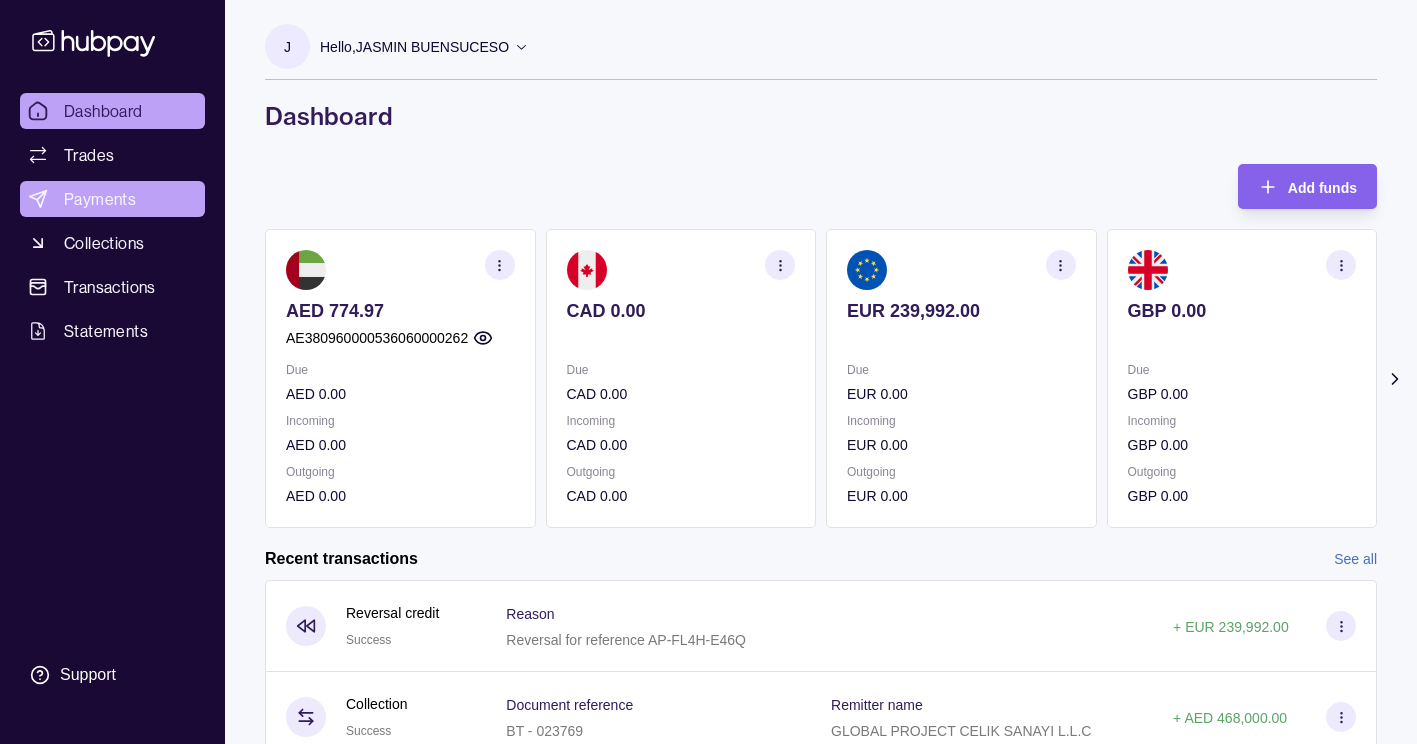 click on "Payments" at bounding box center [112, 199] 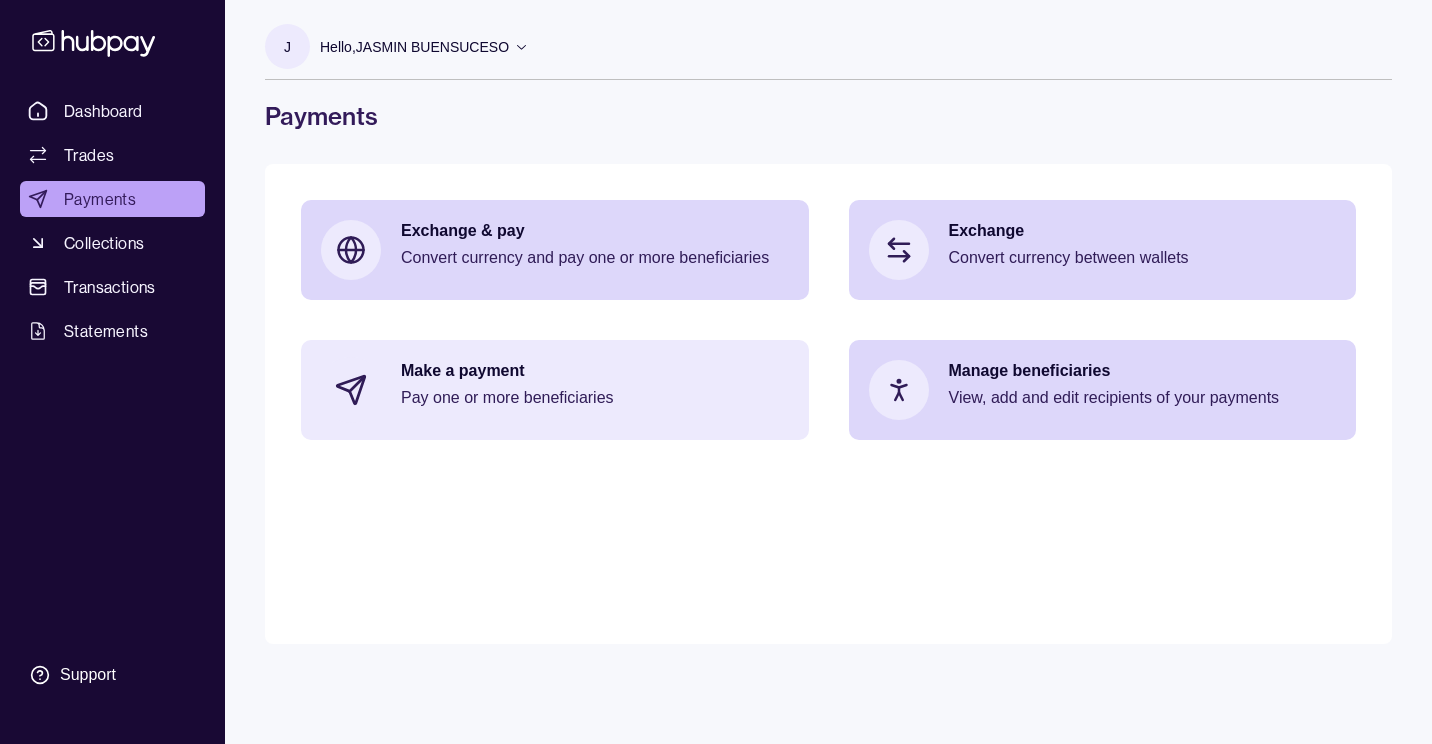 click on "Pay one or more beneficiaries" at bounding box center [595, 398] 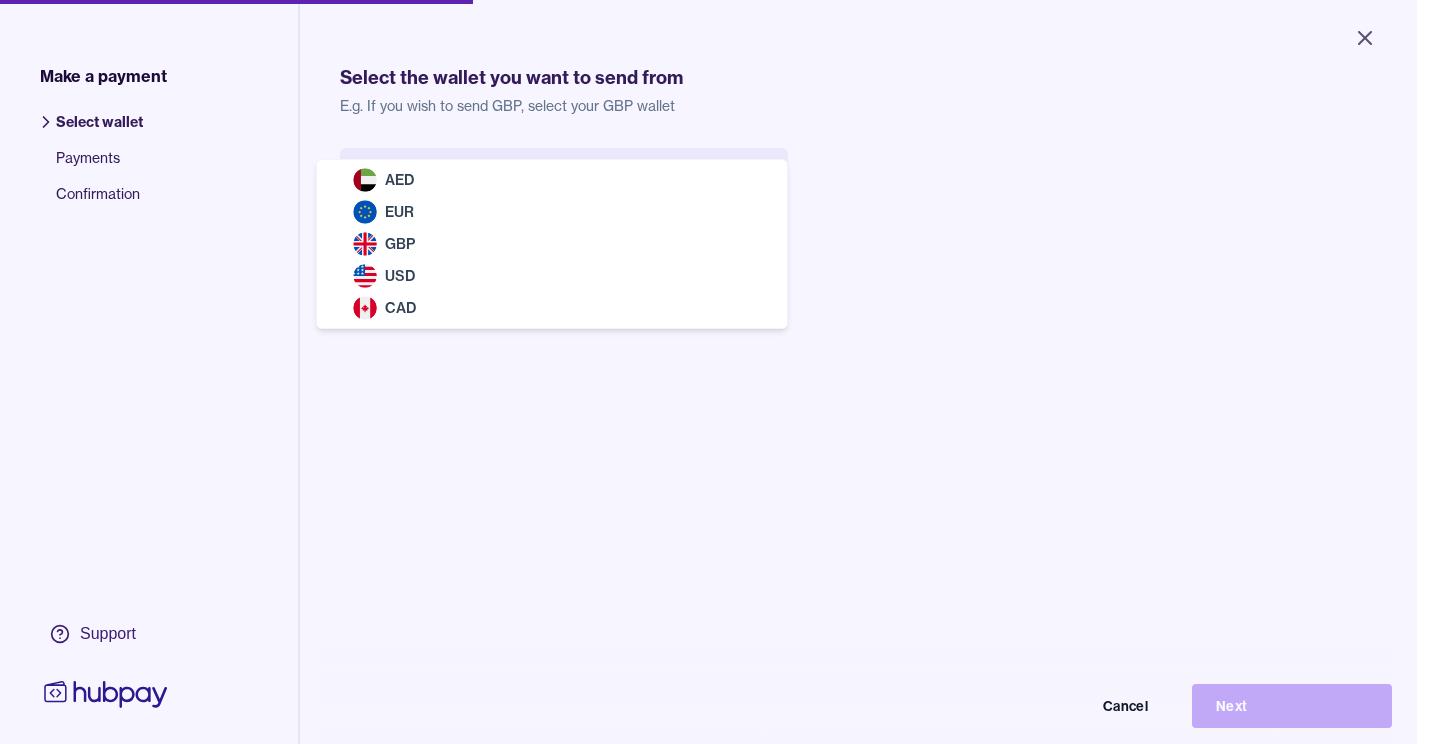 click on "Close Make a payment Select wallet Payments Confirmation Support Select the wallet you want to send from E.g. If you wish to send GBP, select your GBP wallet Select wallet Cancel Next Make a payment | Hubpay AED EUR GBP USD CAD" at bounding box center (716, 372) 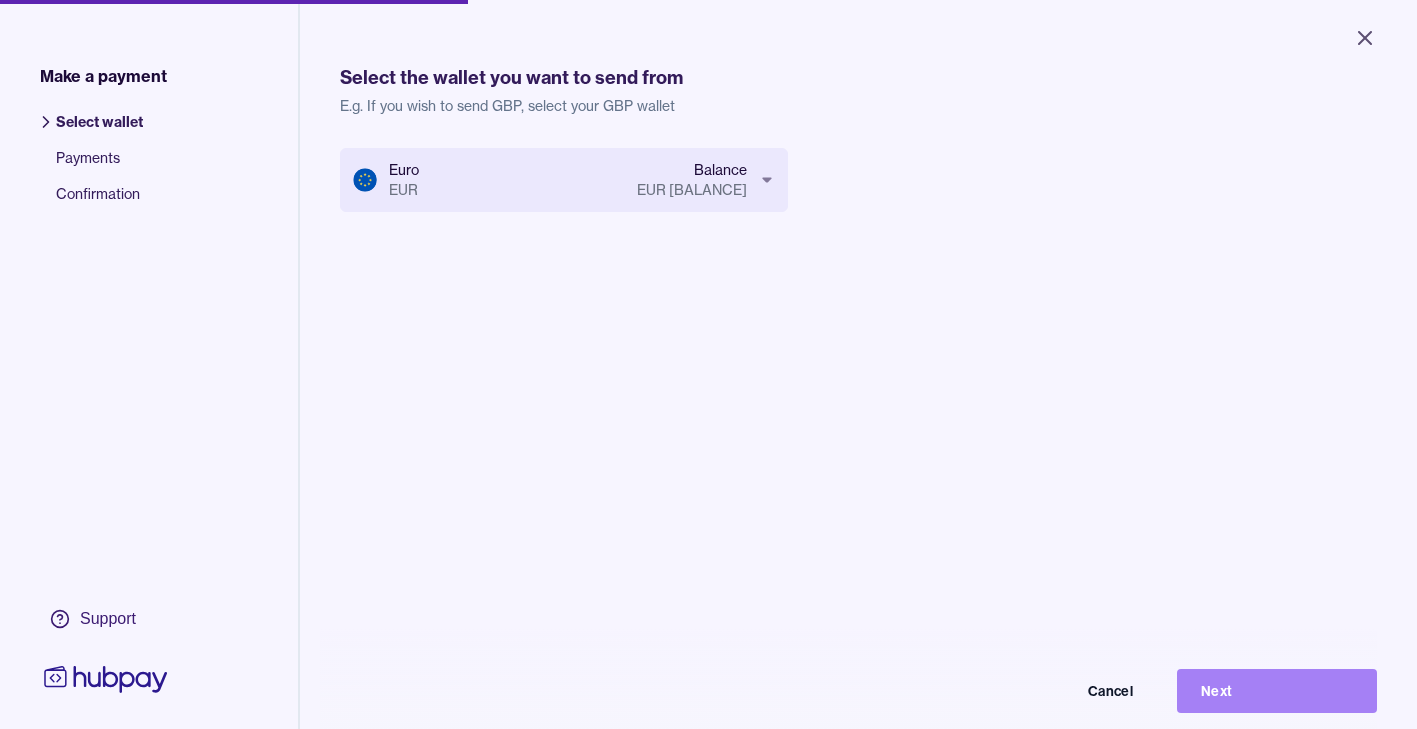 click on "Next" at bounding box center [1277, 691] 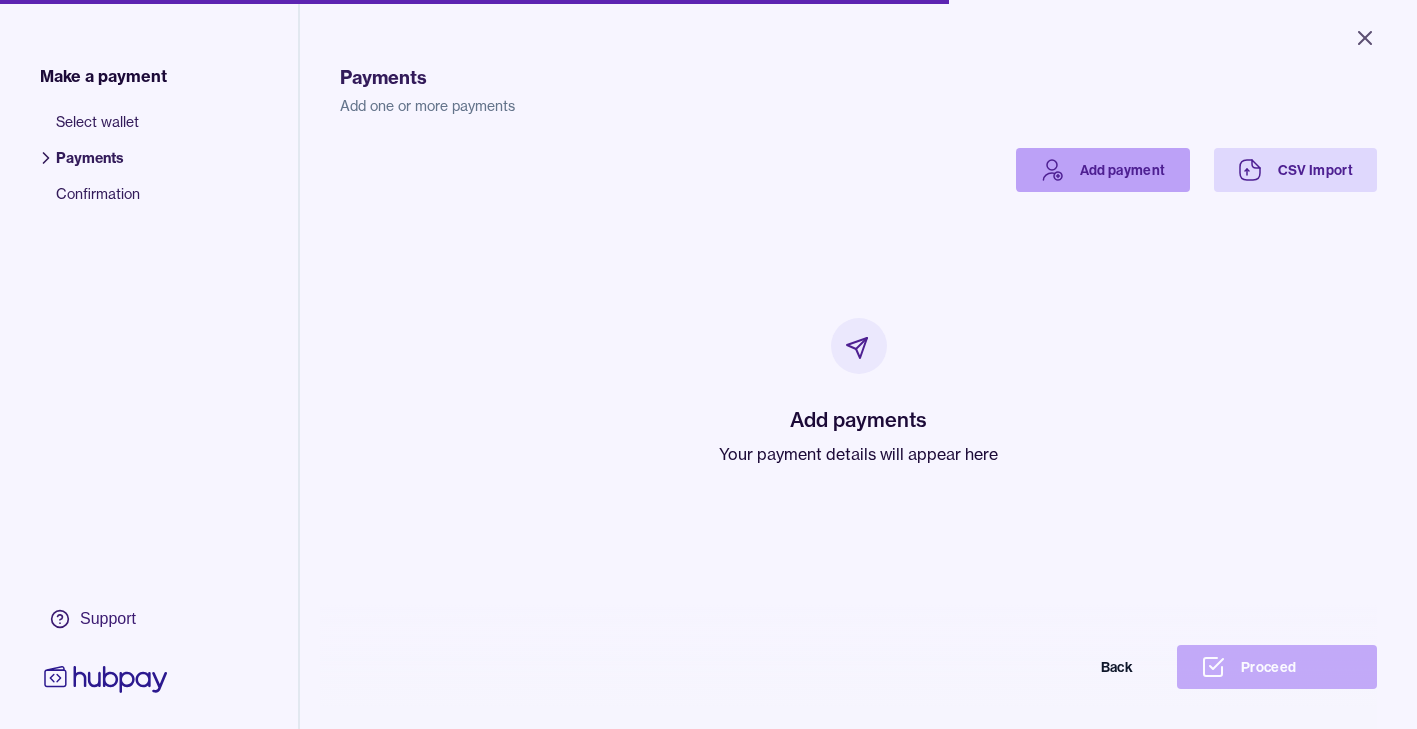 click on "Add payment" at bounding box center [1103, 170] 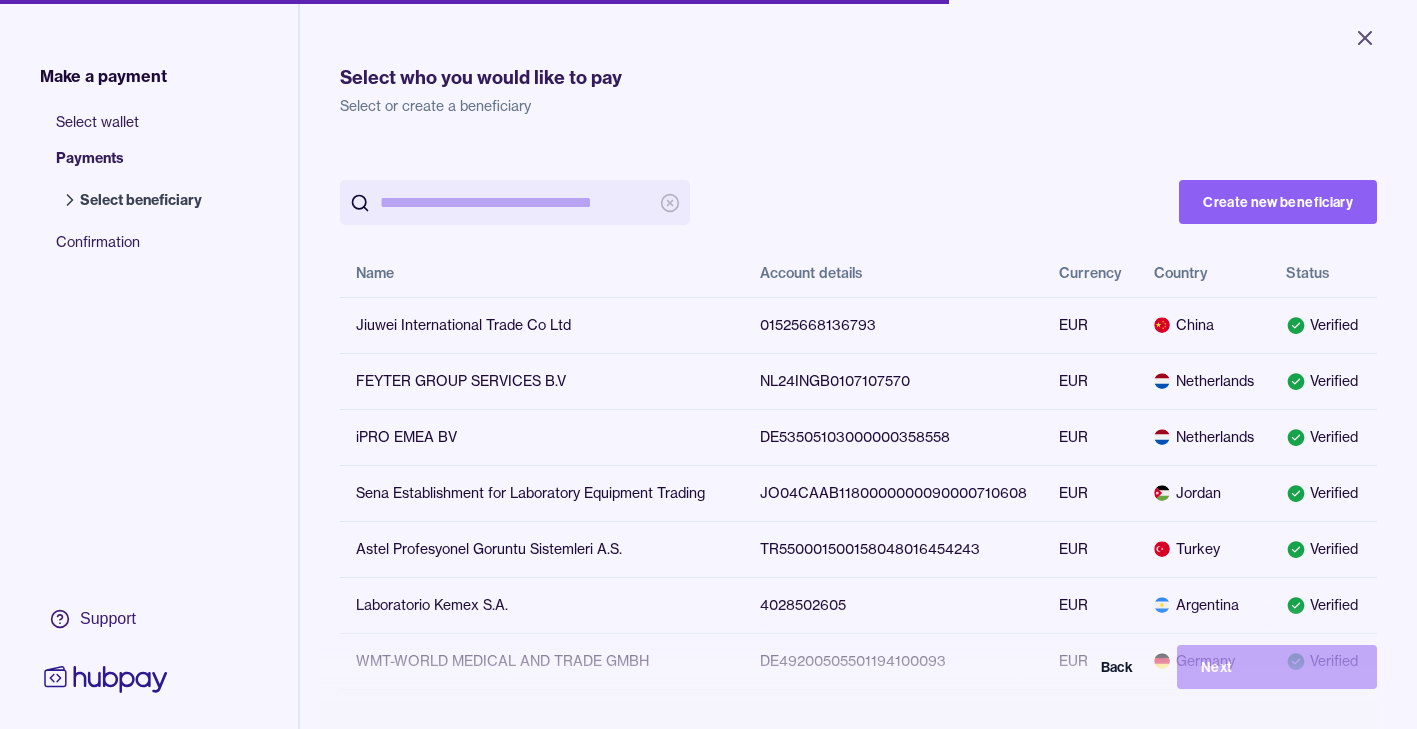 click at bounding box center (515, 202) 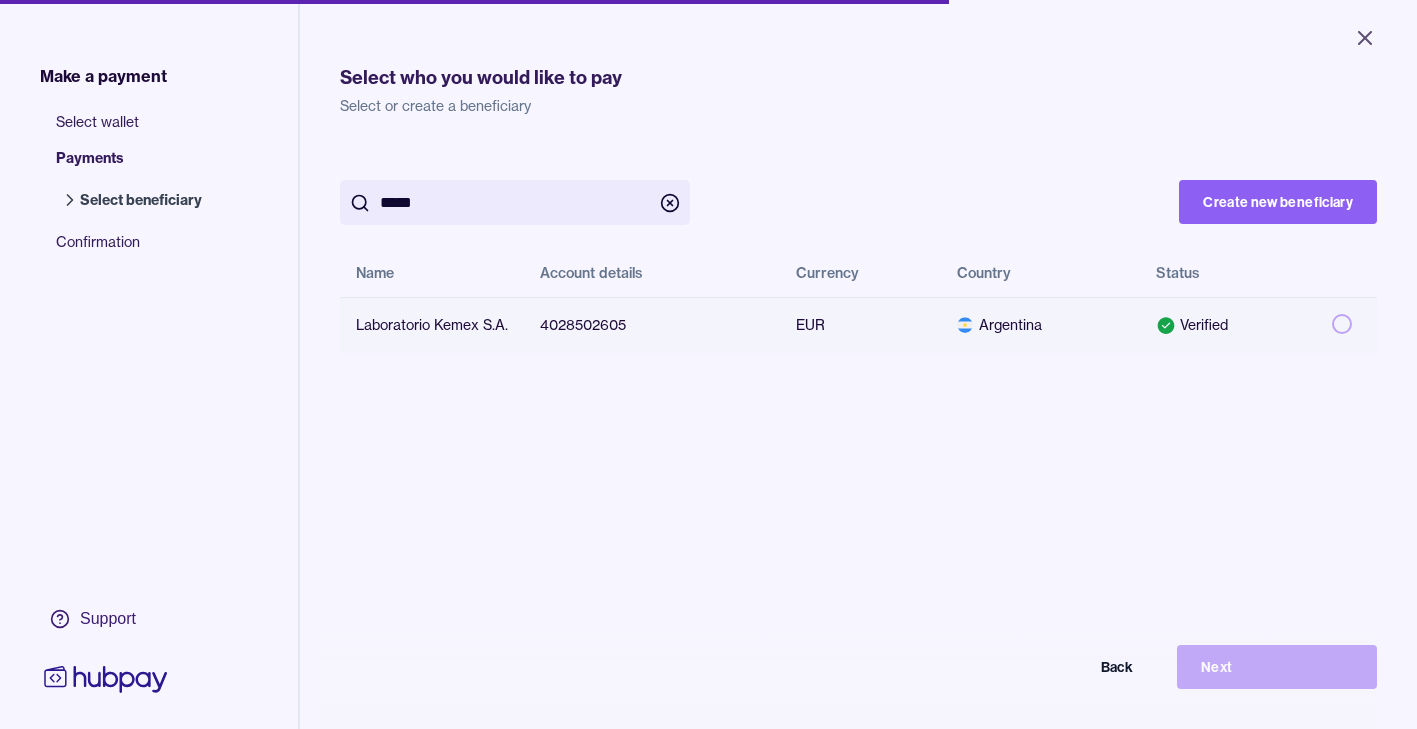 type on "*****" 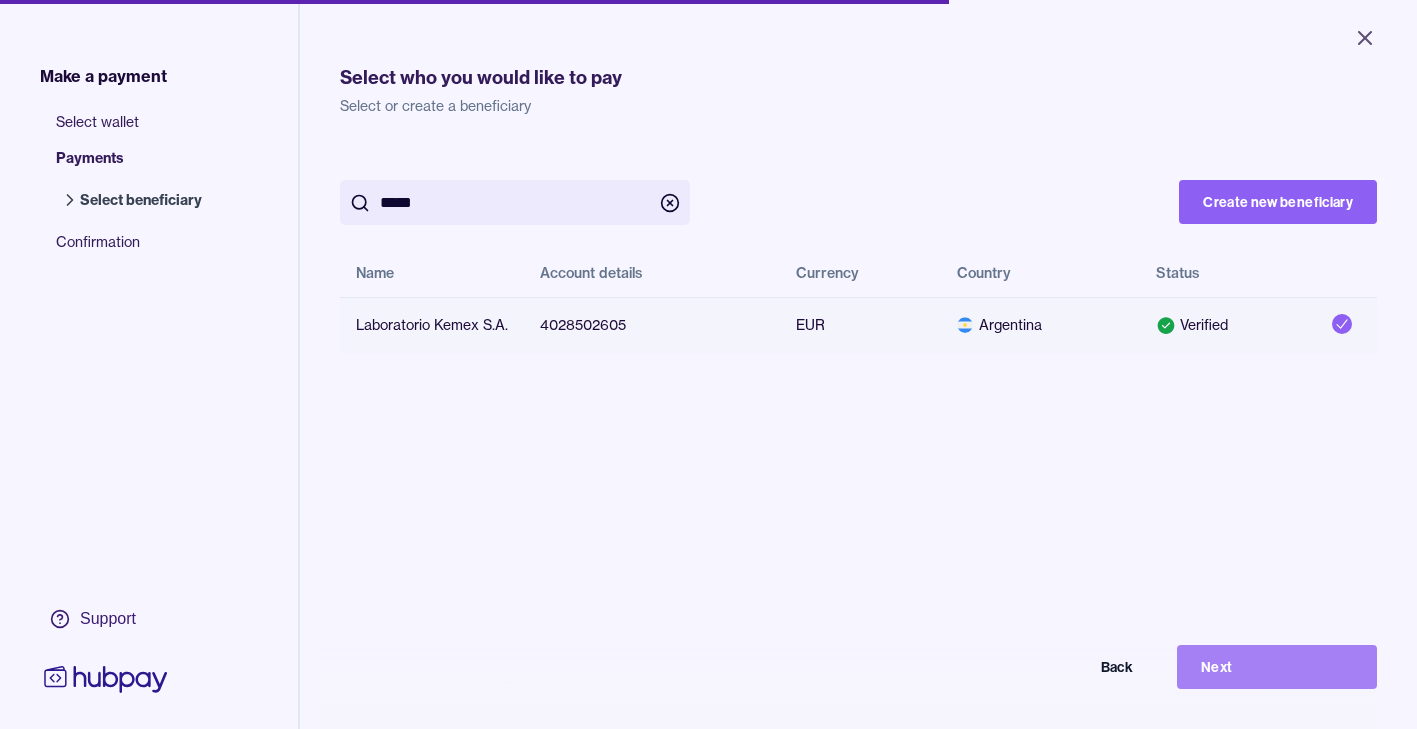 click on "Next" at bounding box center (1277, 667) 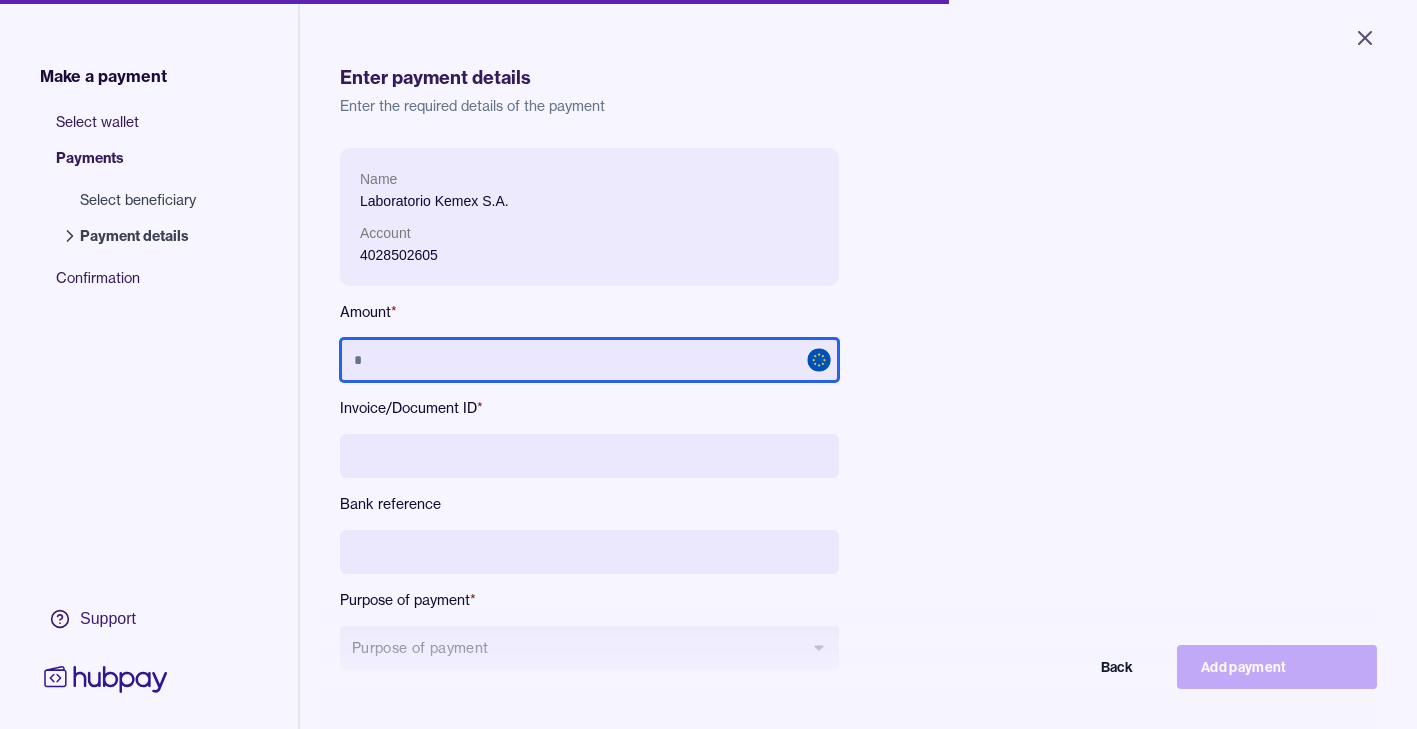click at bounding box center [589, 360] 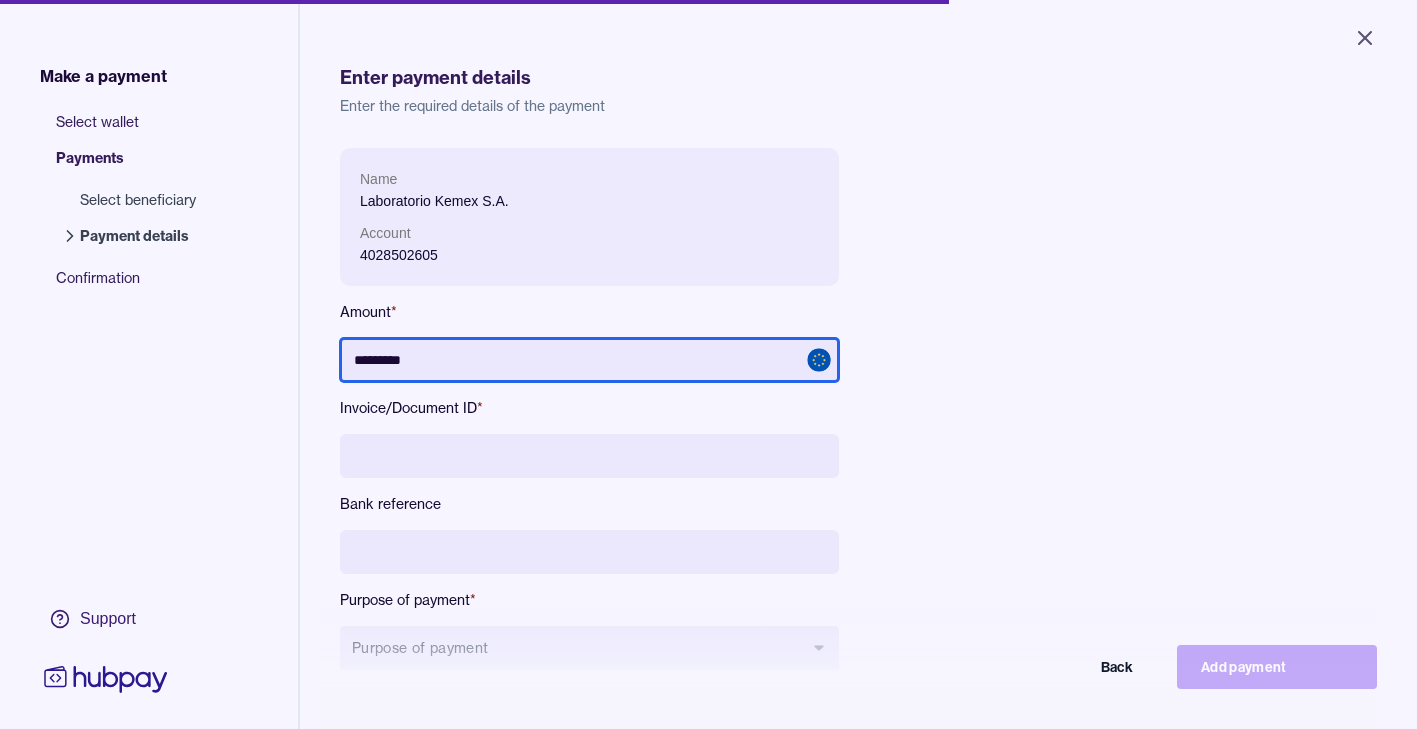 type on "*********" 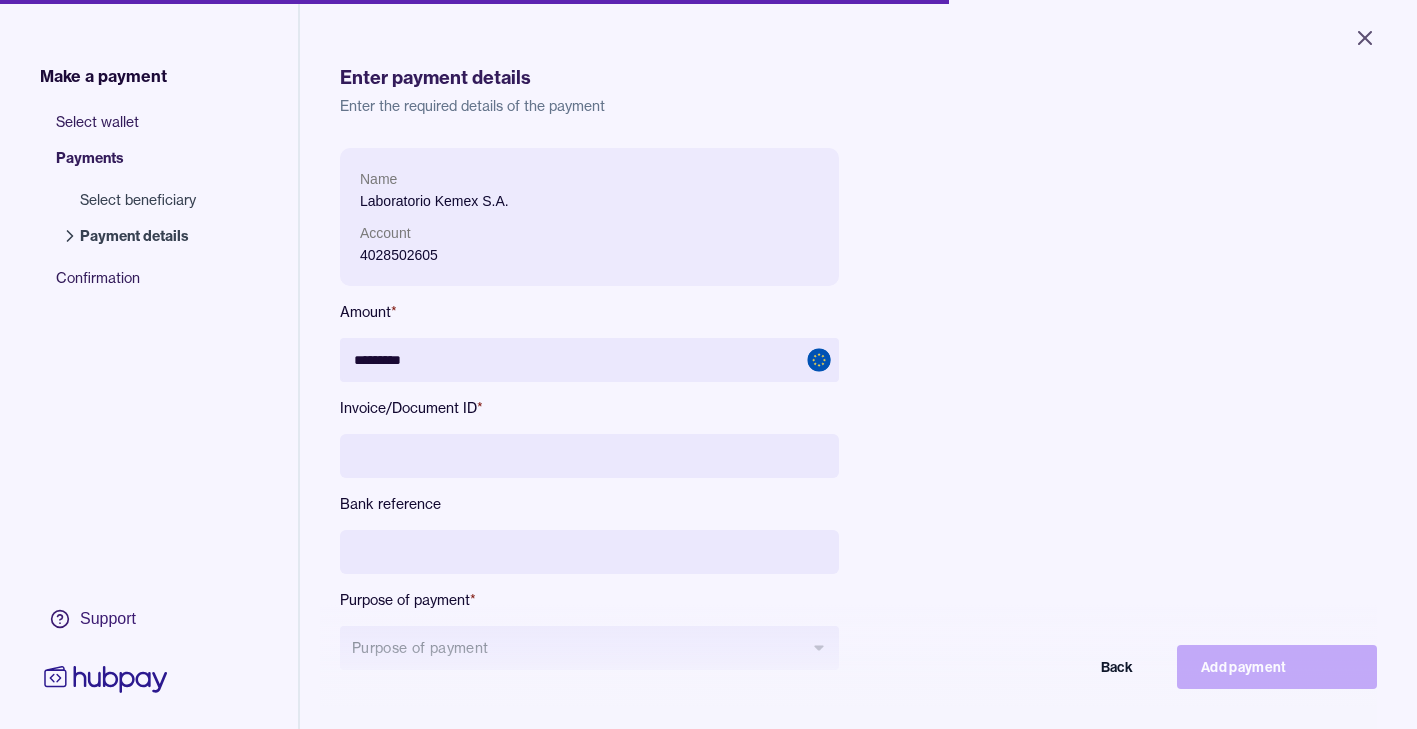 click on "Name [COMPANY] Account [ACCOUNT_NUM] Amount  * ********* Invoice/Document ID  * Bank reference Purpose of payment  * Purpose of payment Back Add payment" at bounding box center [788, 425] 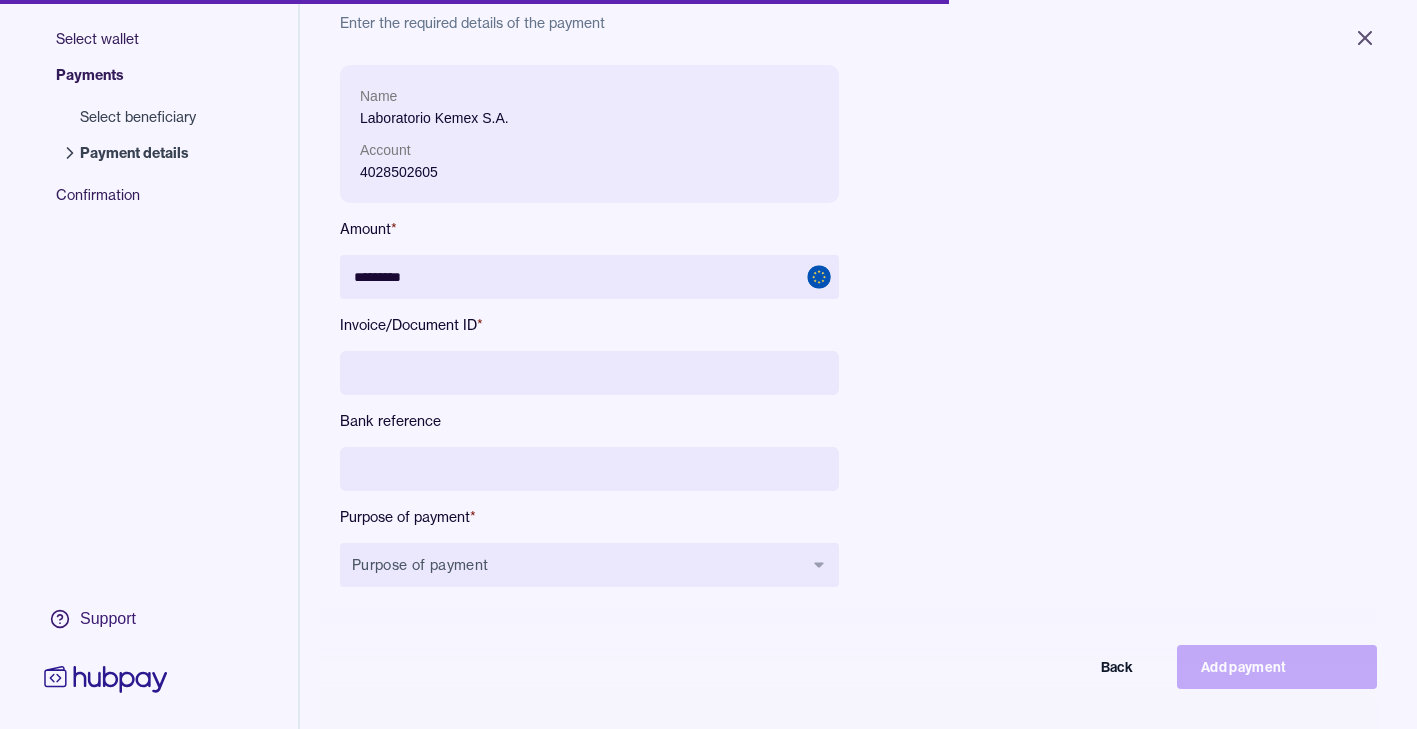 scroll, scrollTop: 87, scrollLeft: 0, axis: vertical 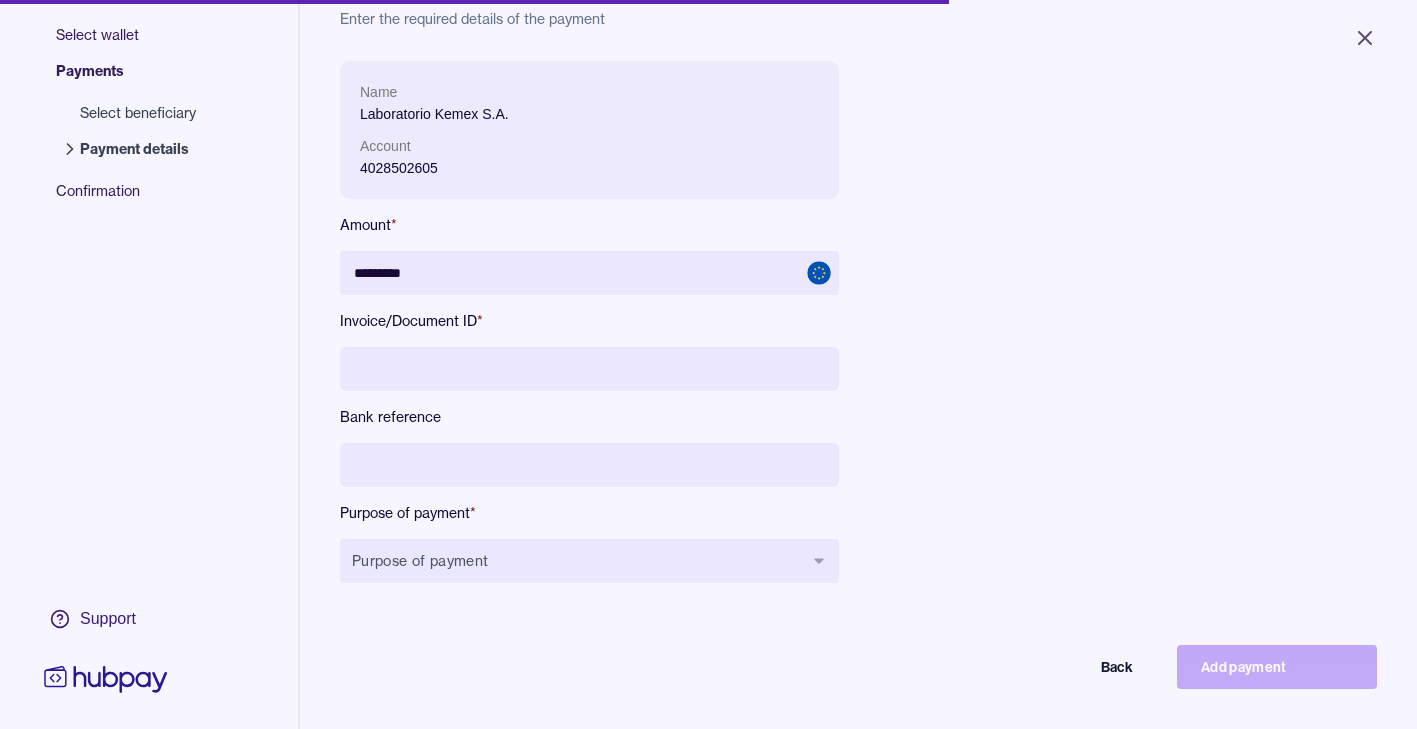 click at bounding box center (589, 369) 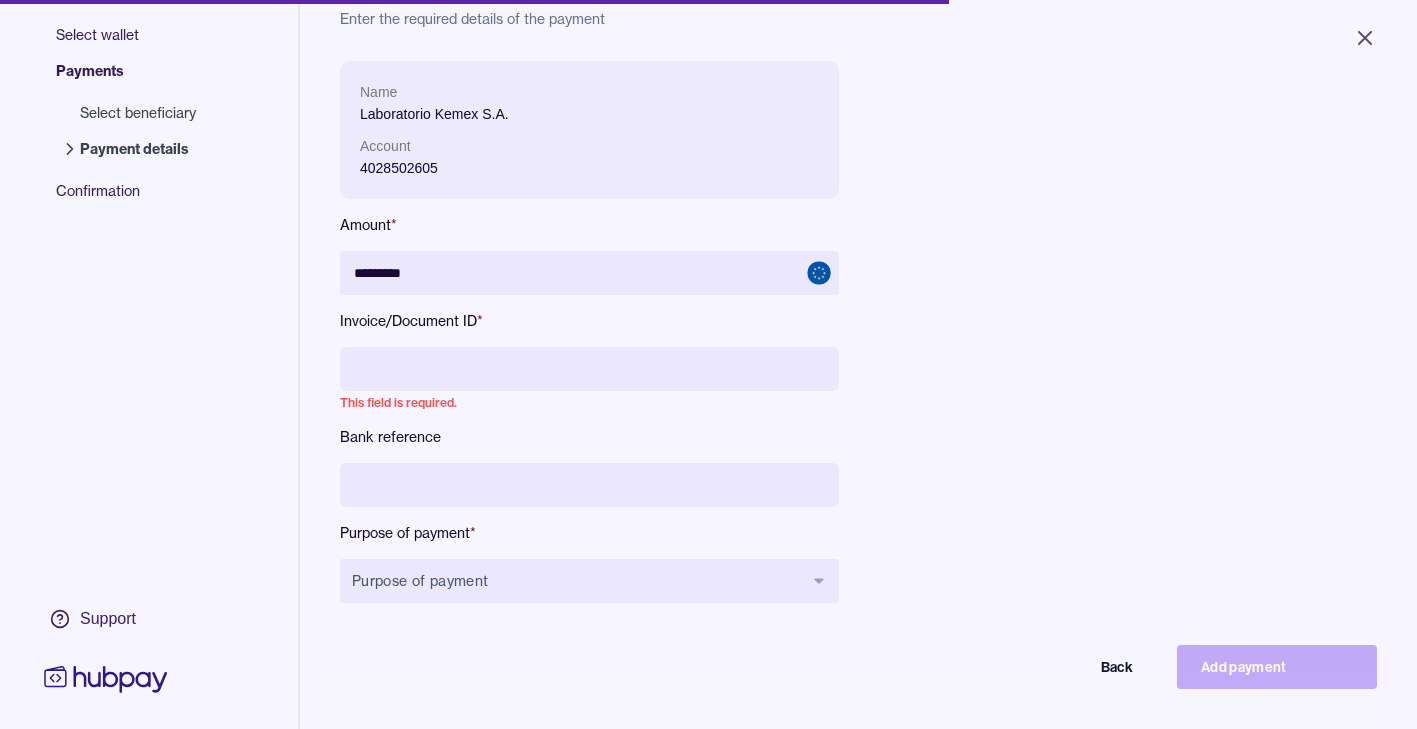 click on "Name Laboratorio Kemex S.A. Account 4028502605 Amount  * ********* Invoice/Document ID  * This field is required. Bank reference Purpose of payment  * Purpose of payment Back Add payment" at bounding box center (858, 348) 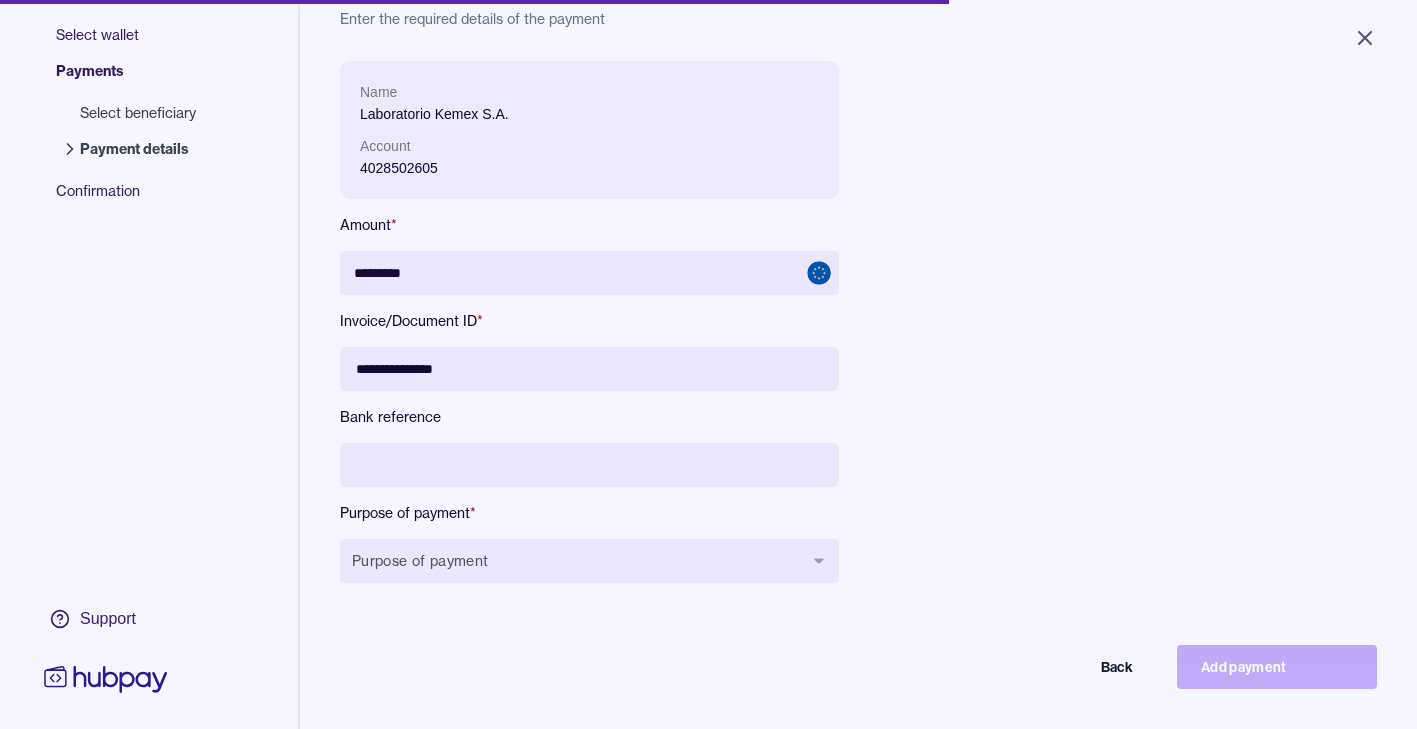 type on "**********" 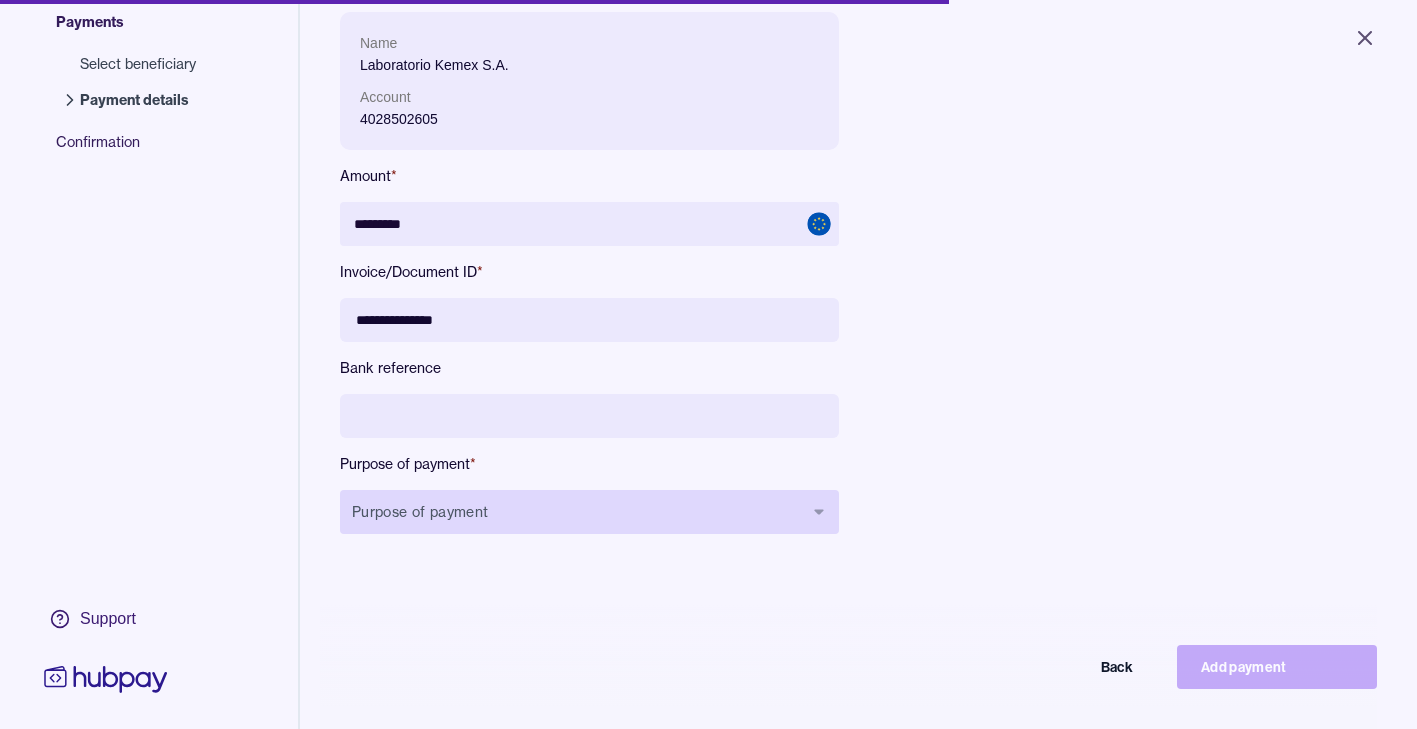 scroll, scrollTop: 137, scrollLeft: 0, axis: vertical 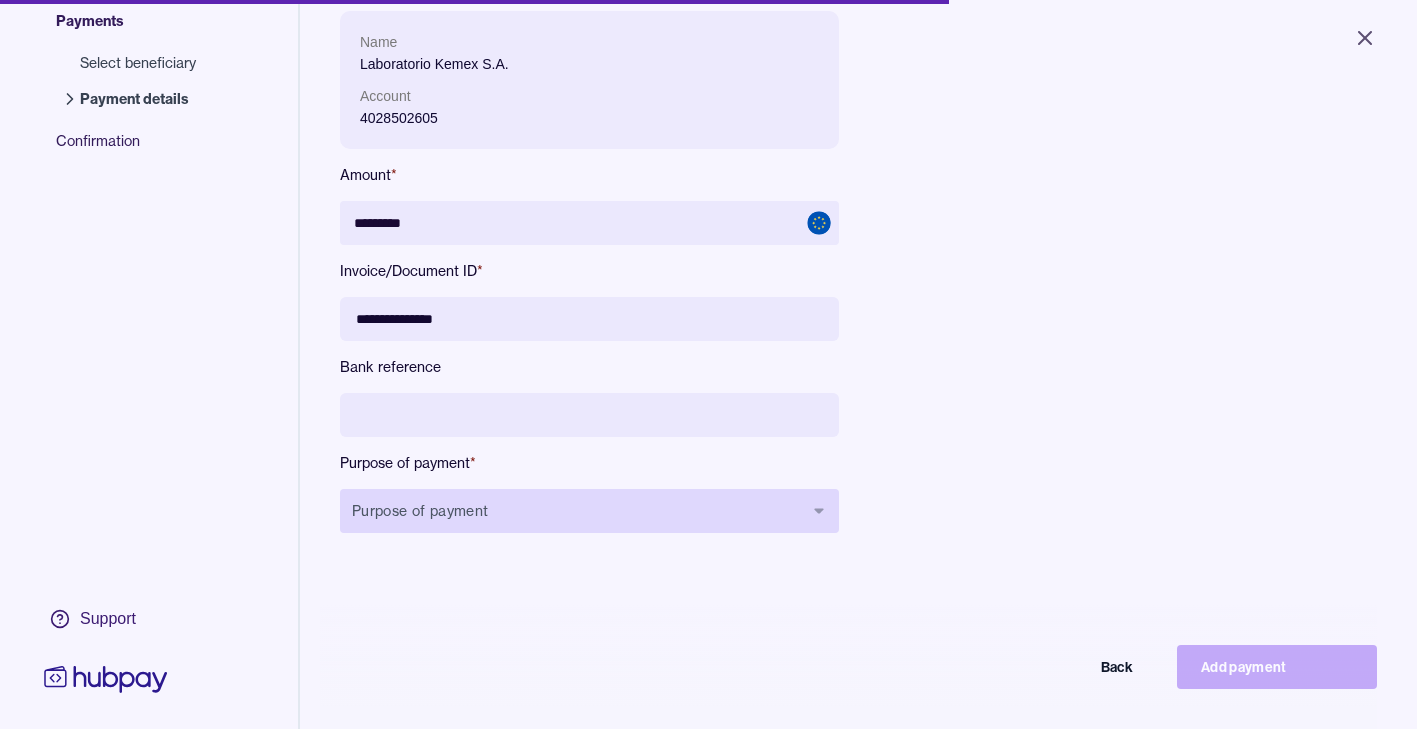 click on "Purpose of payment" at bounding box center (589, 511) 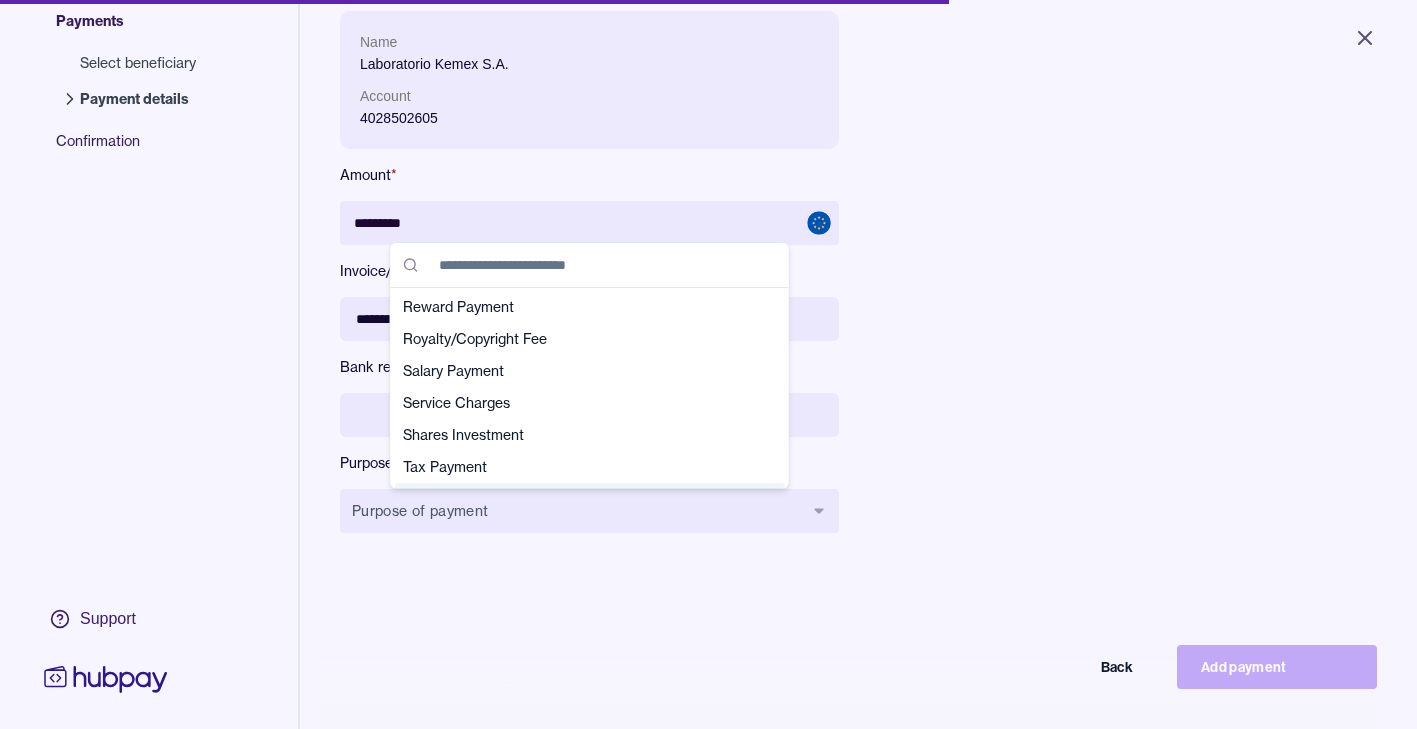 scroll, scrollTop: 704, scrollLeft: 0, axis: vertical 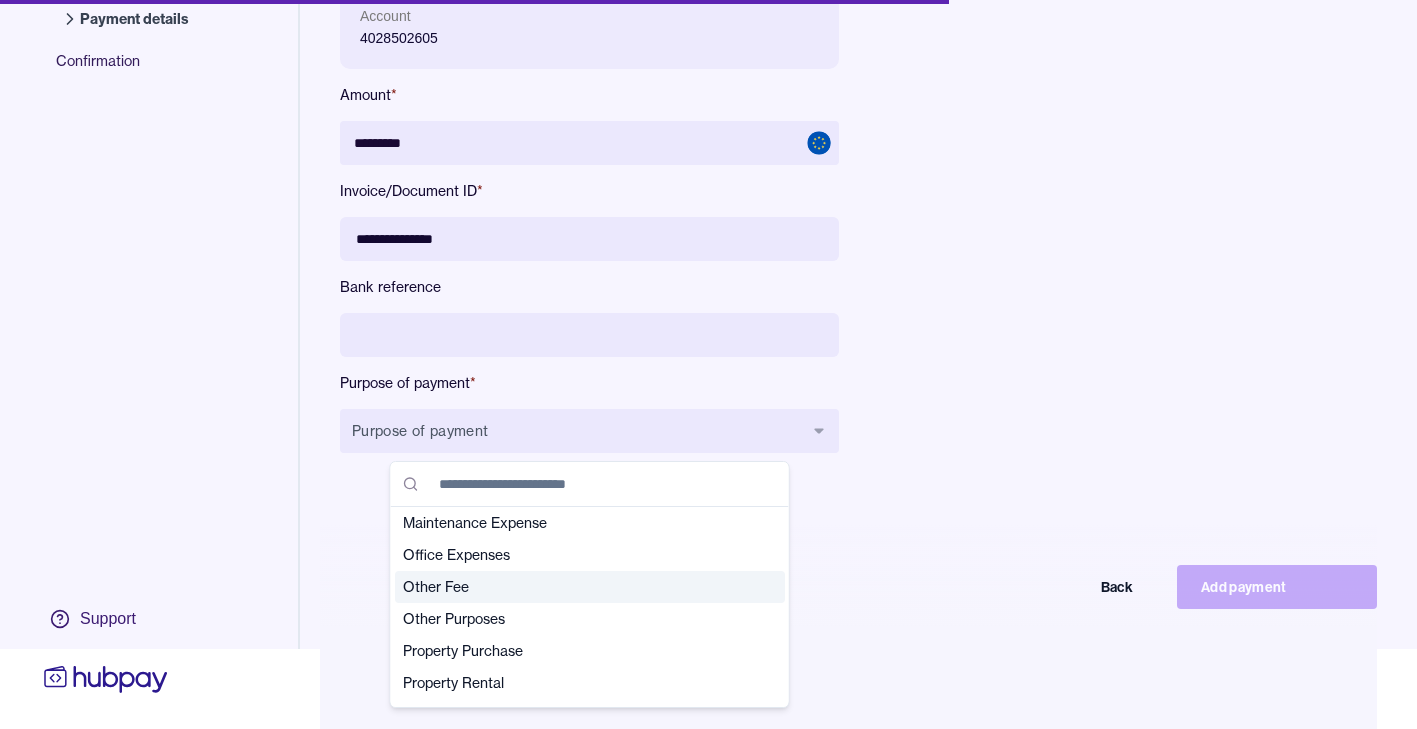 click on "Other Fee" at bounding box center (578, 587) 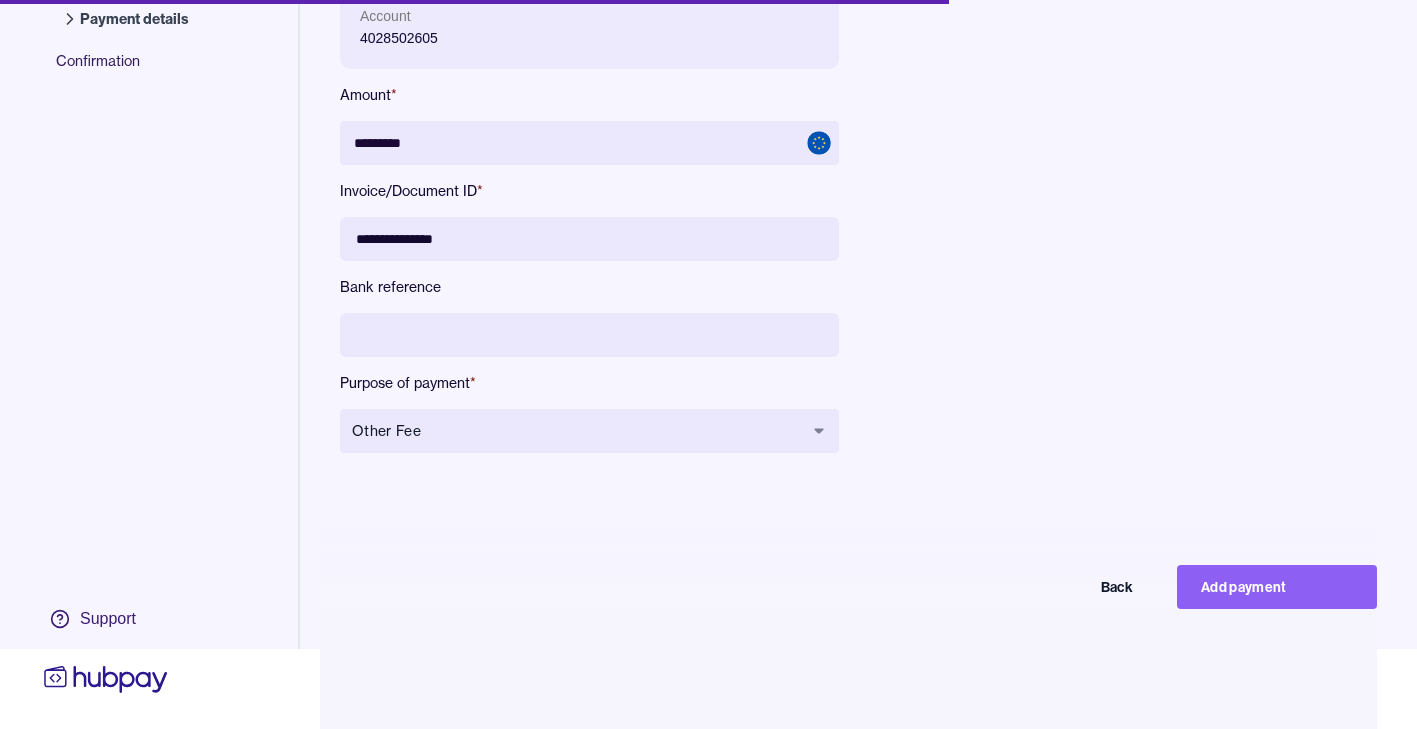click on "**********" at bounding box center (788, 208) 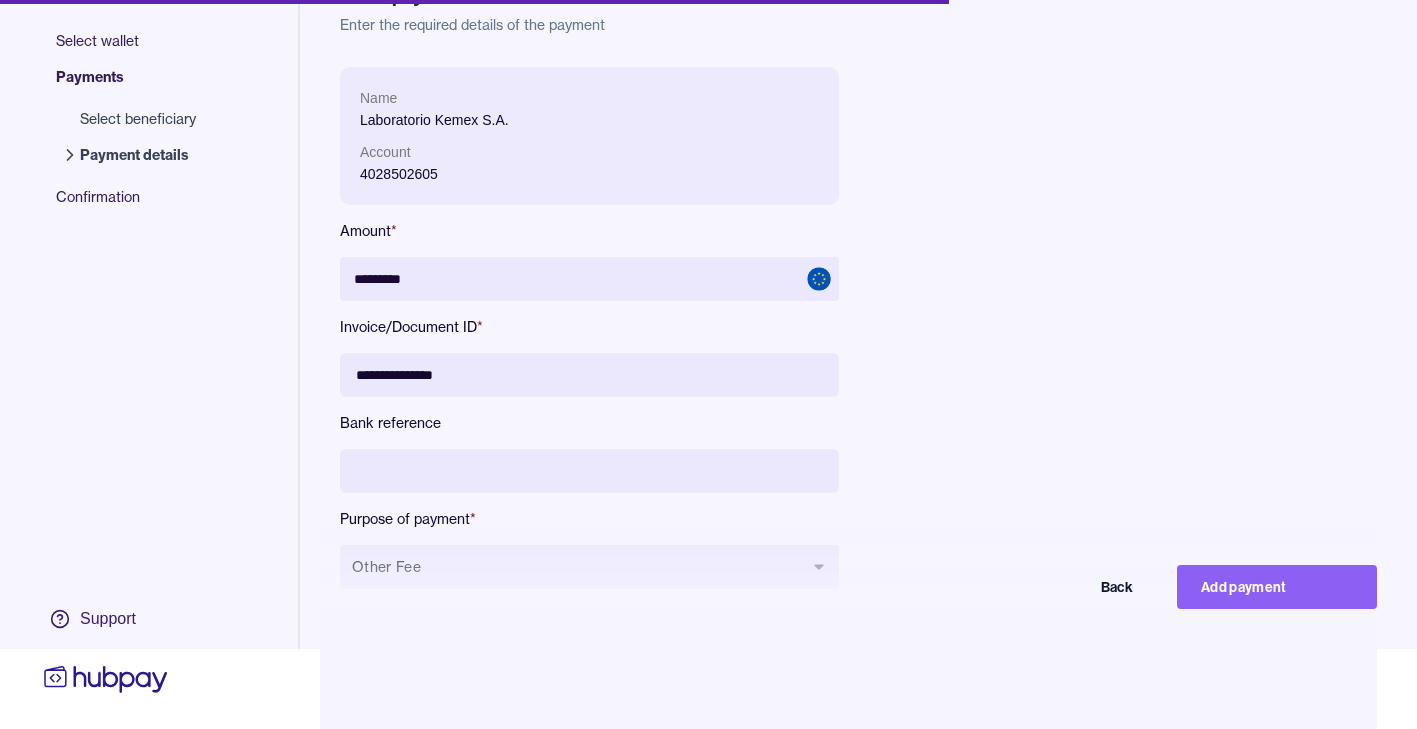 scroll, scrollTop: 0, scrollLeft: 0, axis: both 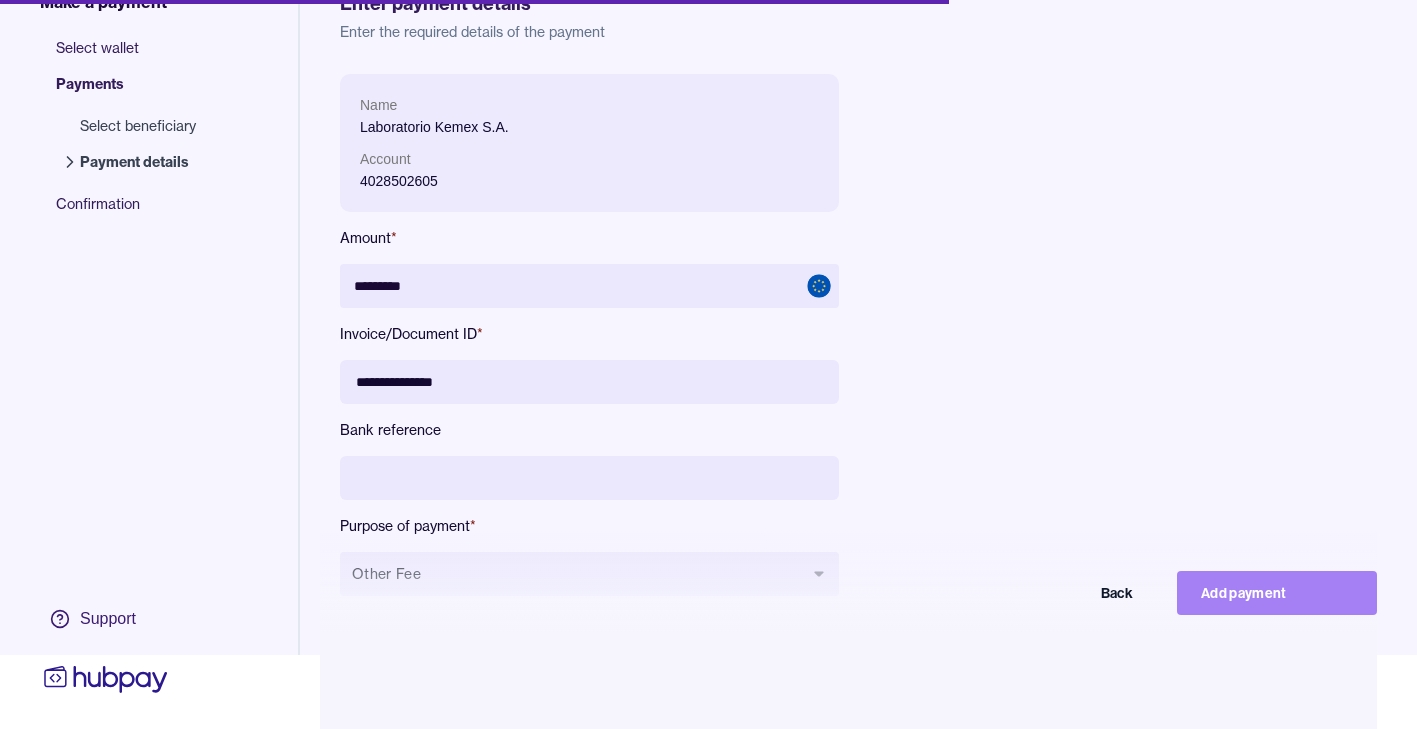 click on "Add payment" at bounding box center [1277, 593] 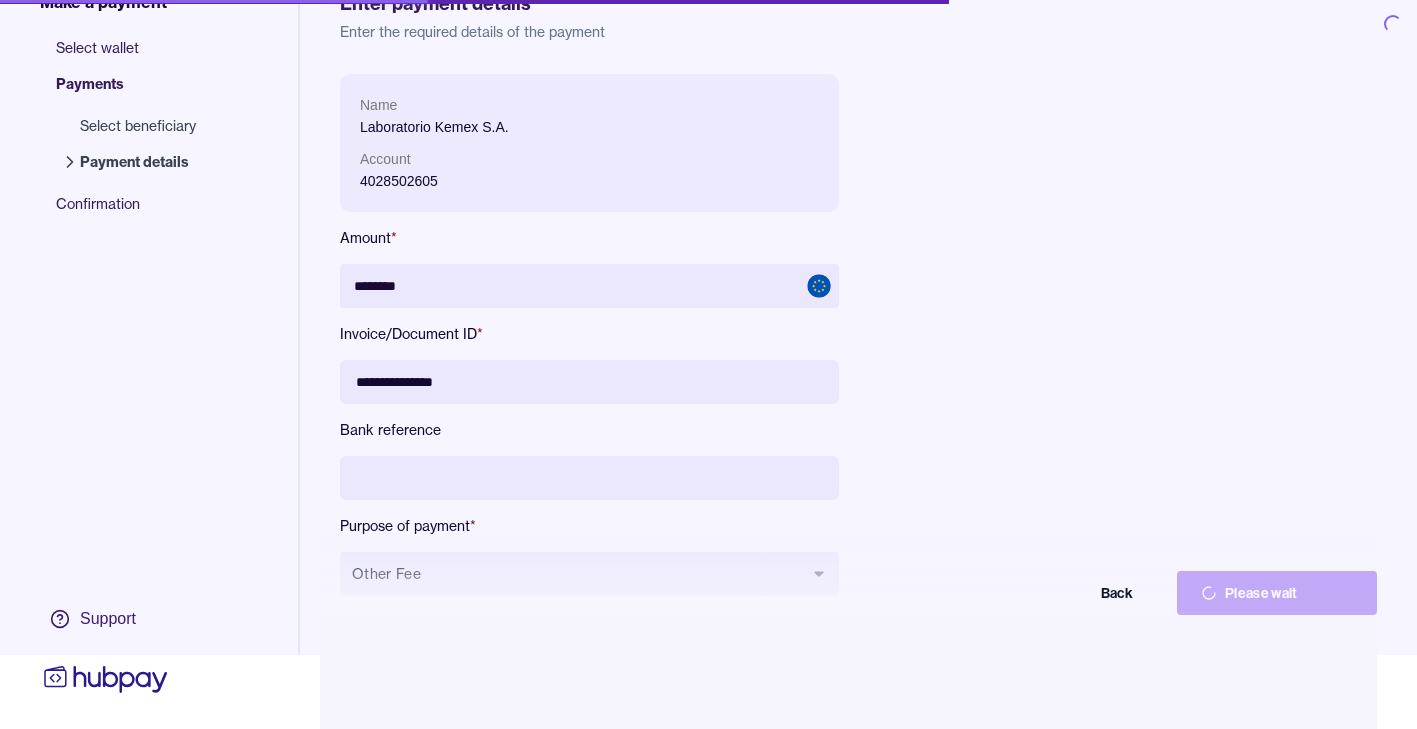 scroll, scrollTop: 0, scrollLeft: 0, axis: both 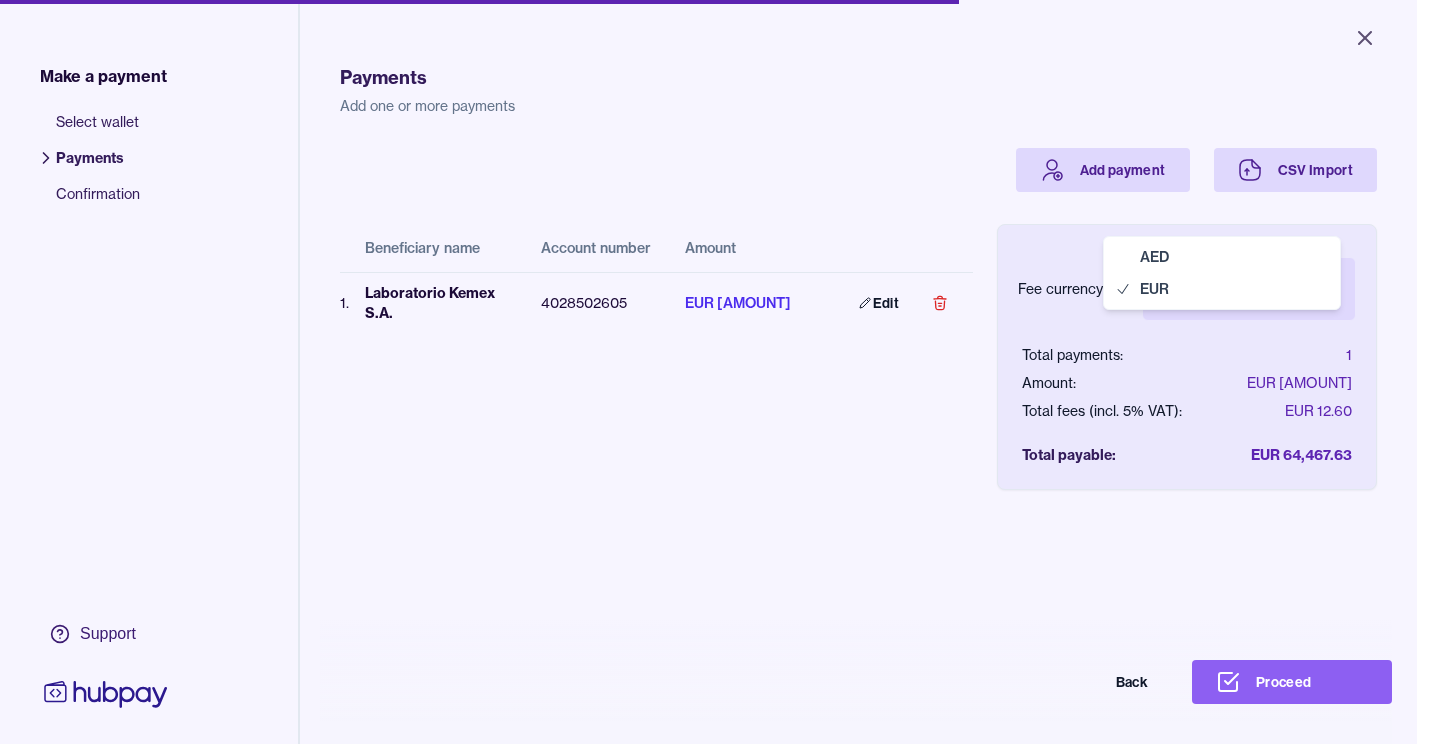 click on "Close Make a payment Select wallet Payments Confirmation Support Payments Add one or more payments Add payment CSV Import Beneficiary name Account number Amount 1 . [COMPANY] [ACCOUNT_NUM] EUR [AMOUNT] Edit Fee currency: Euro EUR *** *** Total payments: 1 Amount: EUR [AMOUNT] Total fees (incl. 5% VAT): EUR 12.60 Total payable: EUR [AMOUNT] Back Proceed Payment | Hubpay AED EUR" at bounding box center (708, 372) 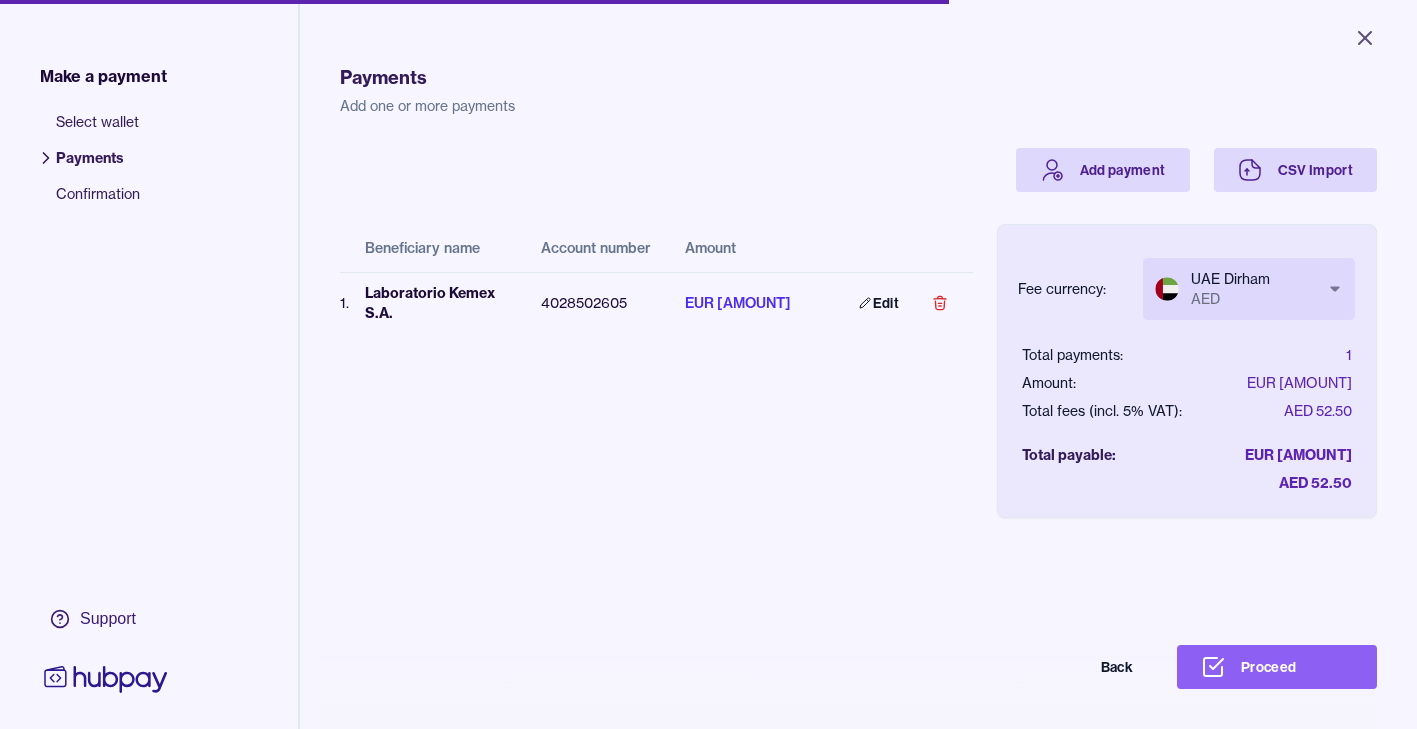 drag, startPoint x: 775, startPoint y: 408, endPoint x: 763, endPoint y: 411, distance: 12.369317 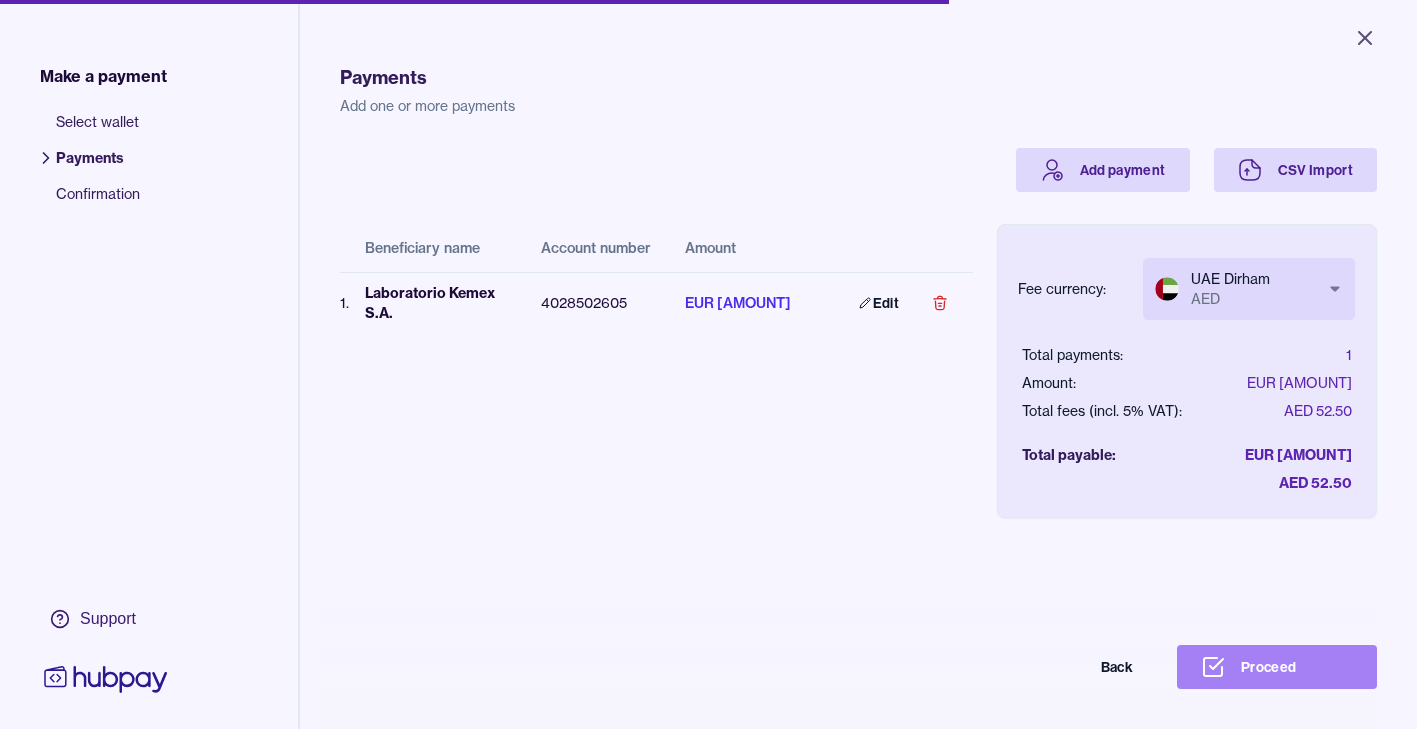 click on "Proceed" at bounding box center (1277, 667) 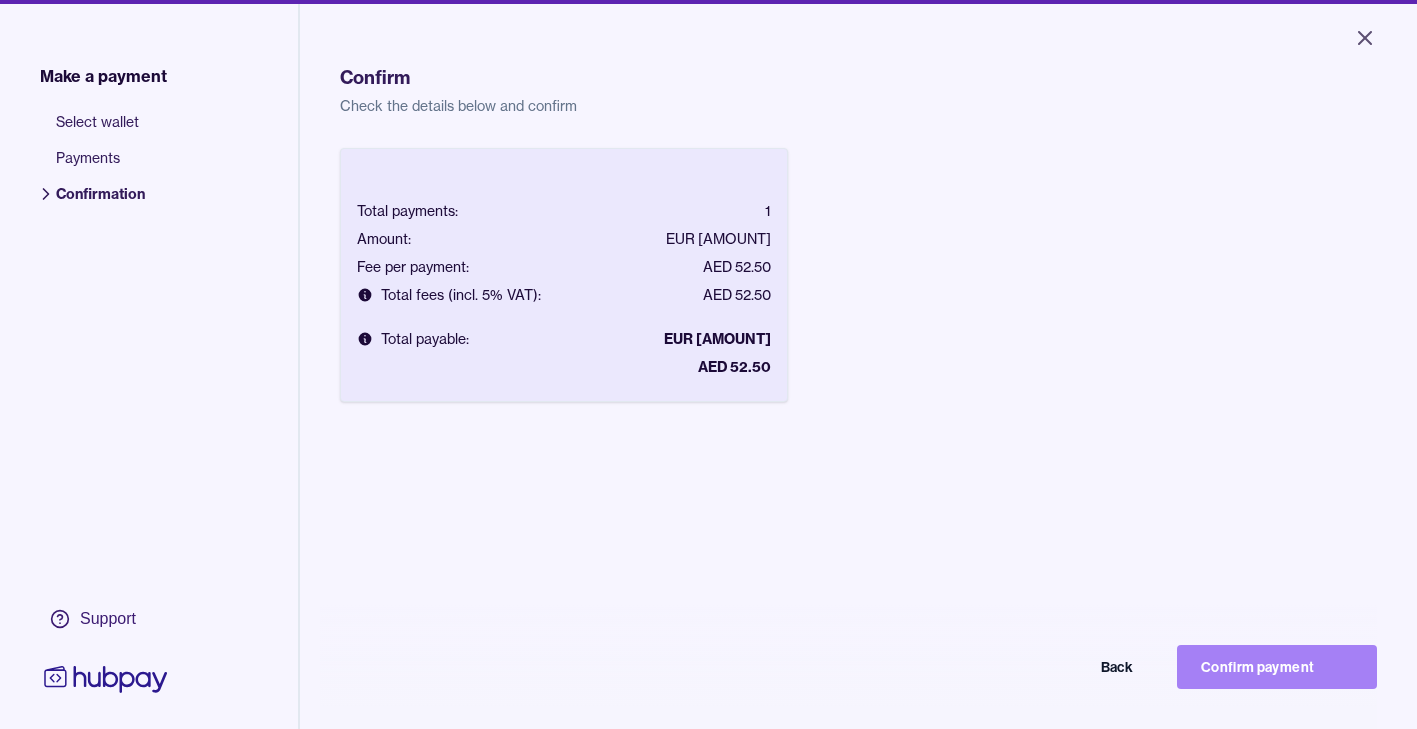 click on "Confirm payment" at bounding box center (1277, 667) 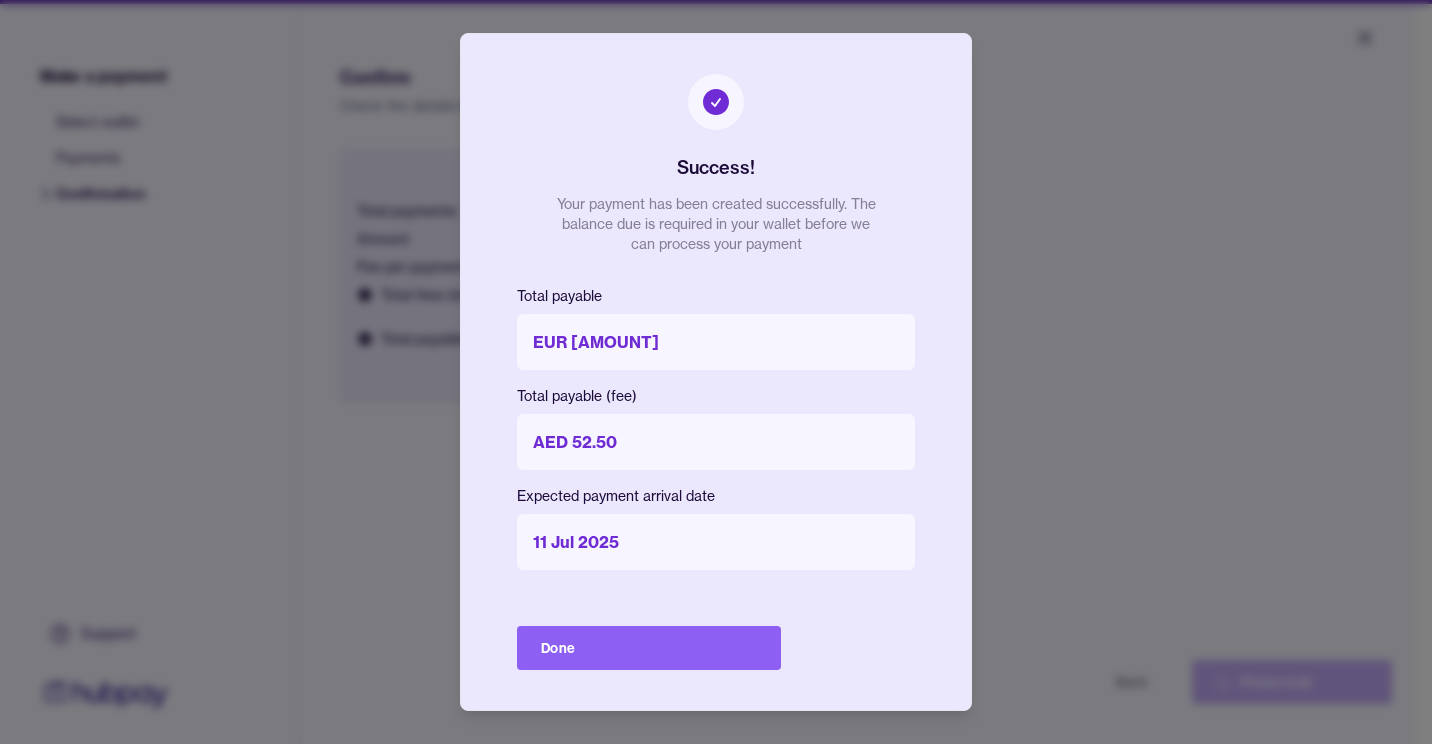 click on "Success! Your payment has been created successfully. The balance due is required in your wallet before we can process your payment Total payable EUR [AMOUNT] Total payable (fee) AED 52.50 Expected payment arrival date 11 Jul 2025 Done" at bounding box center [716, 372] 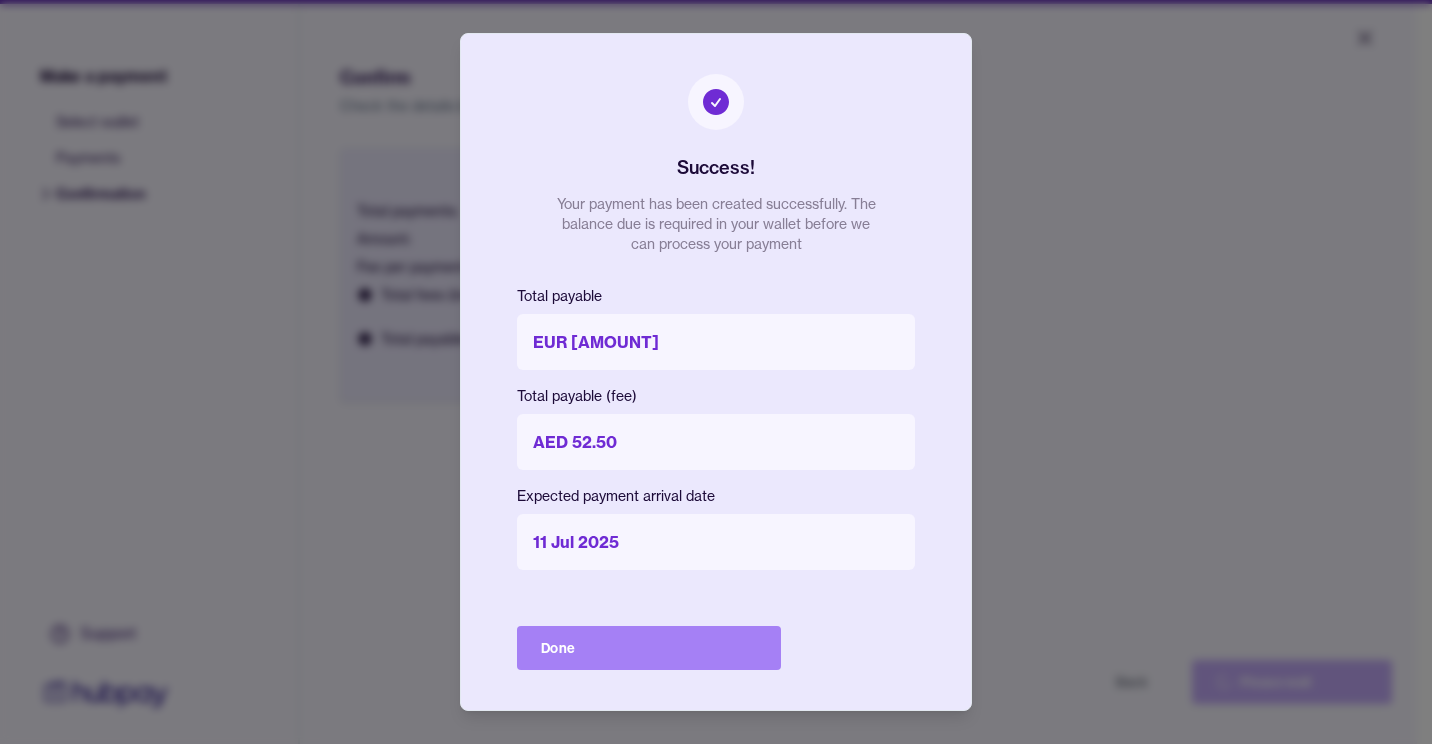 click on "Done" at bounding box center [649, 648] 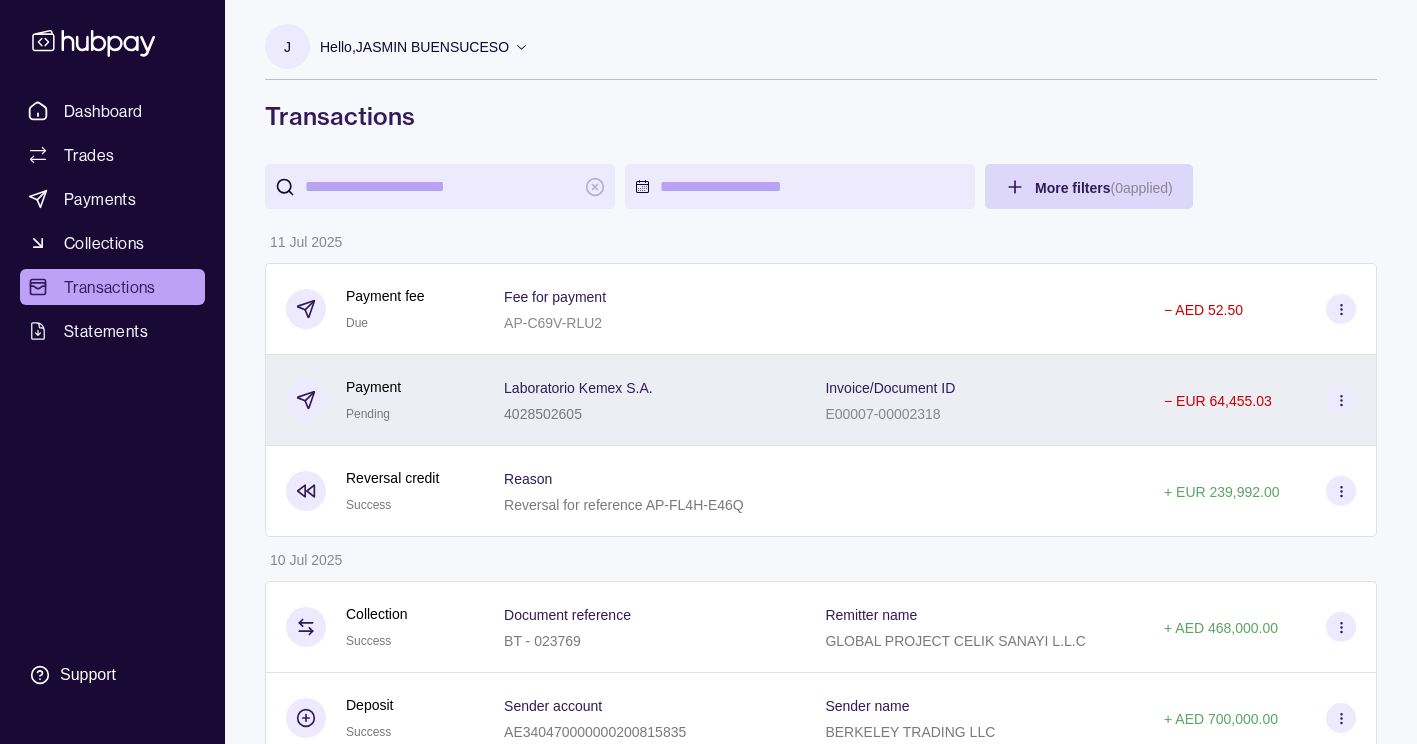 click on "−   EUR 64,455.03" at bounding box center [1260, 400] 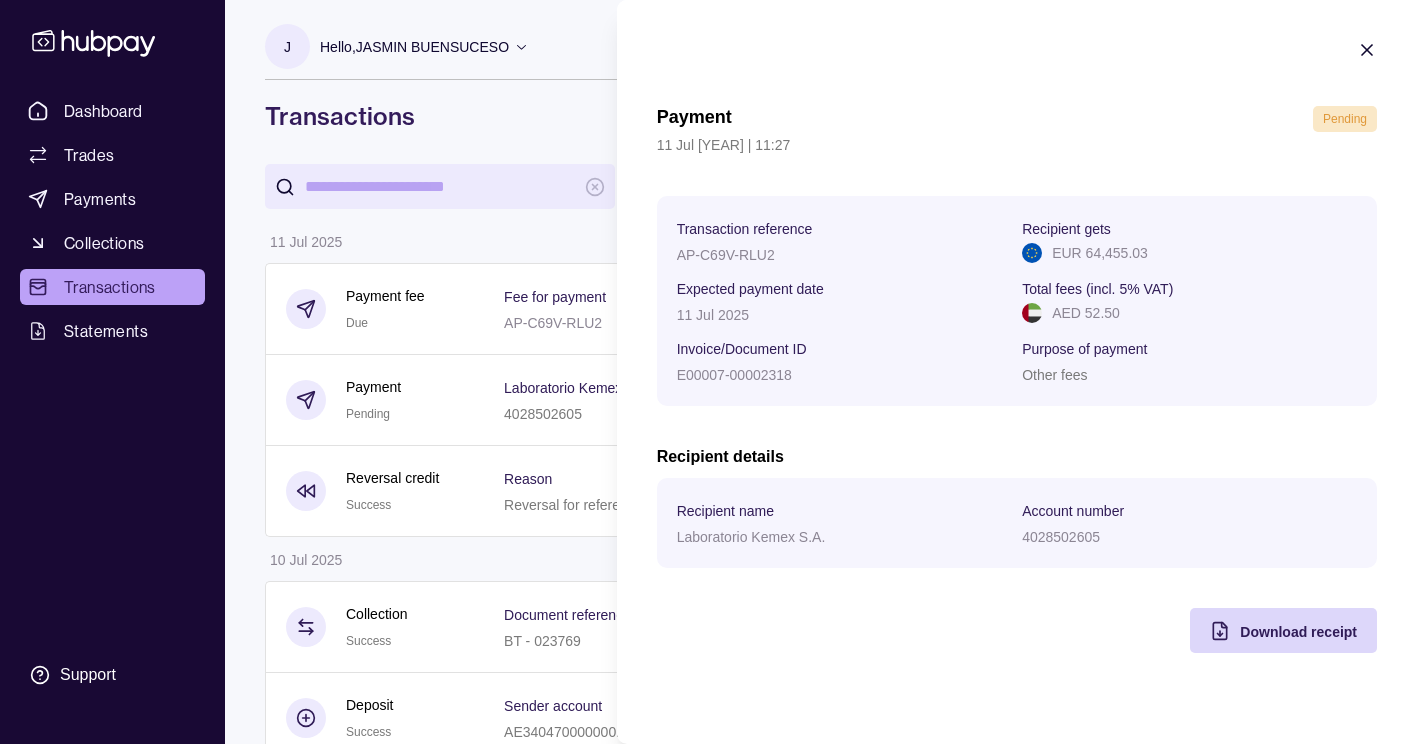 type 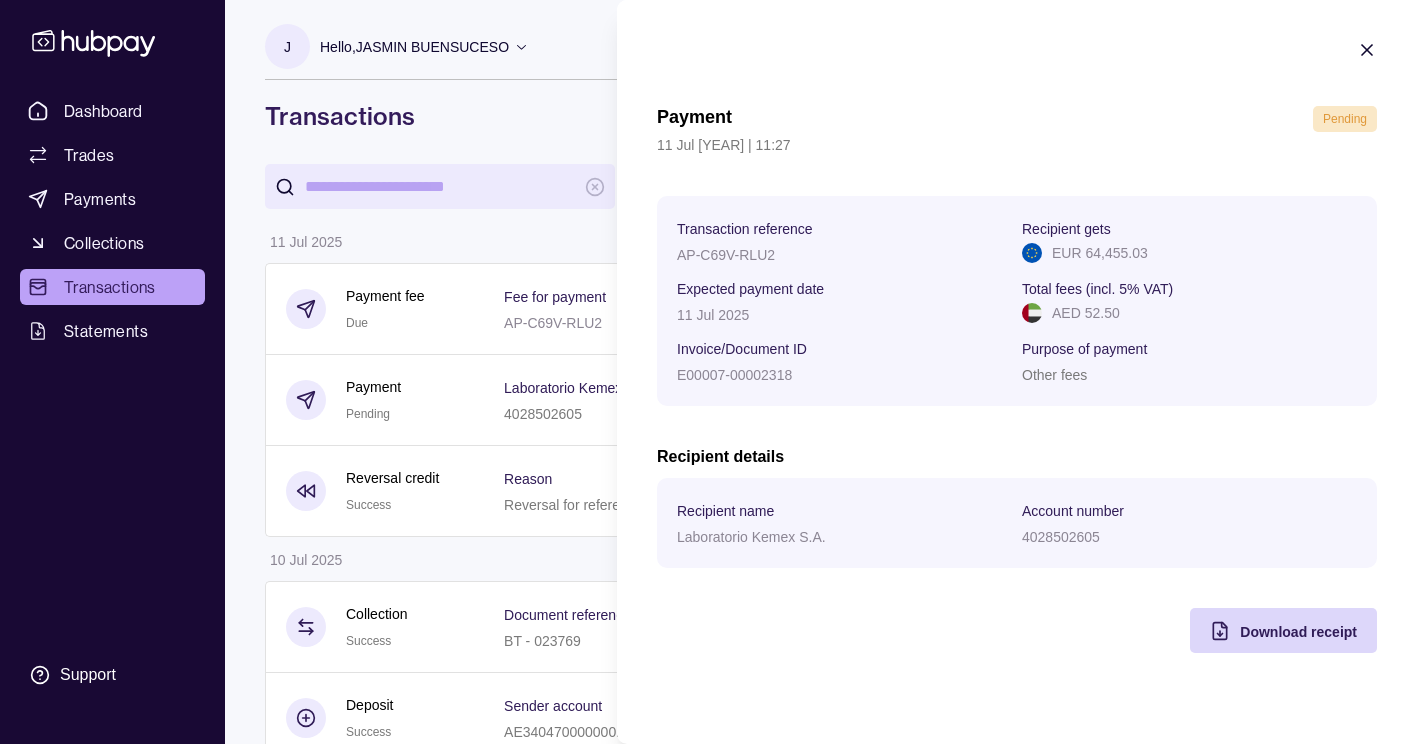 drag, startPoint x: 120, startPoint y: 208, endPoint x: 118, endPoint y: 222, distance: 14.142136 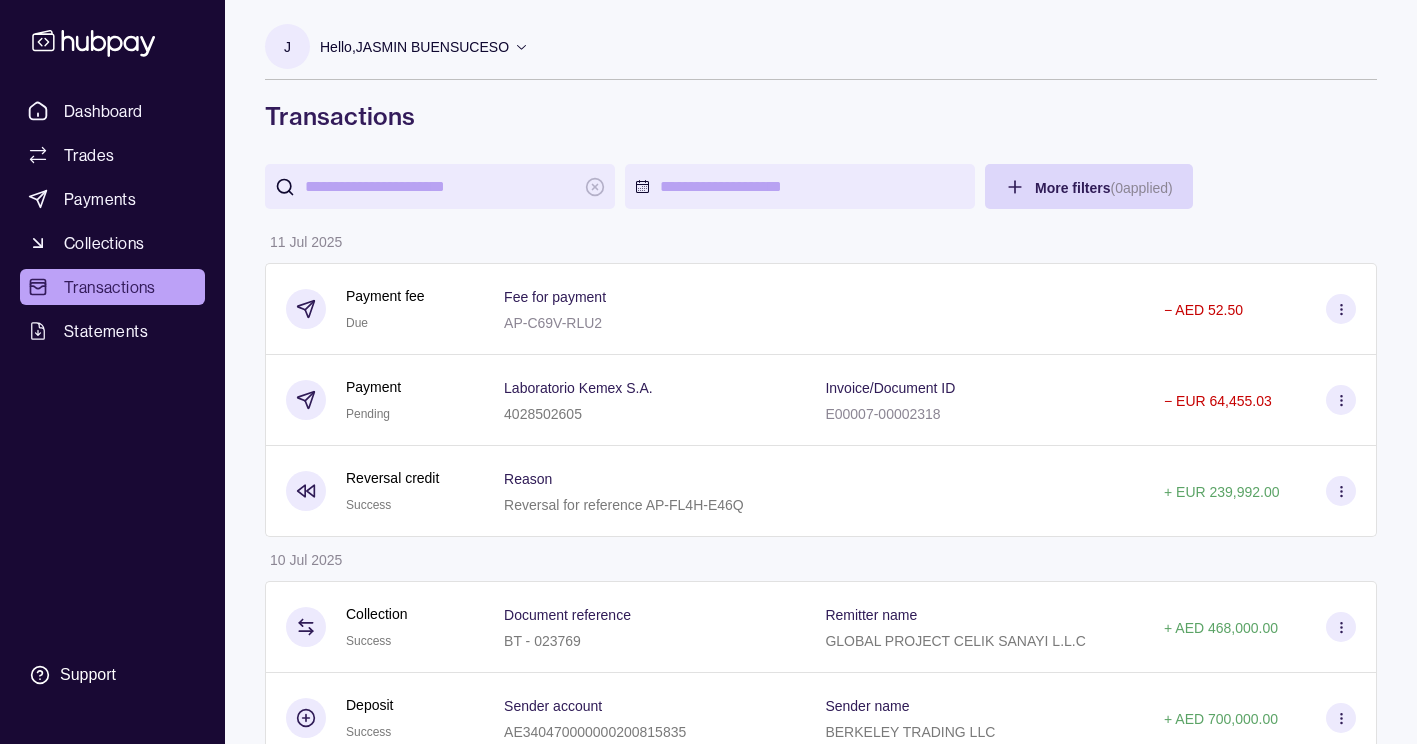 click on "Dashboard Trades Payments Collections Transactions Statements" at bounding box center (112, 221) 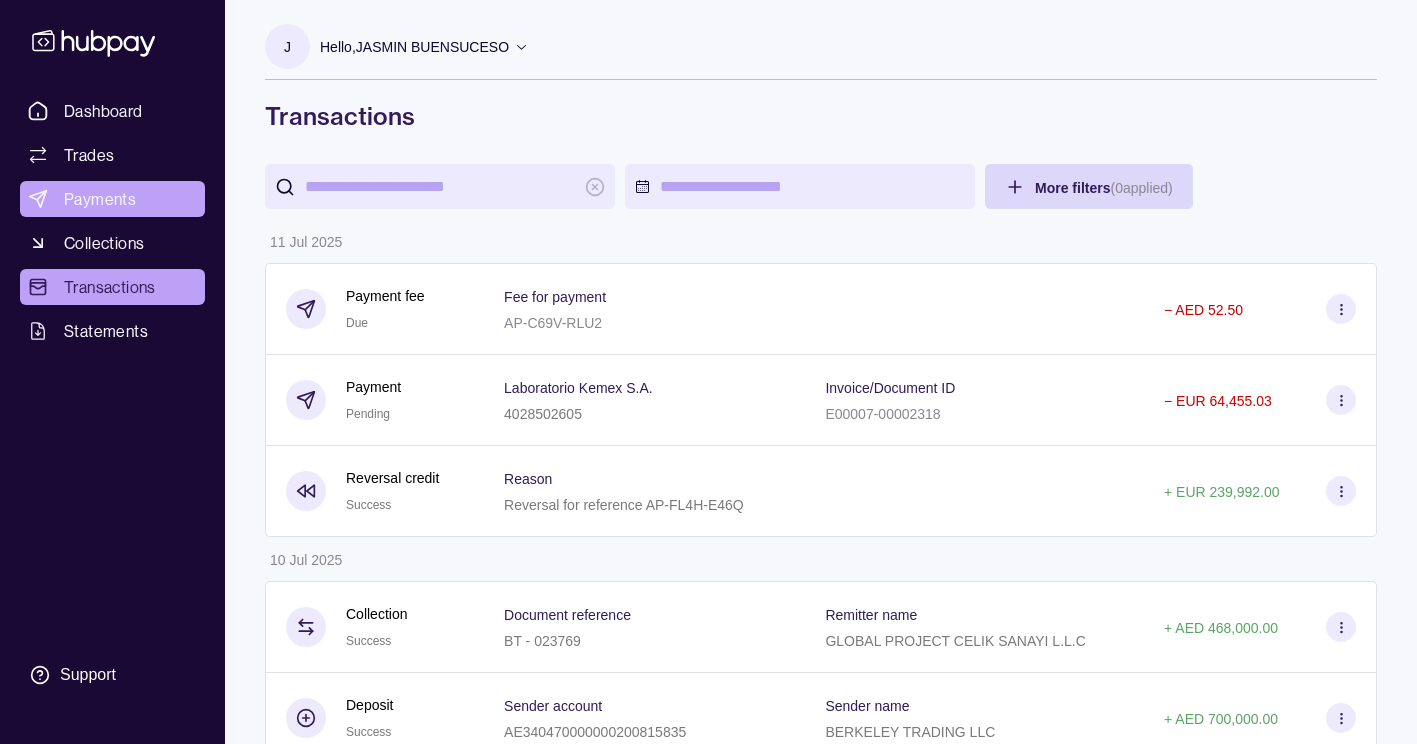 click on "Payments" at bounding box center (100, 199) 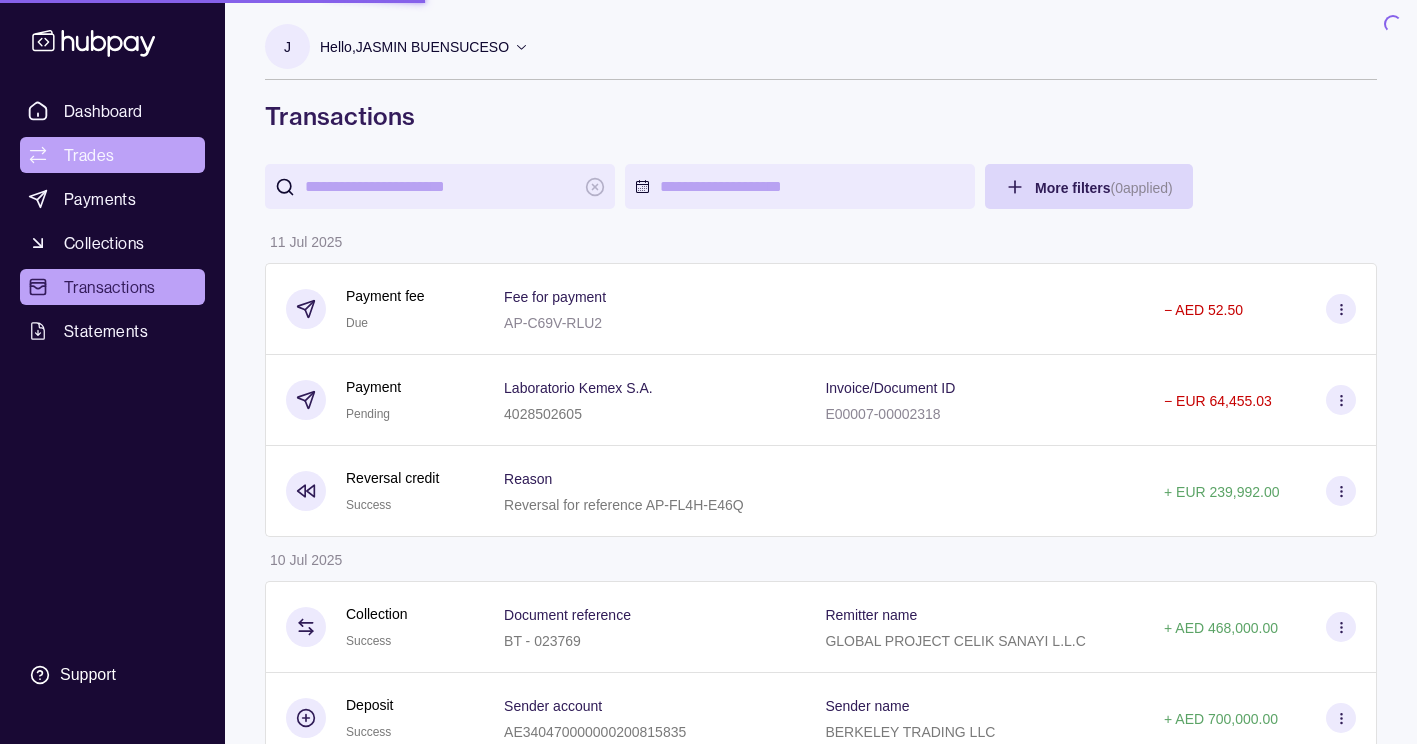 click on "Trades" at bounding box center [89, 155] 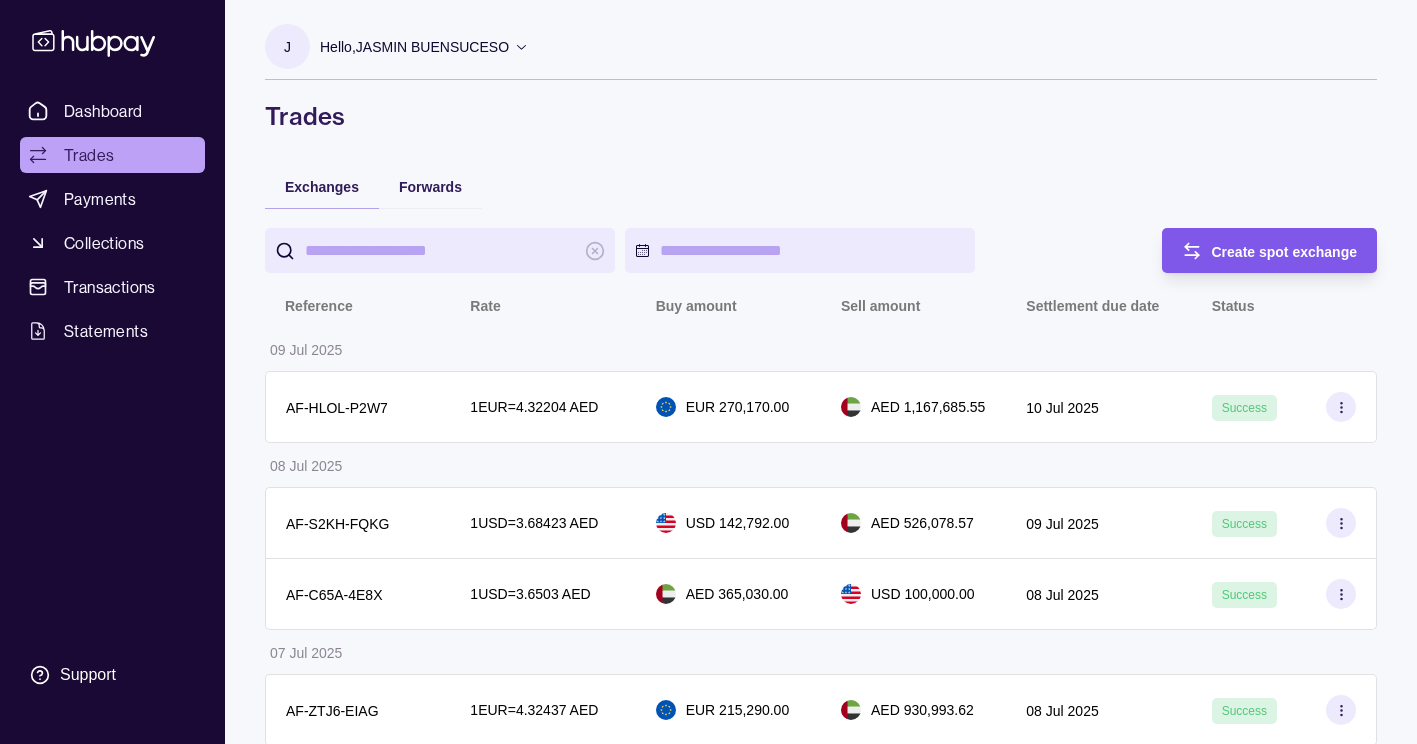 click on "Create spot exchange" at bounding box center (1285, 251) 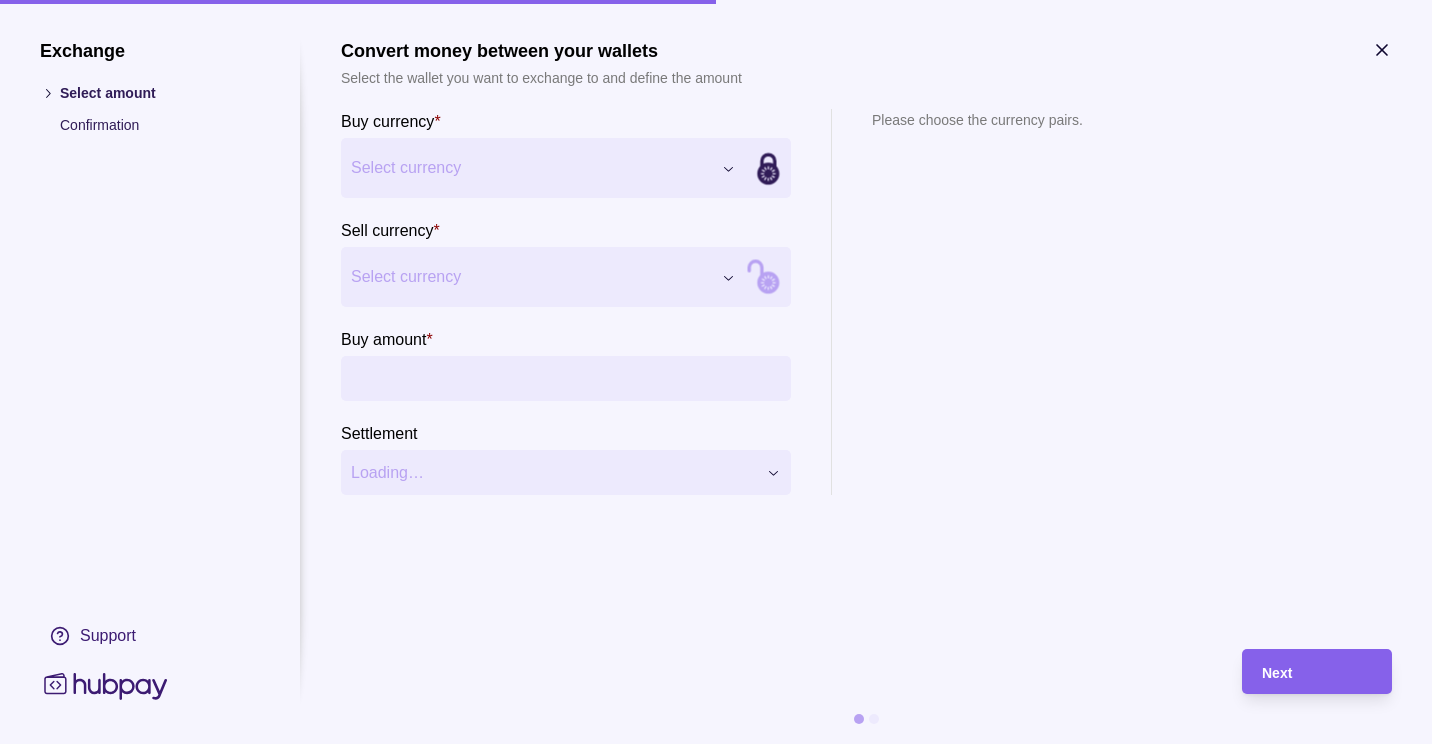 click on "Dashboard Trades Payments Collections Transactions Statements Support J Hello,  [PERSON_NAME] [COMPANY] Account Terms and conditions Privacy policy Sign out Trades Exchanges Forwards Create spot exchange Reference Rate Buy amount Sell amount Settlement due date Status 09 Jul 2025 AF-HLOL-P2W7 1  EUR  =  4.32204   AED EUR [AMOUNT] AED [AMOUNT] 10 Jul 2025 Success 08 Jul 2025 AF-S2KH-FQKG 1  USD  =  3.68423   AED USD [AMOUNT] AED [AMOUNT] 09 Jul 2025 Success AF-C65A-4E8X 1  USD  =  3.6503   AED AED [AMOUNT] USD [AMOUNT] 08 Jul 2025 Success 07 Jul 2025 AF-ZTJ6-EIAG 1  EUR  =  4.32437   AED EUR [AMOUNT] AED [AMOUNT] 08 Jul 2025 Success 04 Jul 2025 AF-M5KJ-ZN84 1  EUR  =  4.33838   AED EUR [AMOUNT] AED [AMOUNT] 08 Jul 2025 Success 03 Jul 2025 AF-53DW-VZSU 1  EUR  =  4.34871   AED EUR [AMOUNT] AED [AMOUNT] 07 Jul 2025 Success AF-AYB6-YVCW 1  EUR  =  4.35056   AED EUR [AMOUNT] AED [AMOUNT] 04 Jul 2025 Success 30 Jun 2025 AF-YIEO-LYOT 1  USD  =  3.68396   AED Success" at bounding box center (716, 1221) 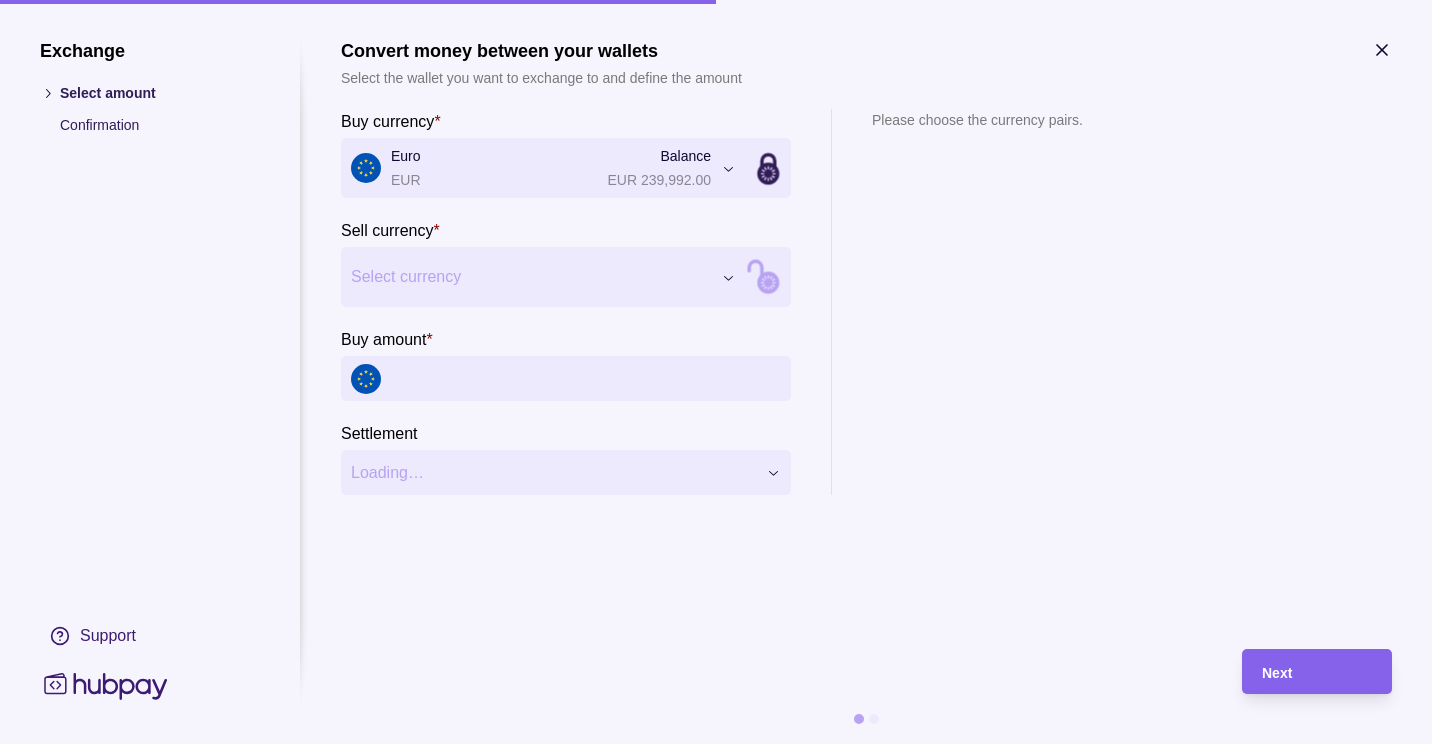click on "Dashboard Trades Payments Collections Transactions Statements Support J Hello,  [PERSON_NAME] [COMPANY] Account Terms and conditions Privacy policy Sign out Trades Exchanges Forwards Create spot exchange Reference Rate Buy amount Sell amount Settlement due date Status 09 Jul 2025 AF-HLOL-P2W7 1  EUR  =  4.32204   AED EUR [AMOUNT] AED [AMOUNT] 10 Jul 2025 Success 08 Jul 2025 AF-S2KH-FQKG 1  USD  =  3.68423   AED USD [AMOUNT] AED [AMOUNT] 09 Jul 2025 Success AF-C65A-4E8X 1  USD  =  3.6503   AED AED [AMOUNT] USD [AMOUNT] 08 Jul 2025 Success 07 Jul 2025 AF-ZTJ6-EIAG 1  EUR  =  4.32437   AED EUR [AMOUNT] AED [AMOUNT] 08 Jul 2025 Success 04 Jul 2025 AF-M5KJ-ZN84 1  EUR  =  4.33838   AED EUR [AMOUNT] AED [AMOUNT] 08 Jul 2025 Success 03 Jul 2025 AF-53DW-VZSU 1  EUR  =  4.34871   AED EUR [AMOUNT] AED [AMOUNT] 07 Jul 2025 Success AF-AYB6-YVCW 1  EUR  =  4.35056   AED EUR [AMOUNT] AED [AMOUNT] 04 Jul 2025 Success 30 Jun 2025 AF-YIEO-LYOT 1  USD  =  3.68396   AED Success" at bounding box center (716, 1221) 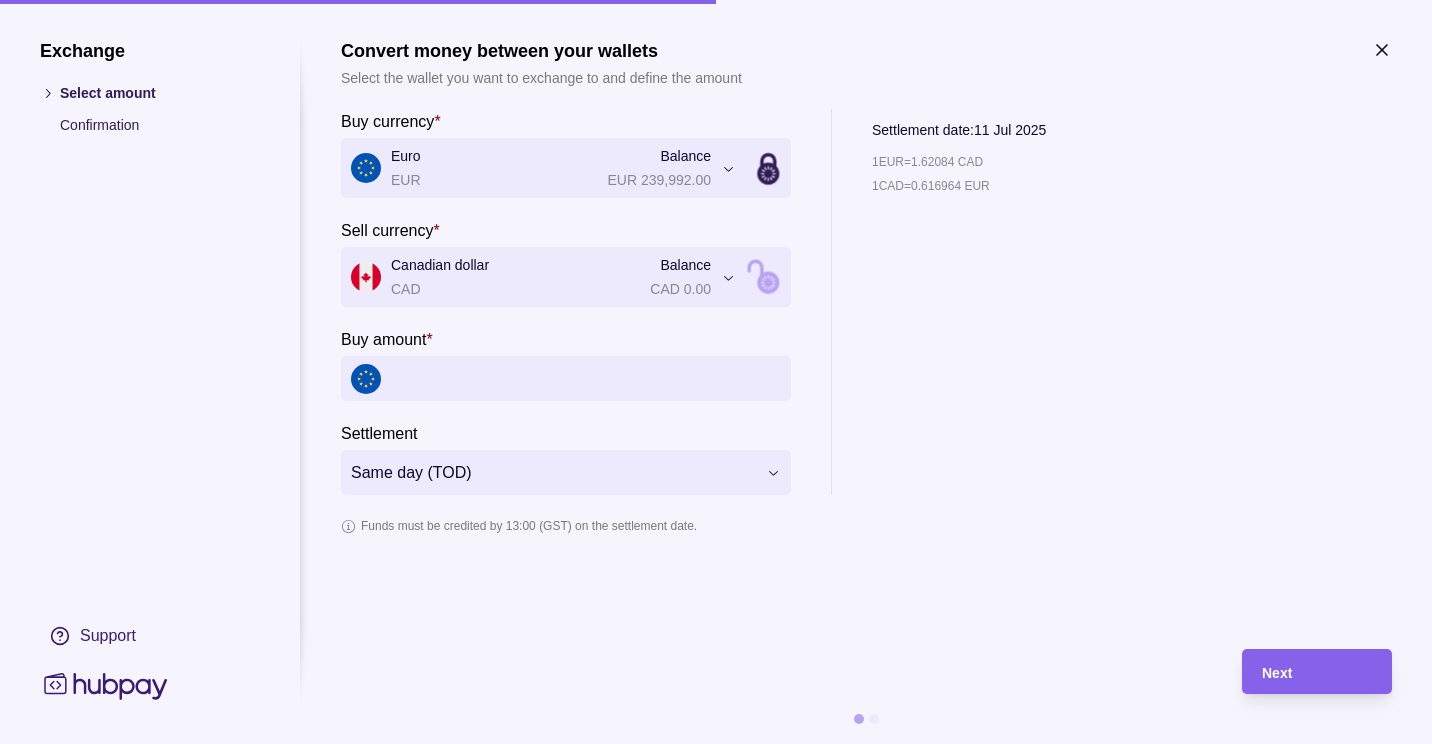 click on "Buy amount  *" at bounding box center (586, 378) 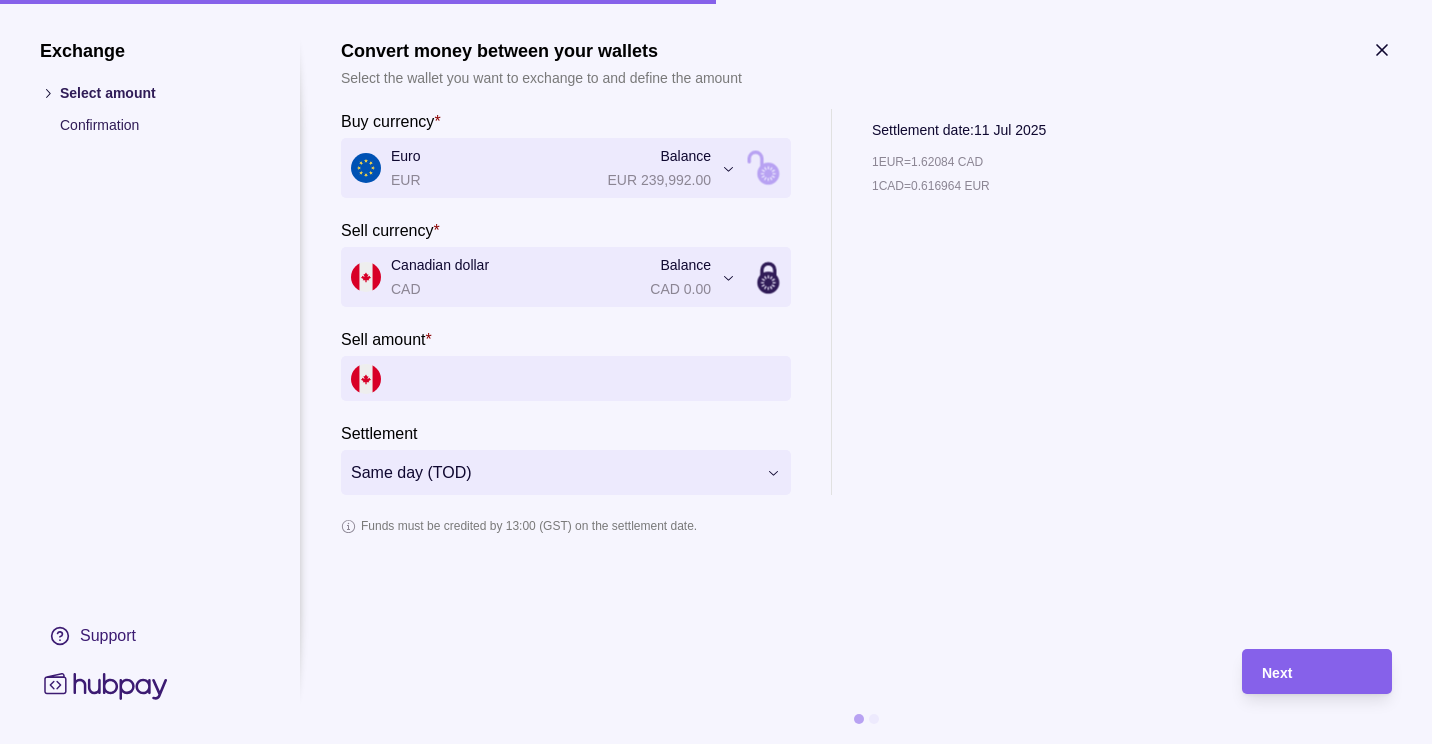 click 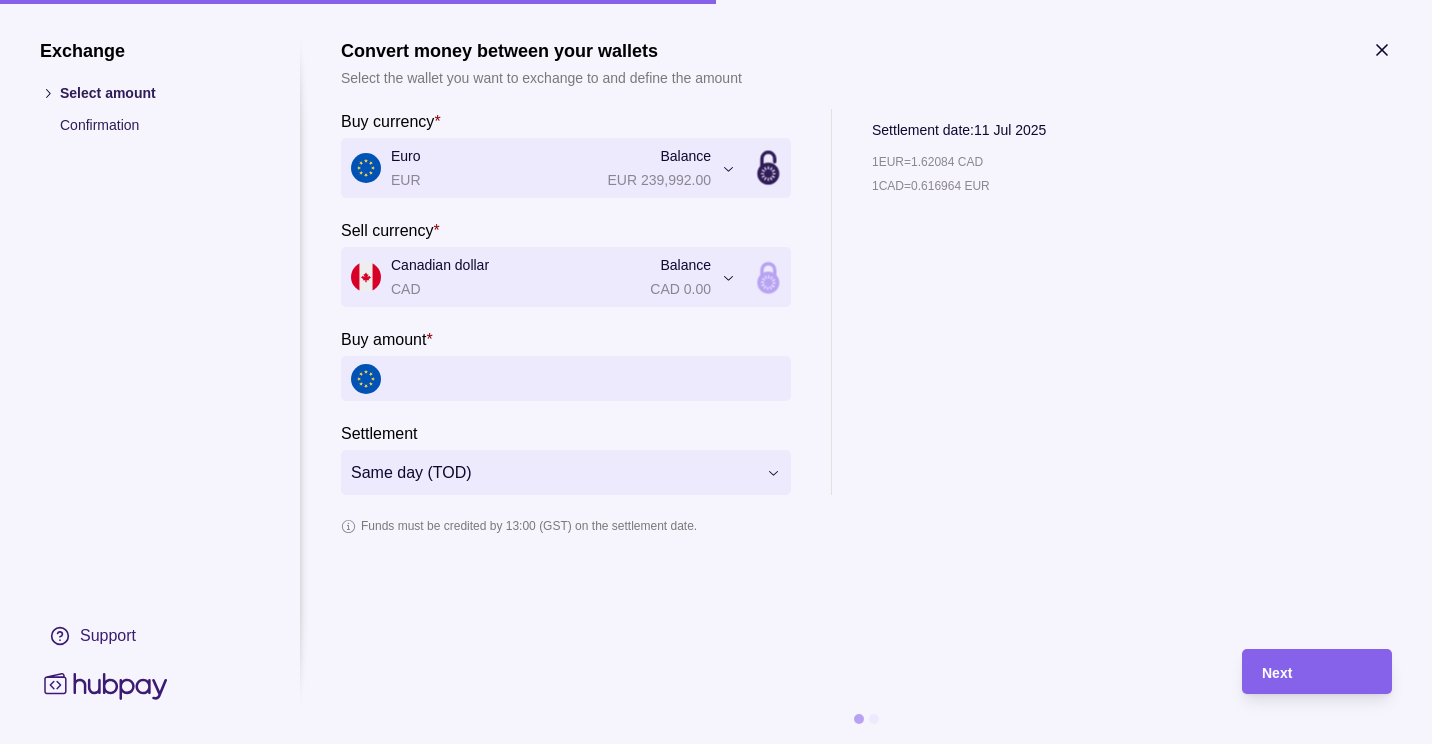 click on "Buy amount  *" at bounding box center (586, 378) 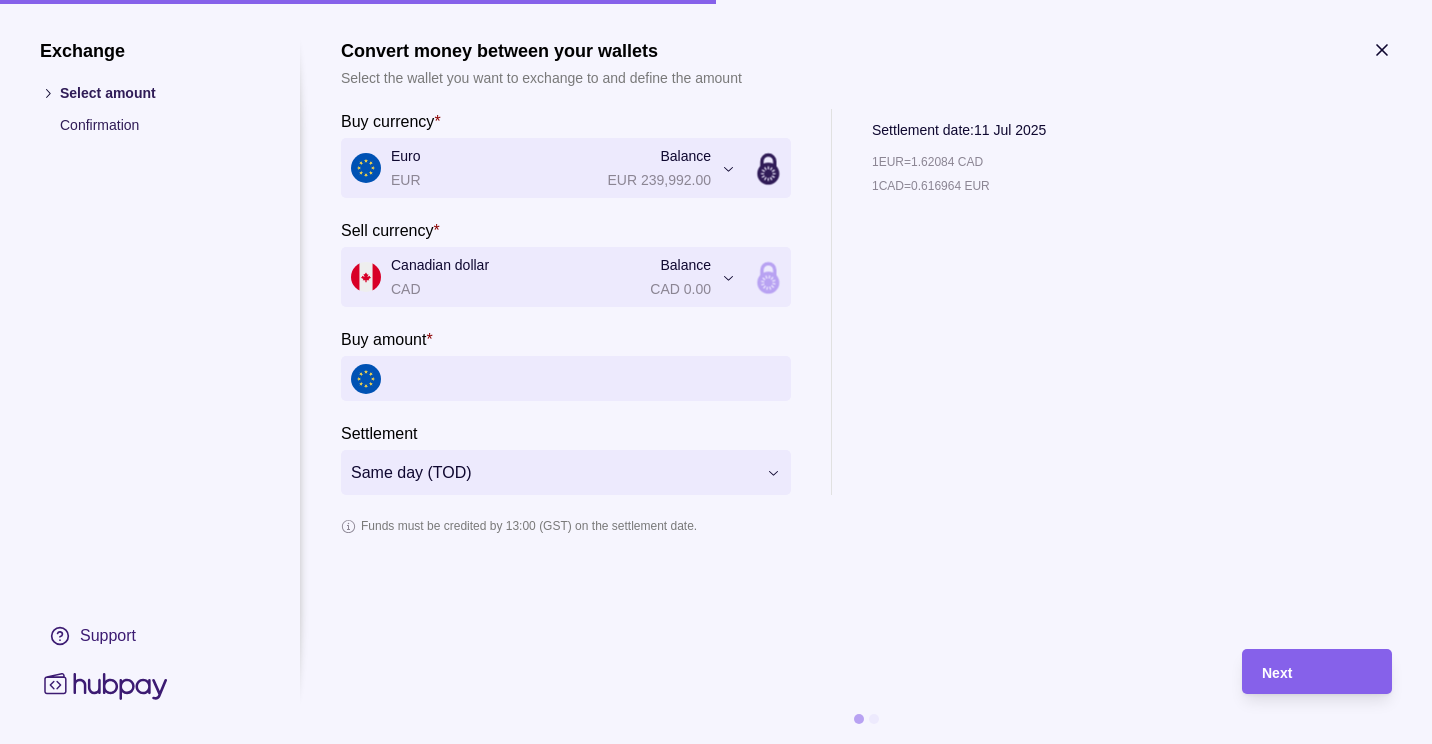 paste on "**********" 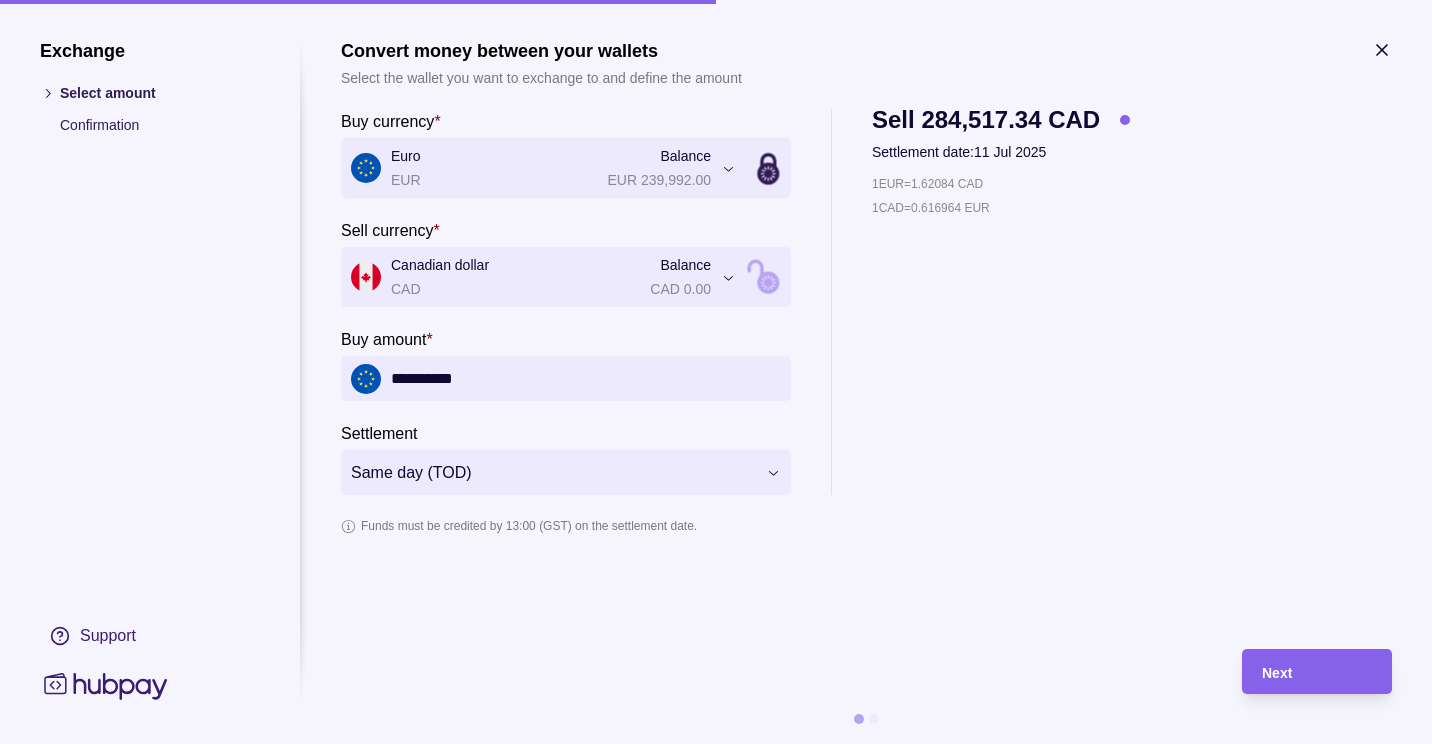 type on "**********" 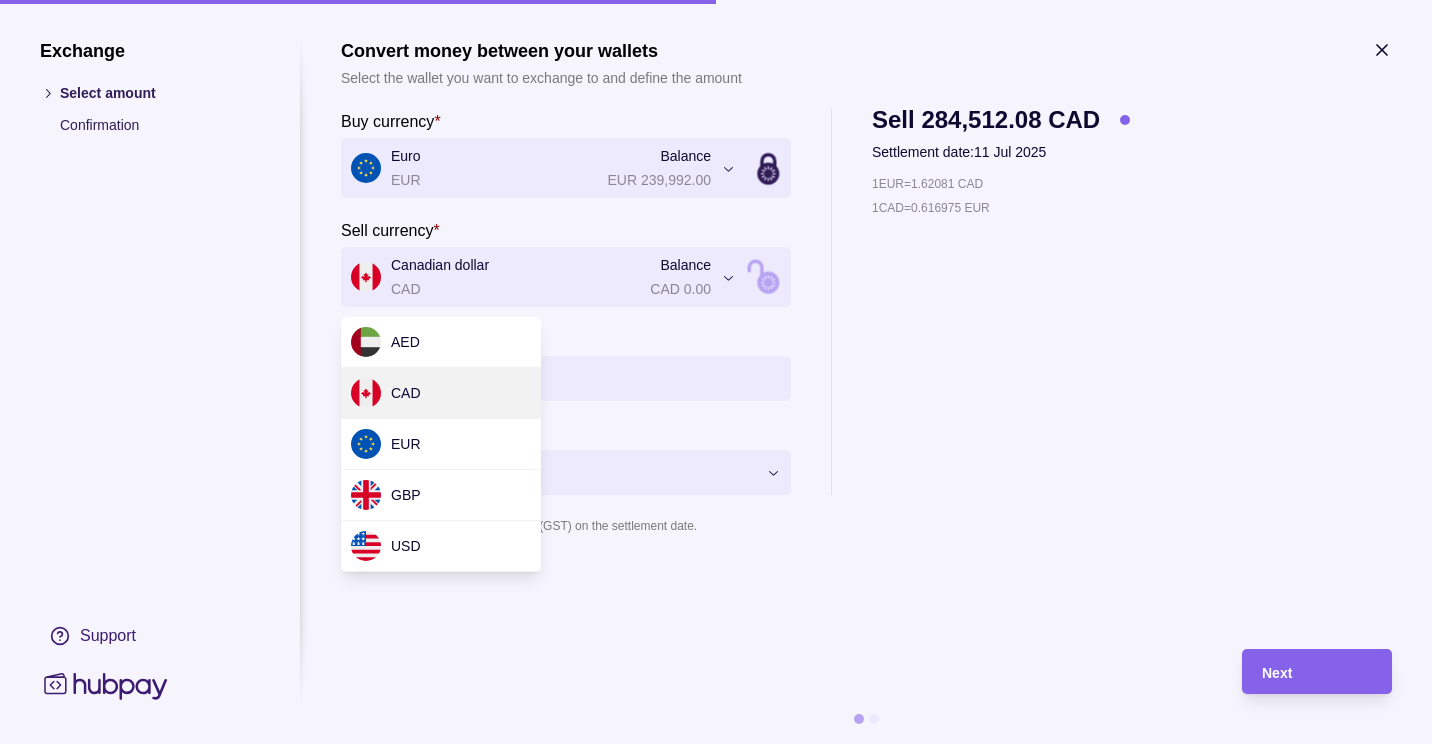 click on "Dashboard Trades Payments Collections Transactions Statements Support J Hello,  [PERSON_NAME] [COMPANY] Account Terms and conditions Privacy policy Sign out Trades Exchanges Forwards Create spot exchange Reference Rate Buy amount Sell amount Settlement due date Status 09 Jul 2025 AF-HLOL-P2W7 1  EUR  =  4.32204   AED EUR [AMOUNT] AED [AMOUNT] 10 Jul 2025 Success 08 Jul 2025 AF-S2KH-FQKG 1  USD  =  3.68423   AED USD [AMOUNT] AED [AMOUNT] 09 Jul 2025 Success AF-C65A-4E8X 1  USD  =  3.6503   AED AED [AMOUNT] USD [AMOUNT] 08 Jul 2025 Success 07 Jul 2025 AF-ZTJ6-EIAG 1  EUR  =  4.32437   AED EUR [AMOUNT] AED [AMOUNT] 08 Jul 2025 Success 04 Jul 2025 AF-M5KJ-ZN84 1  EUR  =  4.33838   AED EUR [AMOUNT] AED [AMOUNT] 08 Jul 2025 Success 03 Jul 2025 AF-53DW-VZSU 1  EUR  =  4.34871   AED EUR [AMOUNT] AED [AMOUNT] 07 Jul 2025 Success AF-AYB6-YVCW 1  EUR  =  4.35056   AED EUR [AMOUNT] AED [AMOUNT] 04 Jul 2025 Success 30 Jun 2025 AF-YIEO-LYOT 1  USD  =  3.68396   AED Success" at bounding box center (716, 1221) 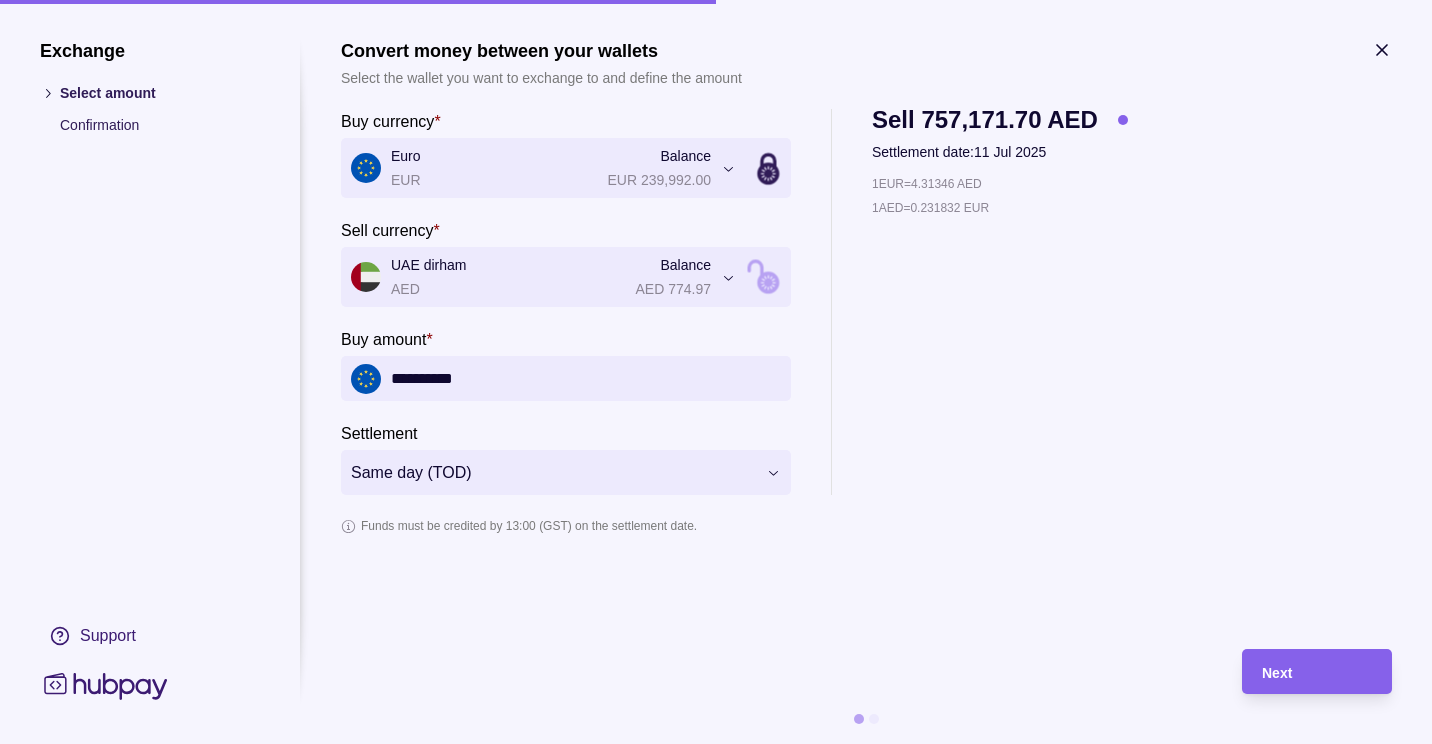click on "**********" at bounding box center (586, 378) 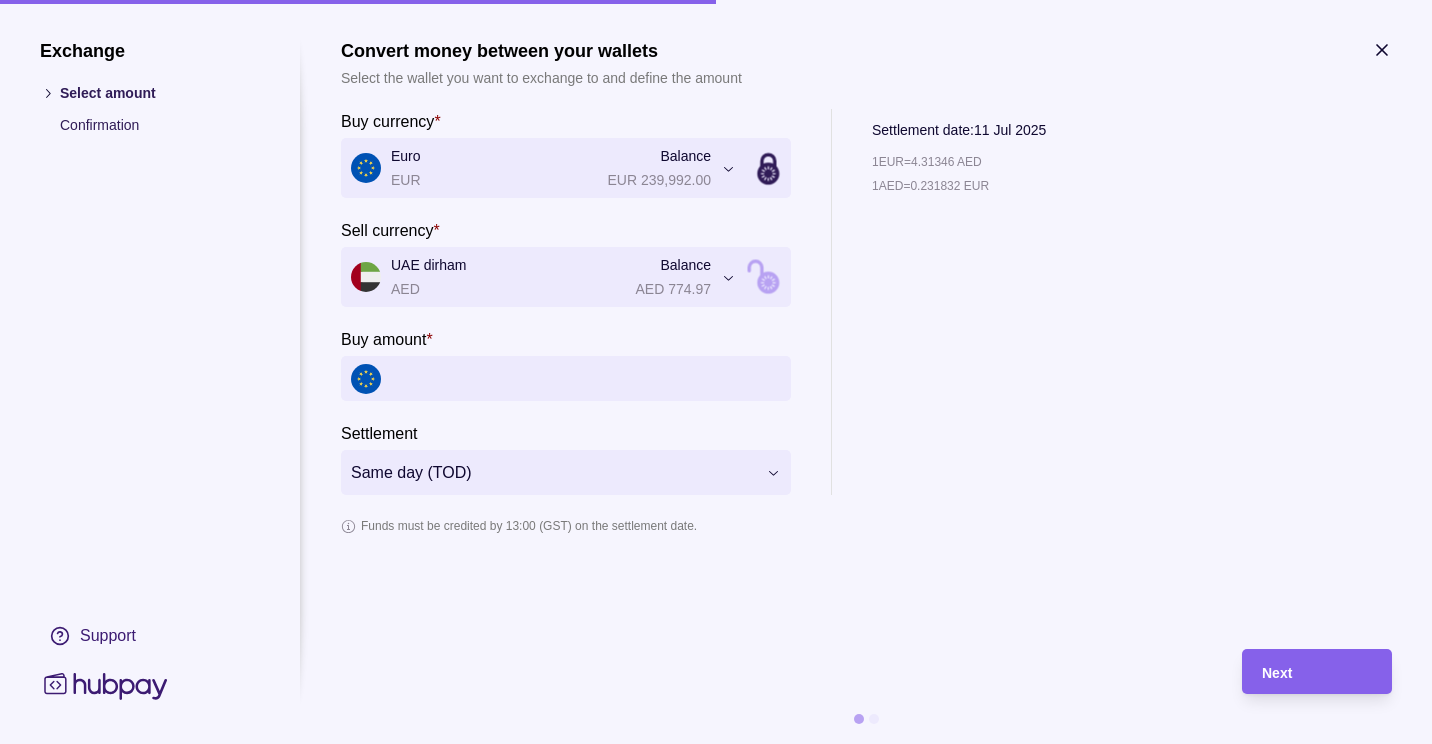click on "Buy amount  *" at bounding box center (586, 378) 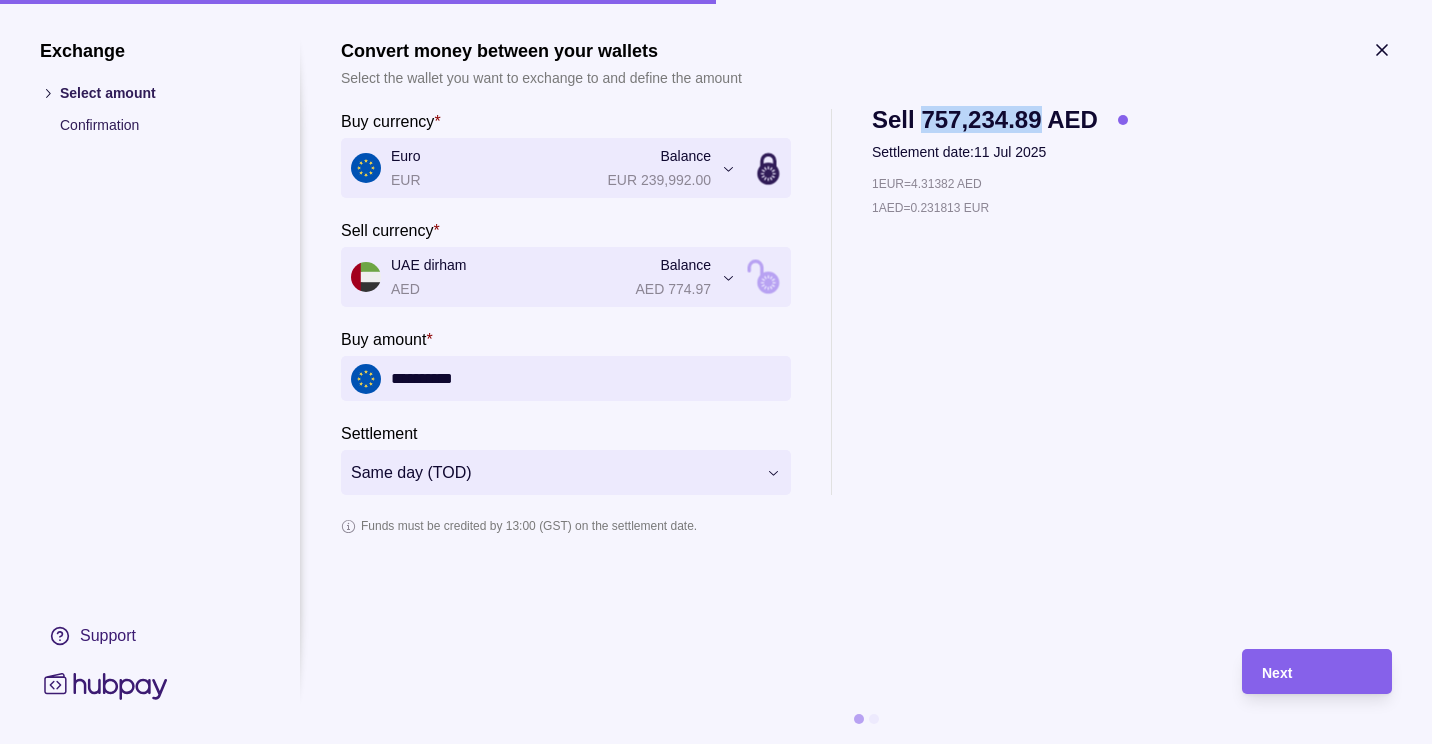 drag, startPoint x: 924, startPoint y: 109, endPoint x: 1039, endPoint y: 109, distance: 115 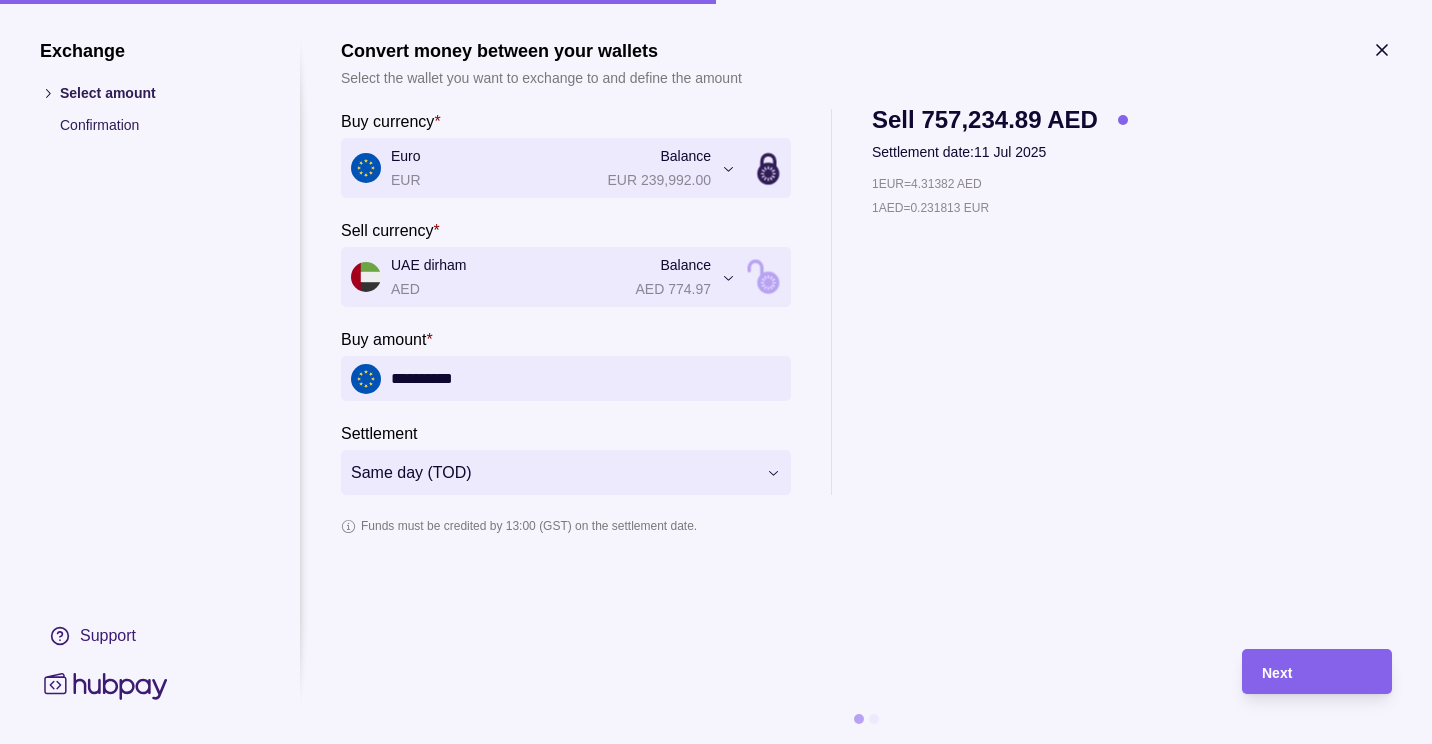click 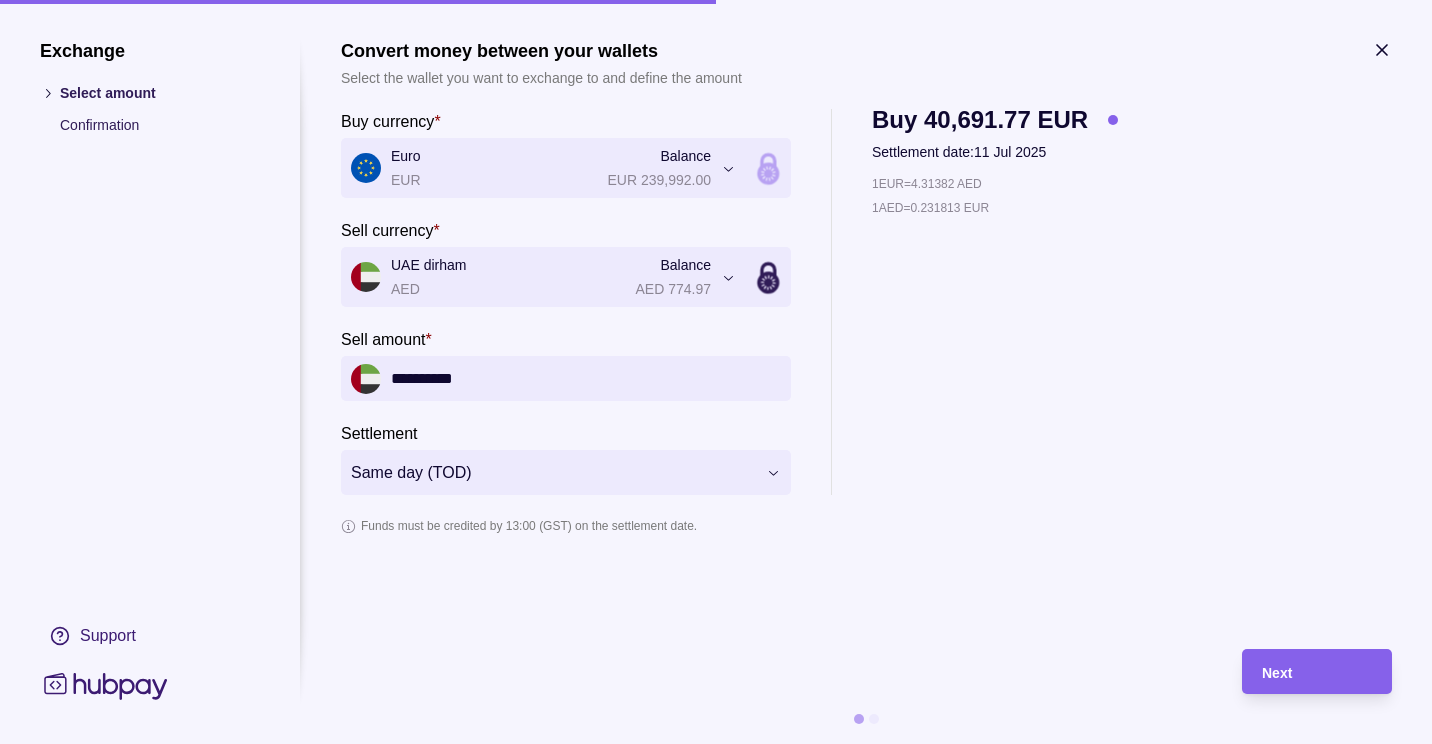 click 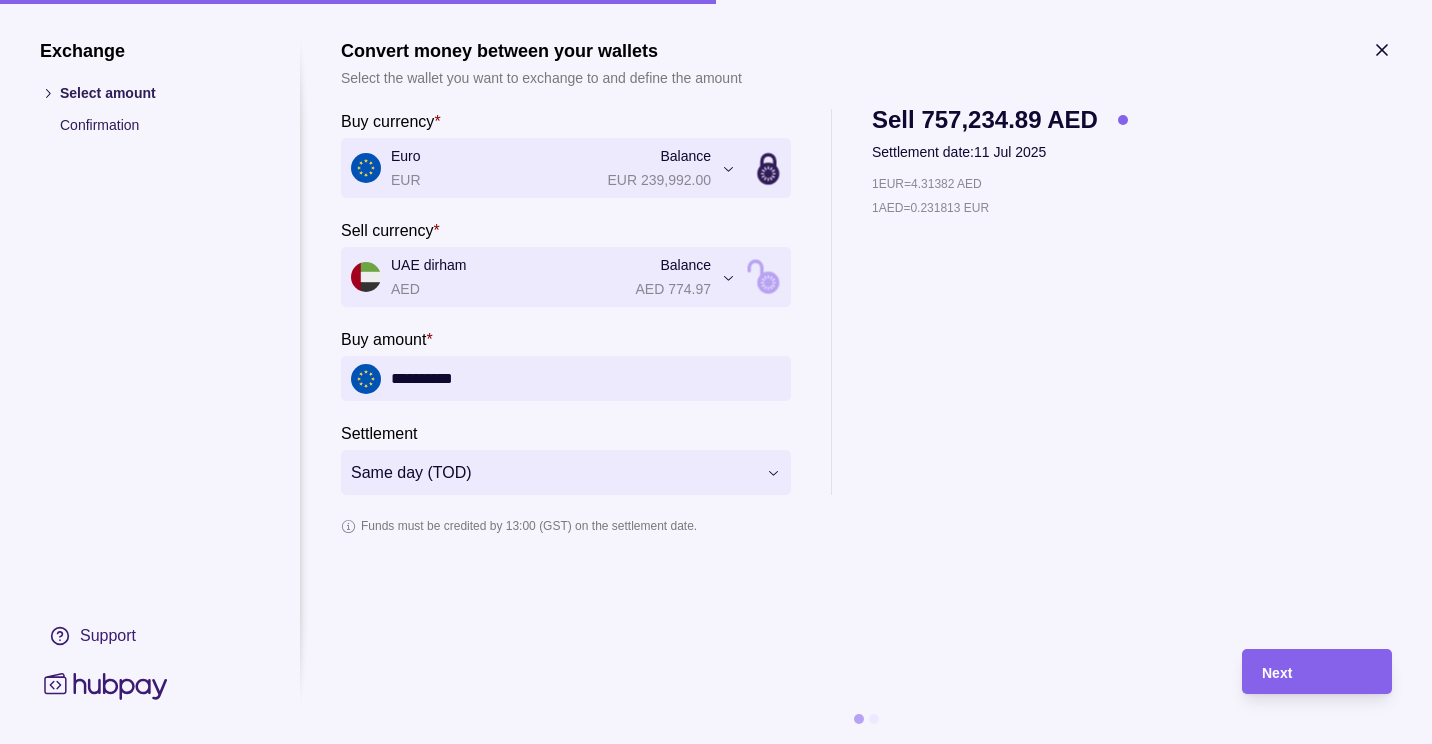 click on "Sell   757,234.89   AED" at bounding box center (985, 120) 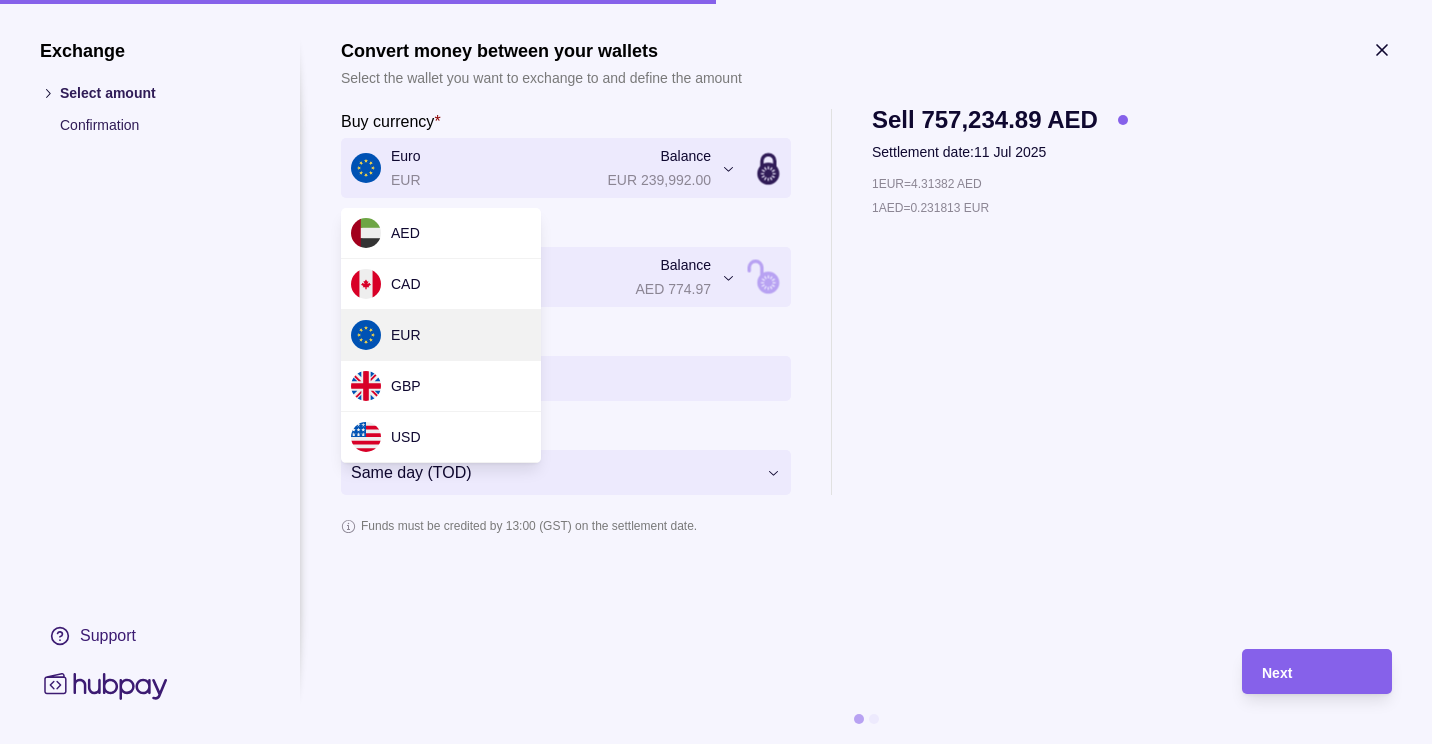 click on "Dashboard Trades Payments Collections Transactions Statements Support J Hello,  [PERSON_NAME] [COMPANY] Account Terms and conditions Privacy policy Sign out Trades Exchanges Forwards Create spot exchange Reference Rate Buy amount Sell amount Settlement due date Status 09 Jul 2025 AF-HLOL-P2W7 1  EUR  =  4.32204   AED EUR [AMOUNT] AED [AMOUNT] 10 Jul 2025 Success 08 Jul 2025 AF-S2KH-FQKG 1  USD  =  3.68423   AED USD [AMOUNT] AED [AMOUNT] 09 Jul 2025 Success AF-C65A-4E8X 1  USD  =  3.6503   AED AED [AMOUNT] USD [AMOUNT] 08 Jul 2025 Success 07 Jul 2025 AF-ZTJ6-EIAG 1  EUR  =  4.32437   AED EUR [AMOUNT] AED [AMOUNT] 08 Jul 2025 Success 04 Jul 2025 AF-M5KJ-ZN84 1  EUR  =  4.33838   AED EUR [AMOUNT] AED [AMOUNT] 08 Jul 2025 Success 03 Jul 2025 AF-53DW-VZSU 1  EUR  =  4.34871   AED EUR [AMOUNT] AED [AMOUNT] 07 Jul 2025 Success AF-AYB6-YVCW 1  EUR  =  4.35056   AED EUR [AMOUNT] AED [AMOUNT] 04 Jul 2025 Success 30 Jun 2025 AF-YIEO-LYOT 1  USD  =  3.68396   AED Success" at bounding box center [716, 1221] 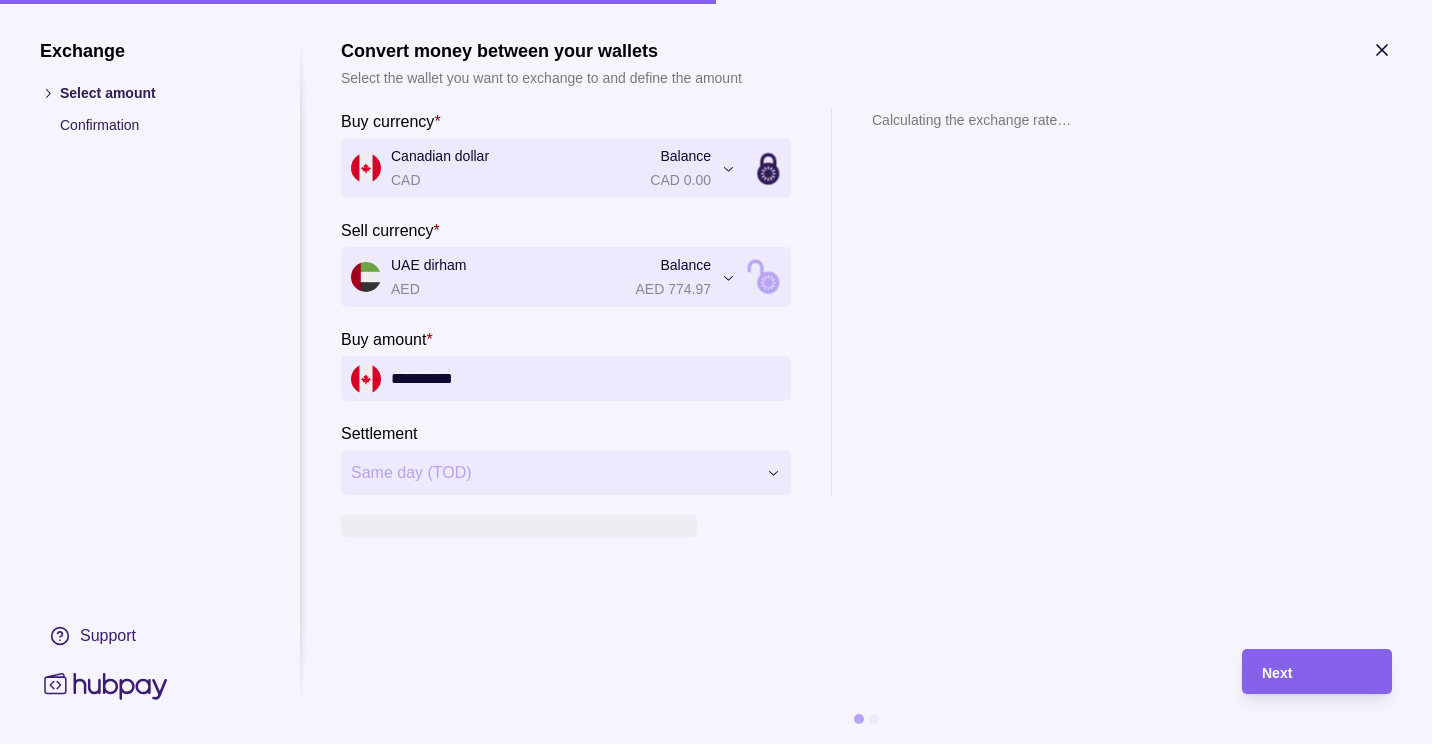 click on "Dashboard Trades Payments Collections Transactions Statements Support J Hello,  [PERSON_NAME] [COMPANY] Account Terms and conditions Privacy policy Sign out Trades Exchanges Forwards Create spot exchange Reference Rate Buy amount Sell amount Settlement due date Status 09 Jul 2025 AF-HLOL-P2W7 1  EUR  =  4.32204   AED EUR [AMOUNT] AED [AMOUNT] 10 Jul 2025 Success 08 Jul 2025 AF-S2KH-FQKG 1  USD  =  3.68423   AED USD [AMOUNT] AED [AMOUNT] 09 Jul 2025 Success AF-C65A-4E8X 1  USD  =  3.6503   AED AED [AMOUNT] USD [AMOUNT] 08 Jul 2025 Success 07 Jul 2025 AF-ZTJ6-EIAG 1  EUR  =  4.32437   AED EUR [AMOUNT] AED [AMOUNT] 08 Jul 2025 Success 04 Jul 2025 AF-M5KJ-ZN84 1  EUR  =  4.33838   AED EUR [AMOUNT] AED [AMOUNT] 08 Jul 2025 Success 03 Jul 2025 AF-53DW-VZSU 1  EUR  =  4.34871   AED EUR [AMOUNT] AED [AMOUNT] 07 Jul 2025 Success AF-AYB6-YVCW 1  EUR  =  4.35056   AED EUR [AMOUNT] AED [AMOUNT] 04 Jul 2025 Success 30 Jun 2025 AF-YIEO-LYOT 1  USD  =  3.68396   AED Success" at bounding box center [716, 1221] 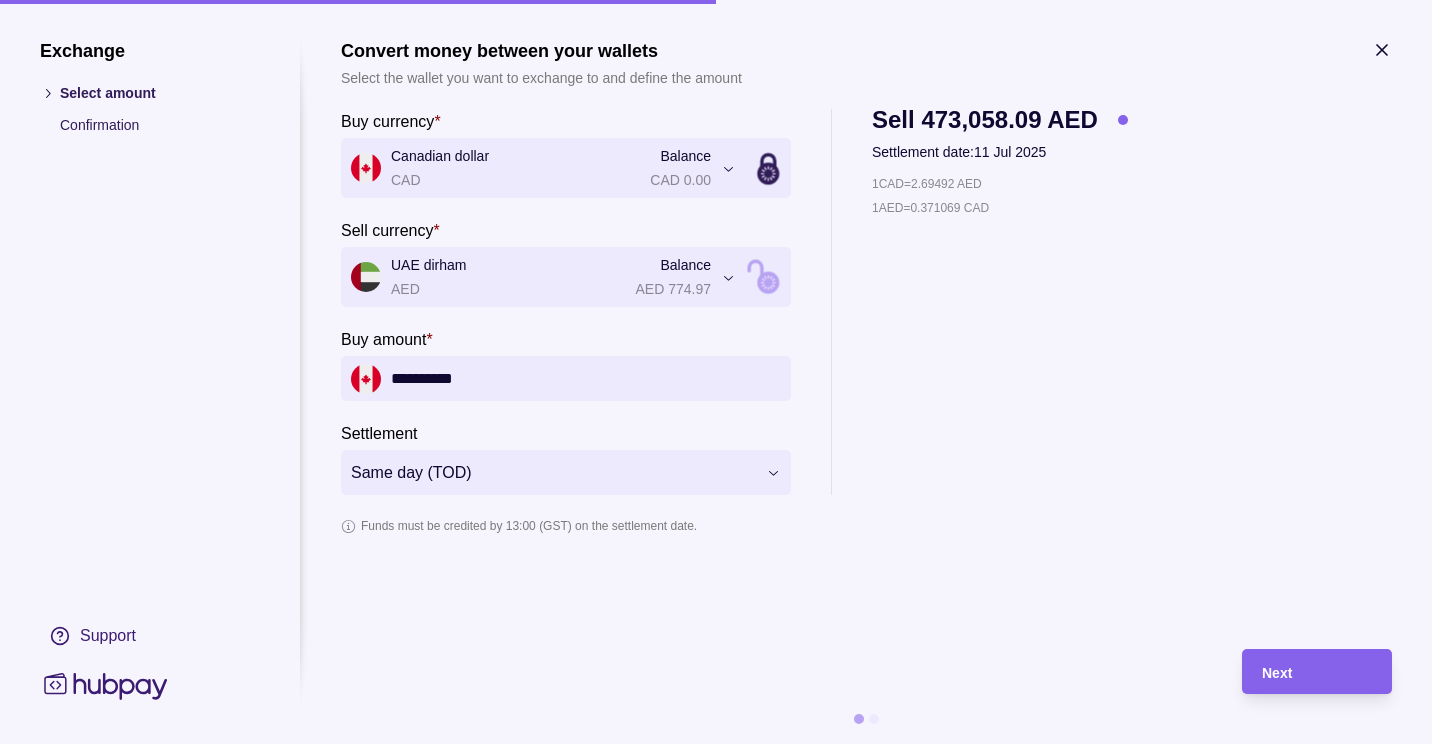 drag, startPoint x: 509, startPoint y: 377, endPoint x: 326, endPoint y: 350, distance: 184.98108 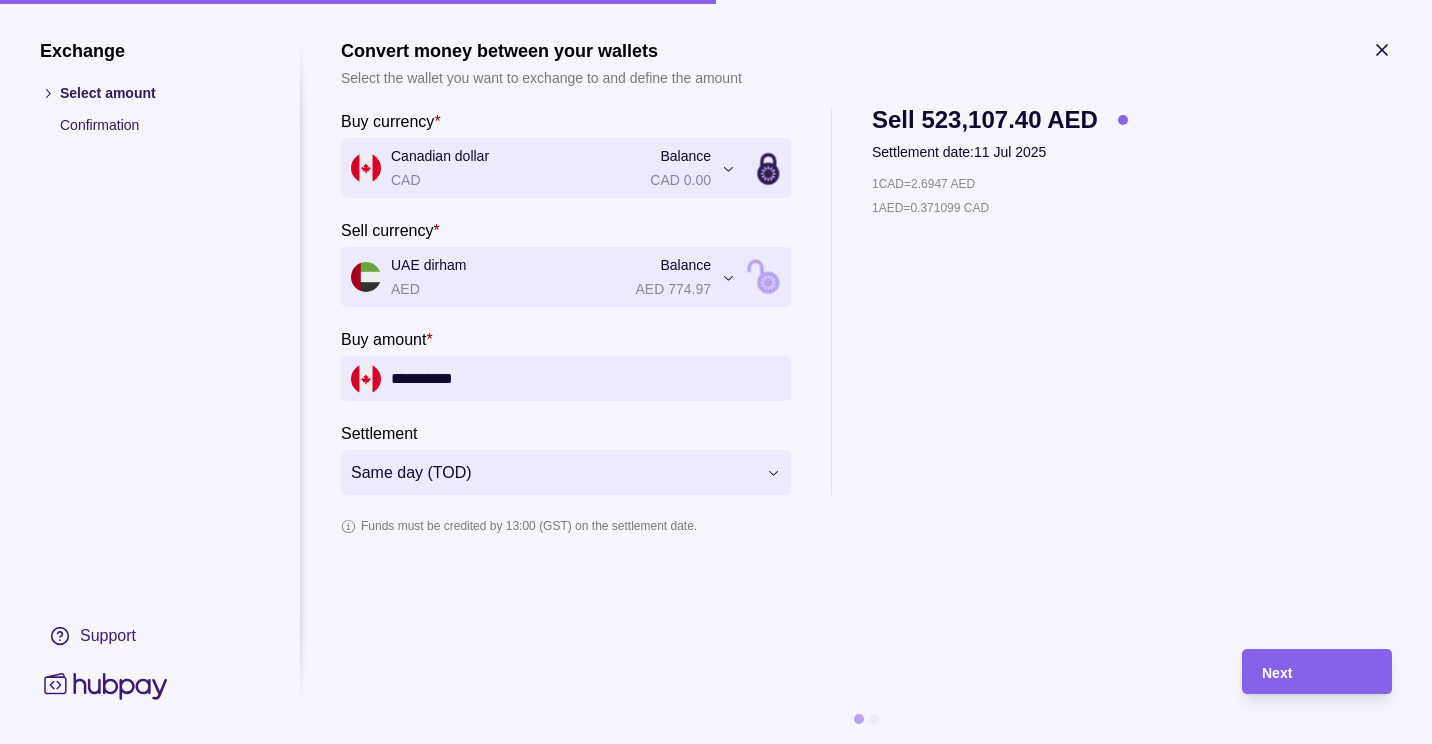 click on "Dashboard Trades Payments Collections Transactions Statements Support J Hello,  [PERSON_NAME] [COMPANY] Account Terms and conditions Privacy policy Sign out Trades Exchanges Forwards Create spot exchange Reference Rate Buy amount Sell amount Settlement due date Status 09 Jul 2025 AF-HLOL-P2W7 1  EUR  =  4.32204   AED EUR [AMOUNT] AED [AMOUNT] 10 Jul 2025 Success 08 Jul 2025 AF-S2KH-FQKG 1  USD  =  3.68423   AED USD [AMOUNT] AED [AMOUNT] 09 Jul 2025 Success AF-C65A-4E8X 1  USD  =  3.6503   AED AED [AMOUNT] USD [AMOUNT] 08 Jul 2025 Success 07 Jul 2025 AF-ZTJ6-EIAG 1  EUR  =  4.32437   AED EUR [AMOUNT] AED [AMOUNT] 08 Jul 2025 Success 04 Jul 2025 AF-M5KJ-ZN84 1  EUR  =  4.33838   AED EUR [AMOUNT] AED [AMOUNT] 08 Jul 2025 Success 03 Jul 2025 AF-53DW-VZSU 1  EUR  =  4.34871   AED EUR [AMOUNT] AED [AMOUNT] 07 Jul 2025 Success AF-AYB6-YVCW 1  EUR  =  4.35056   AED EUR [AMOUNT] AED [AMOUNT] 04 Jul 2025 Success 30 Jun 2025 AF-YIEO-LYOT 1  USD  =  3.68396   AED Success" at bounding box center (716, 1221) 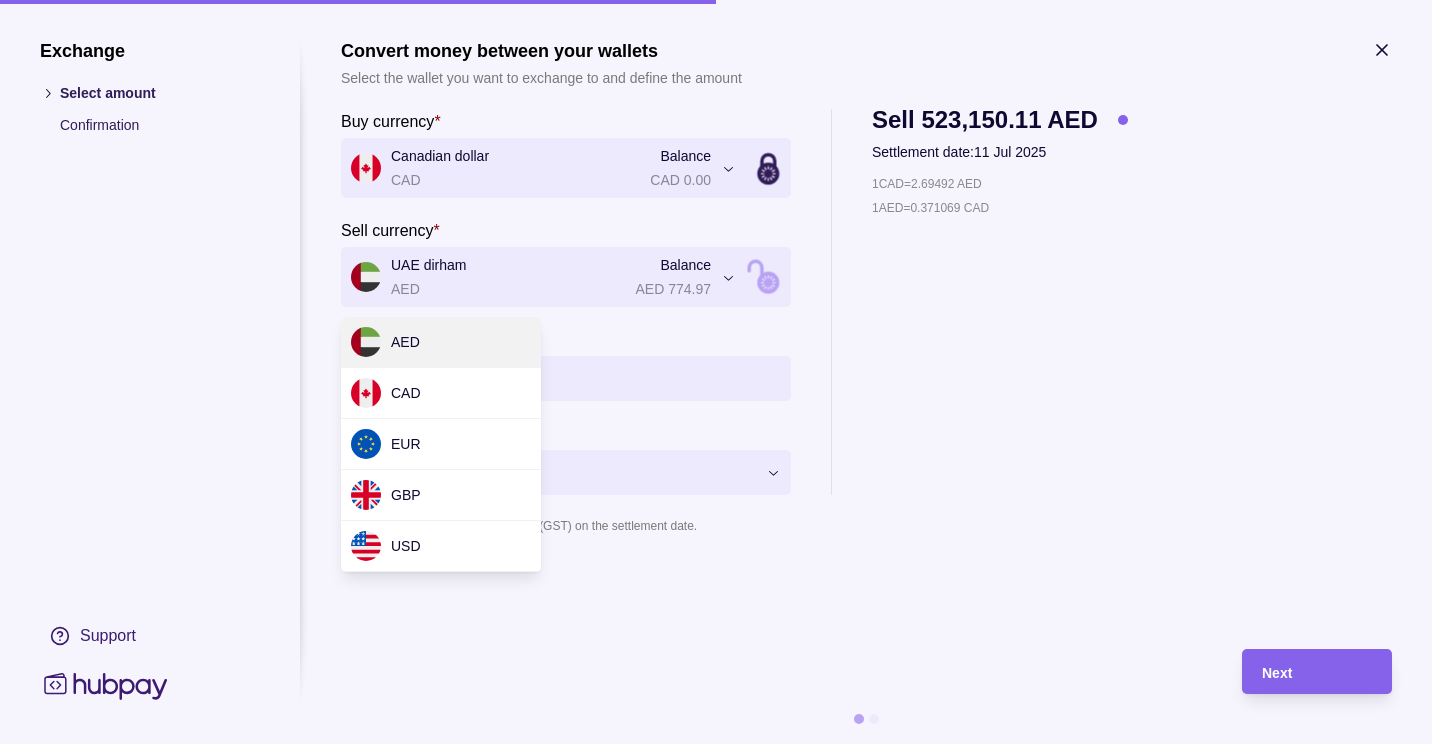 click on "Dashboard Trades Payments Collections Transactions Statements Support J Hello,  [PERSON_NAME] [COMPANY] Account Terms and conditions Privacy policy Sign out Trades Exchanges Forwards Create spot exchange Reference Rate Buy amount Sell amount Settlement due date Status 09 Jul 2025 AF-HLOL-P2W7 1  EUR  =  4.32204   AED EUR [AMOUNT] AED [AMOUNT] 10 Jul 2025 Success 08 Jul 2025 AF-S2KH-FQKG 1  USD  =  3.68423   AED USD [AMOUNT] AED [AMOUNT] 09 Jul 2025 Success AF-C65A-4E8X 1  USD  =  3.6503   AED AED [AMOUNT] USD [AMOUNT] 08 Jul 2025 Success 07 Jul 2025 AF-ZTJ6-EIAG 1  EUR  =  4.32437   AED EUR [AMOUNT] AED [AMOUNT] 08 Jul 2025 Success 04 Jul 2025 AF-M5KJ-ZN84 1  EUR  =  4.33838   AED EUR [AMOUNT] AED [AMOUNT] 08 Jul 2025 Success 03 Jul 2025 AF-53DW-VZSU 1  EUR  =  4.34871   AED EUR [AMOUNT] AED [AMOUNT] 07 Jul 2025 Success AF-AYB6-YVCW 1  EUR  =  4.35056   AED EUR [AMOUNT] AED [AMOUNT] 04 Jul 2025 Success 30 Jun 2025 AF-YIEO-LYOT 1  USD  =  3.68396   AED Success" at bounding box center [716, 1221] 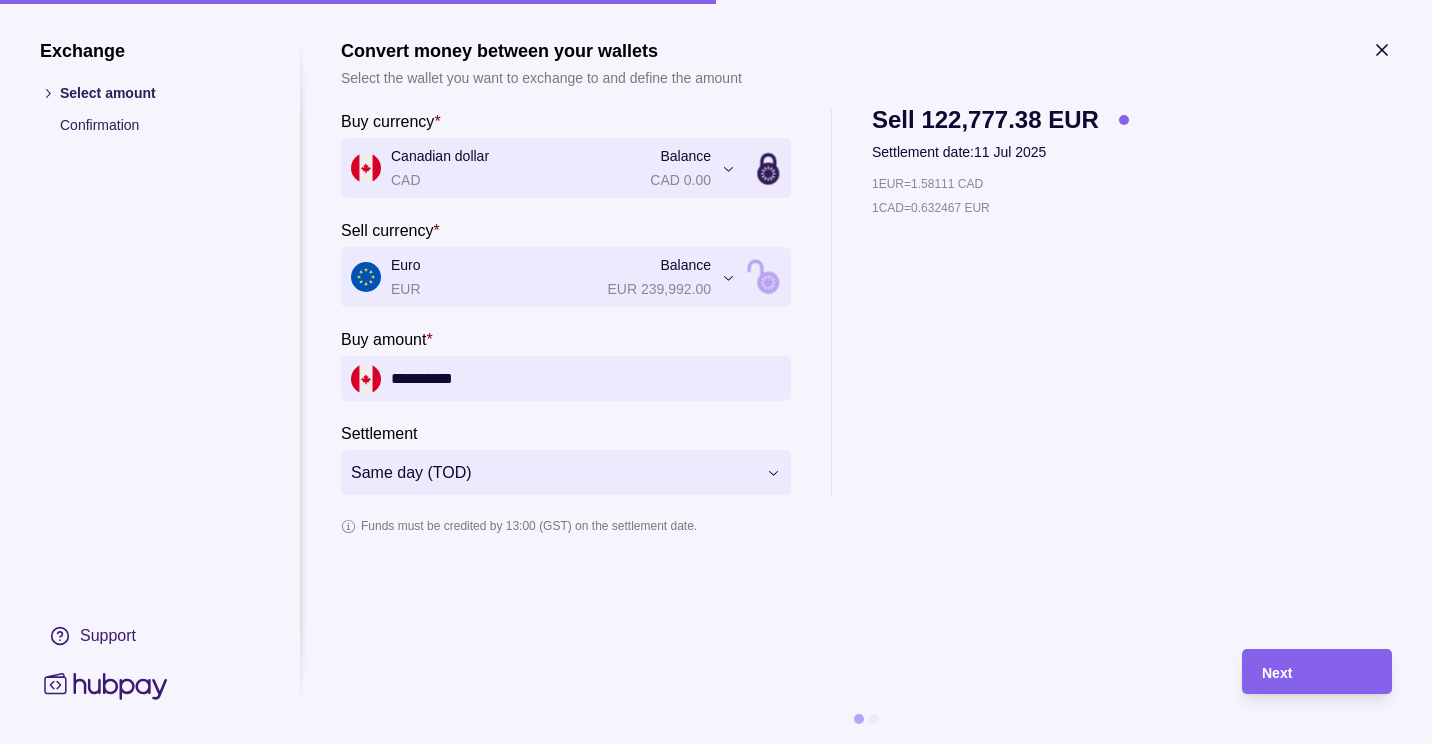 click on "1  EUR  =  1.58111   CAD 1  CAD  =  0.632467   EUR" at bounding box center (1000, 334) 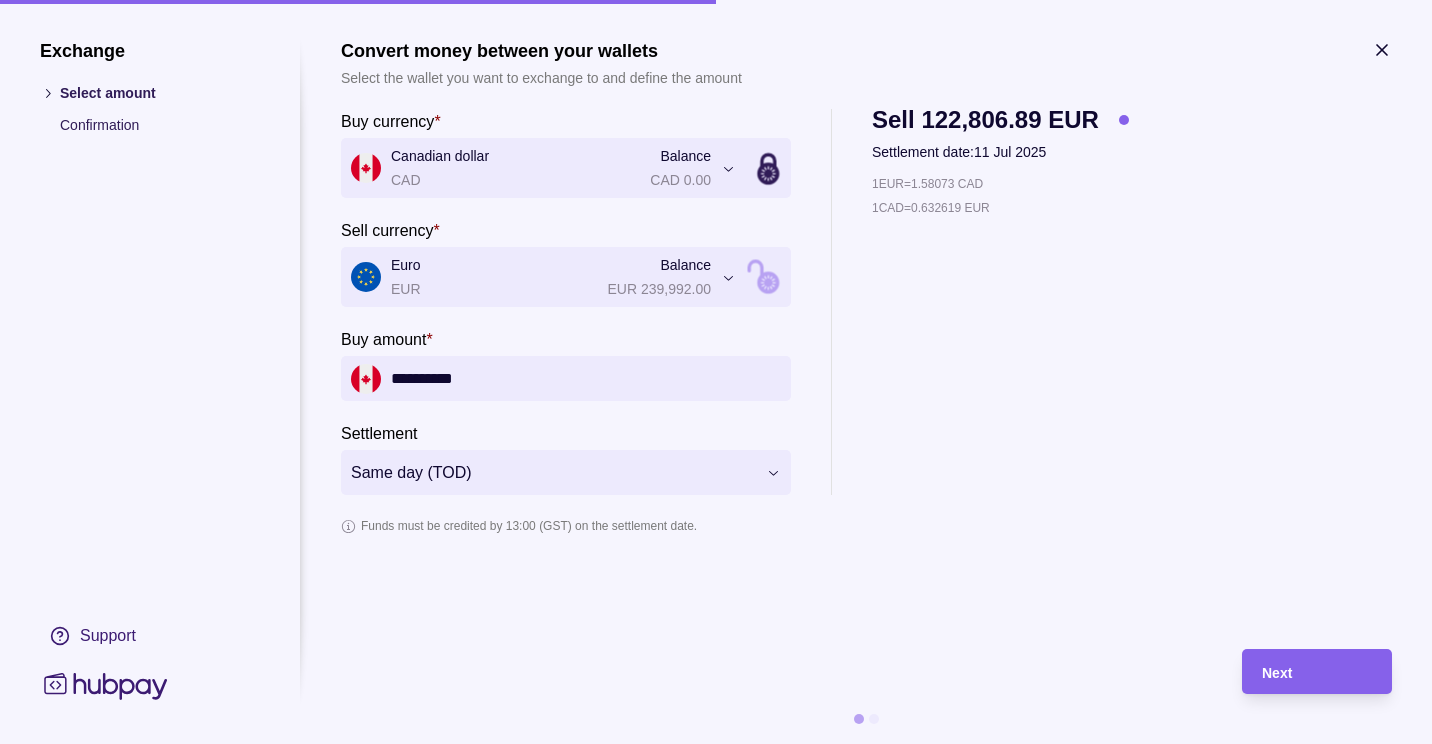drag, startPoint x: 518, startPoint y: 386, endPoint x: 352, endPoint y: 381, distance: 166.07529 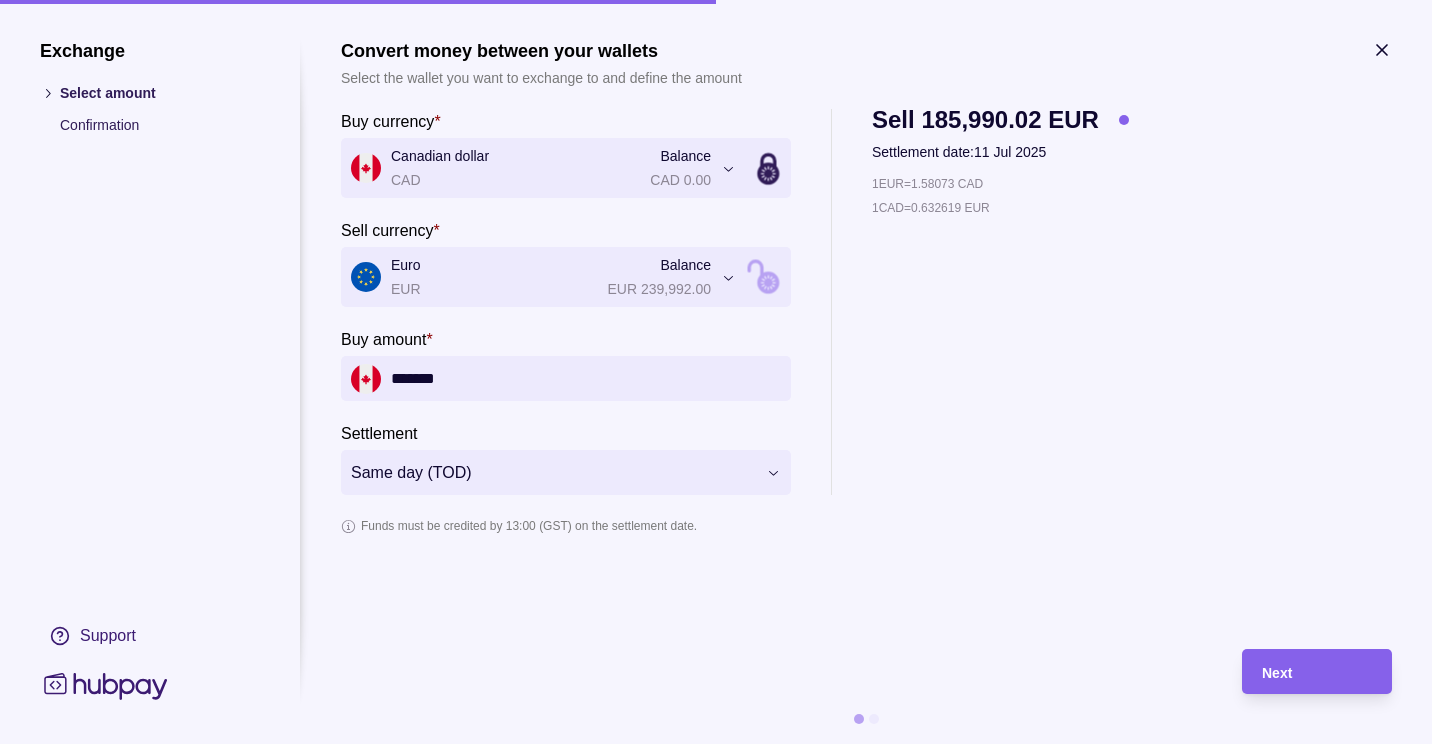 click on "1  EUR  =  1.58073   CAD 1  CAD  =  0.632619   EUR" at bounding box center (1000, 334) 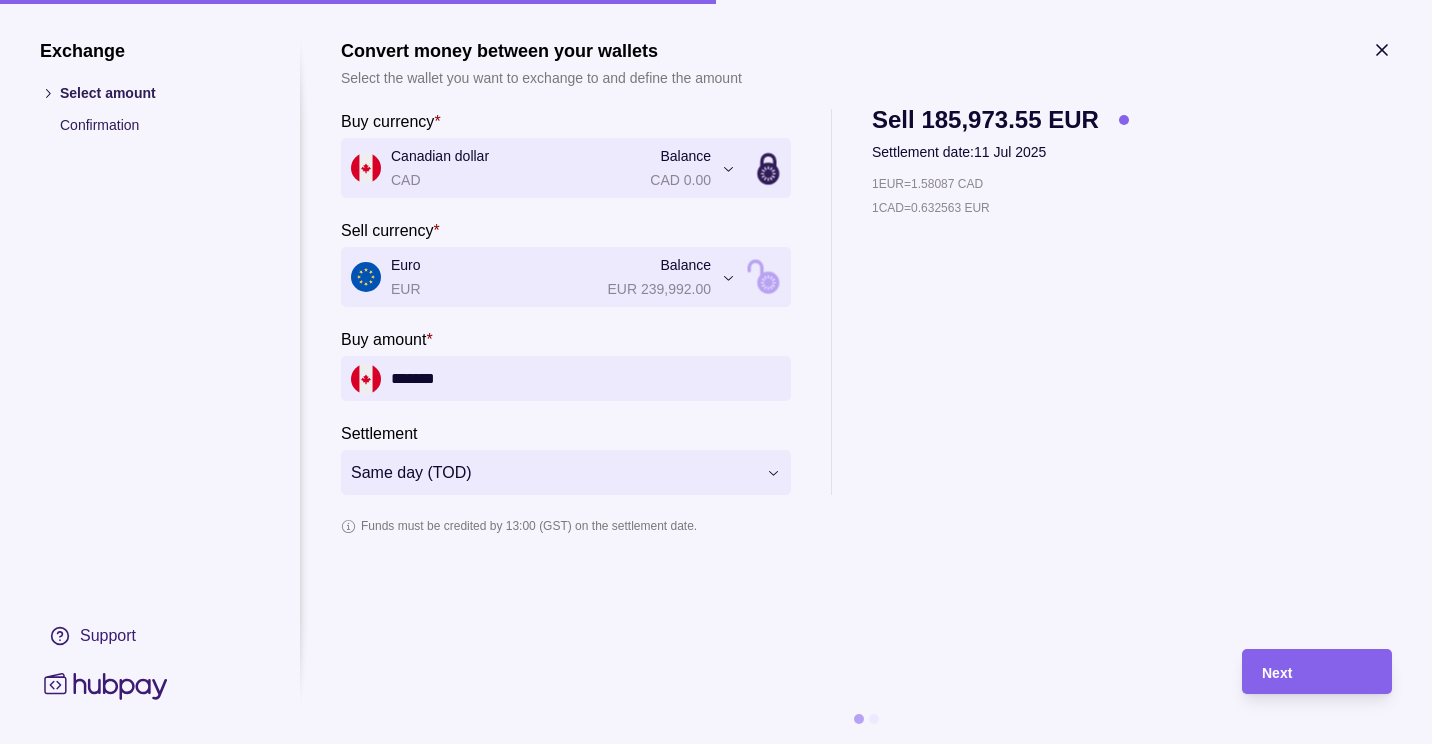 drag, startPoint x: 519, startPoint y: 381, endPoint x: 104, endPoint y: 295, distance: 423.81717 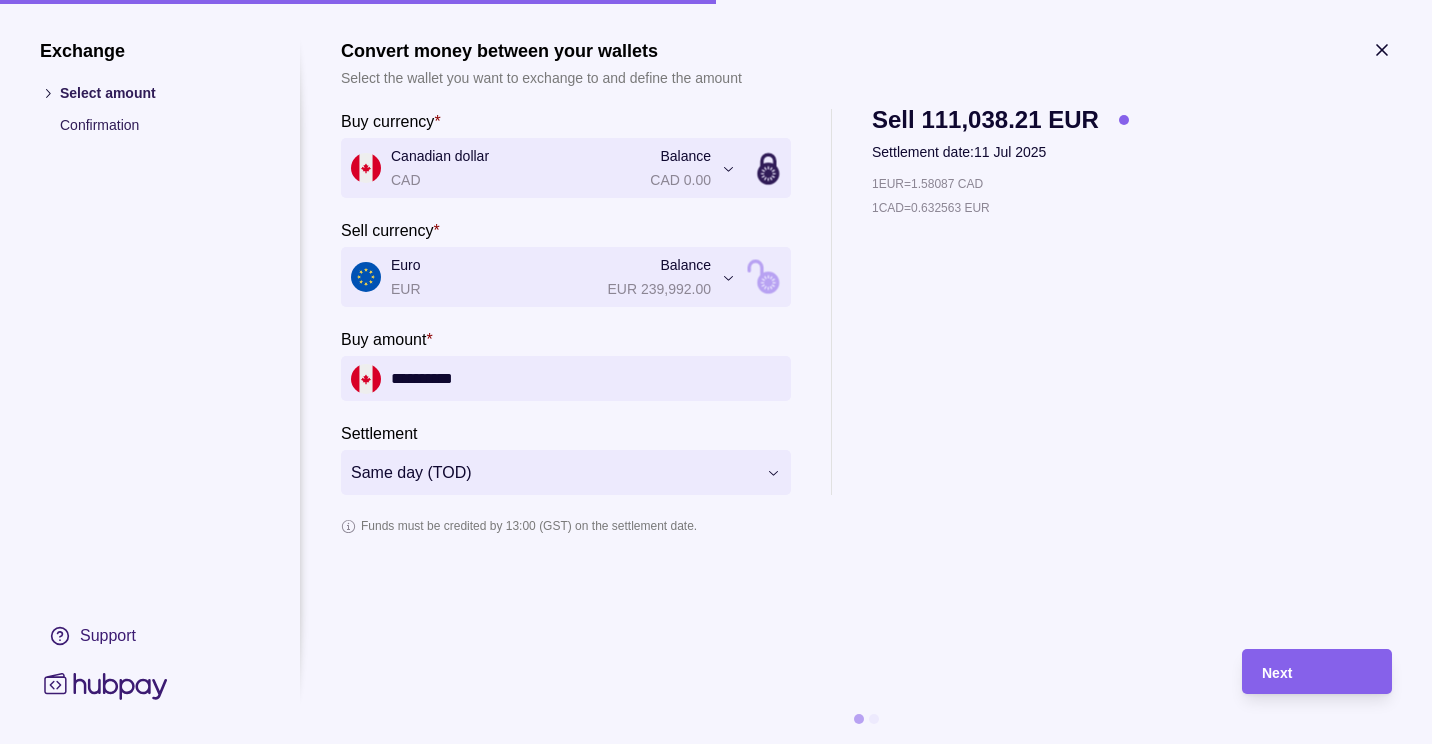 type on "**********" 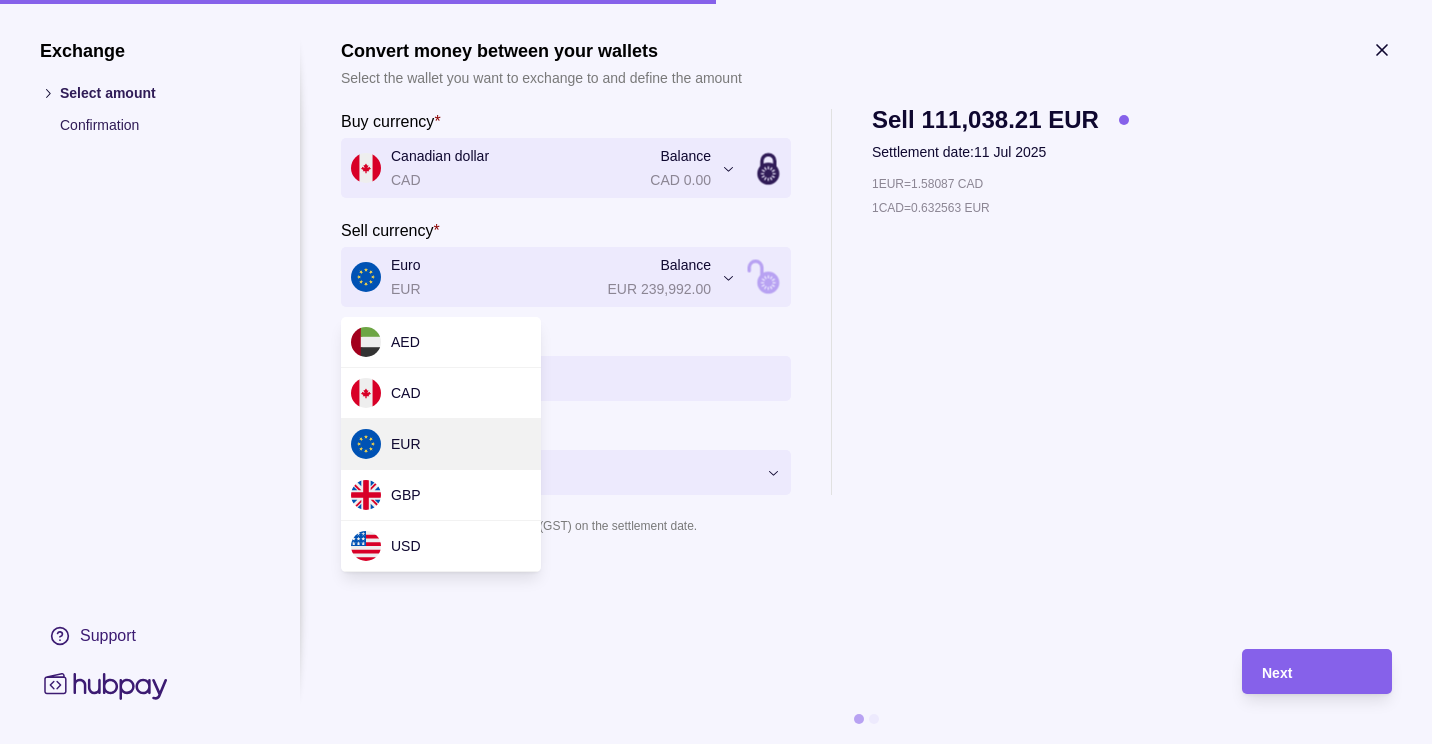 click on "Dashboard Trades Payments Collections Transactions Statements Support J Hello,  [PERSON_NAME] [COMPANY] Account Terms and conditions Privacy policy Sign out Trades Exchanges Forwards Create spot exchange Reference Rate Buy amount Sell amount Settlement due date Status 09 Jul 2025 AF-HLOL-P2W7 1  EUR  =  4.32204   AED EUR [AMOUNT] AED [AMOUNT] 10 Jul 2025 Success 08 Jul 2025 AF-S2KH-FQKG 1  USD  =  3.68423   AED USD [AMOUNT] AED [AMOUNT] 09 Jul 2025 Success AF-C65A-4E8X 1  USD  =  3.6503   AED AED [AMOUNT] USD [AMOUNT] 08 Jul 2025 Success 07 Jul 2025 AF-ZTJ6-EIAG 1  EUR  =  4.32437   AED EUR [AMOUNT] AED [AMOUNT] 08 Jul 2025 Success 04 Jul 2025 AF-M5KJ-ZN84 1  EUR  =  4.33838   AED EUR [AMOUNT] AED [AMOUNT] 08 Jul 2025 Success 03 Jul 2025 AF-53DW-VZSU 1  EUR  =  4.34871   AED EUR [AMOUNT] AED [AMOUNT] 07 Jul 2025 Success AF-AYB6-YVCW 1  EUR  =  4.35056   AED EUR [AMOUNT] AED [AMOUNT] 04 Jul 2025 Success 30 Jun 2025 AF-YIEO-LYOT 1  USD  =  3.68396   AED Success" at bounding box center (716, 1221) 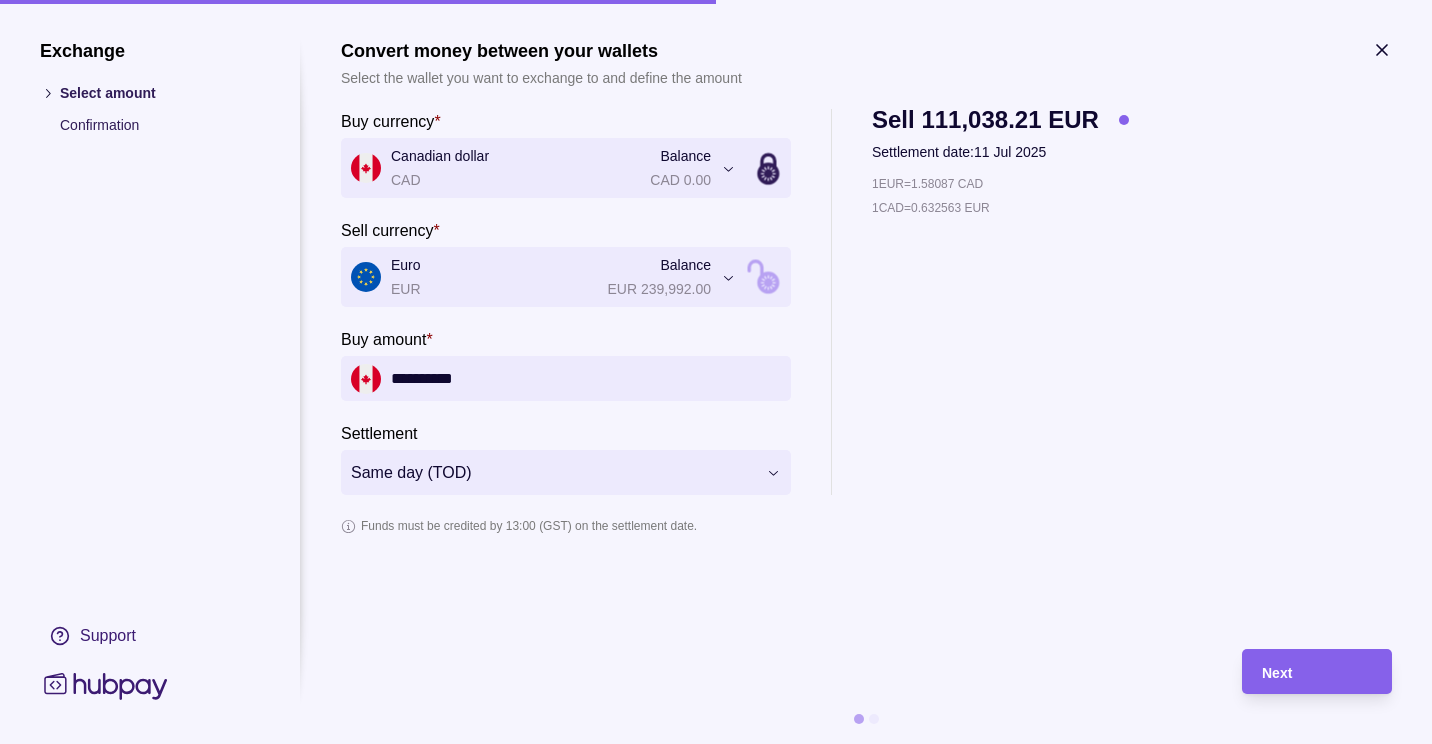 click on "Dashboard Trades Payments Collections Transactions Statements Support J Hello,  [PERSON_NAME] [COMPANY] Account Terms and conditions Privacy policy Sign out Trades Exchanges Forwards Create spot exchange Reference Rate Buy amount Sell amount Settlement due date Status 09 Jul 2025 AF-HLOL-P2W7 1  EUR  =  4.32204   AED EUR [AMOUNT] AED [AMOUNT] 10 Jul 2025 Success 08 Jul 2025 AF-S2KH-FQKG 1  USD  =  3.68423   AED USD [AMOUNT] AED [AMOUNT] 09 Jul 2025 Success AF-C65A-4E8X 1  USD  =  3.6503   AED AED [AMOUNT] USD [AMOUNT] 08 Jul 2025 Success 07 Jul 2025 AF-ZTJ6-EIAG 1  EUR  =  4.32437   AED EUR [AMOUNT] AED [AMOUNT] 08 Jul 2025 Success 04 Jul 2025 AF-M5KJ-ZN84 1  EUR  =  4.33838   AED EUR [AMOUNT] AED [AMOUNT] 08 Jul 2025 Success 03 Jul 2025 AF-53DW-VZSU 1  EUR  =  4.34871   AED EUR [AMOUNT] AED [AMOUNT] 07 Jul 2025 Success AF-AYB6-YVCW 1  EUR  =  4.35056   AED EUR [AMOUNT] AED [AMOUNT] 04 Jul 2025 Success 30 Jun 2025 AF-YIEO-LYOT 1  USD  =  3.68396   AED Success" at bounding box center [716, 1221] 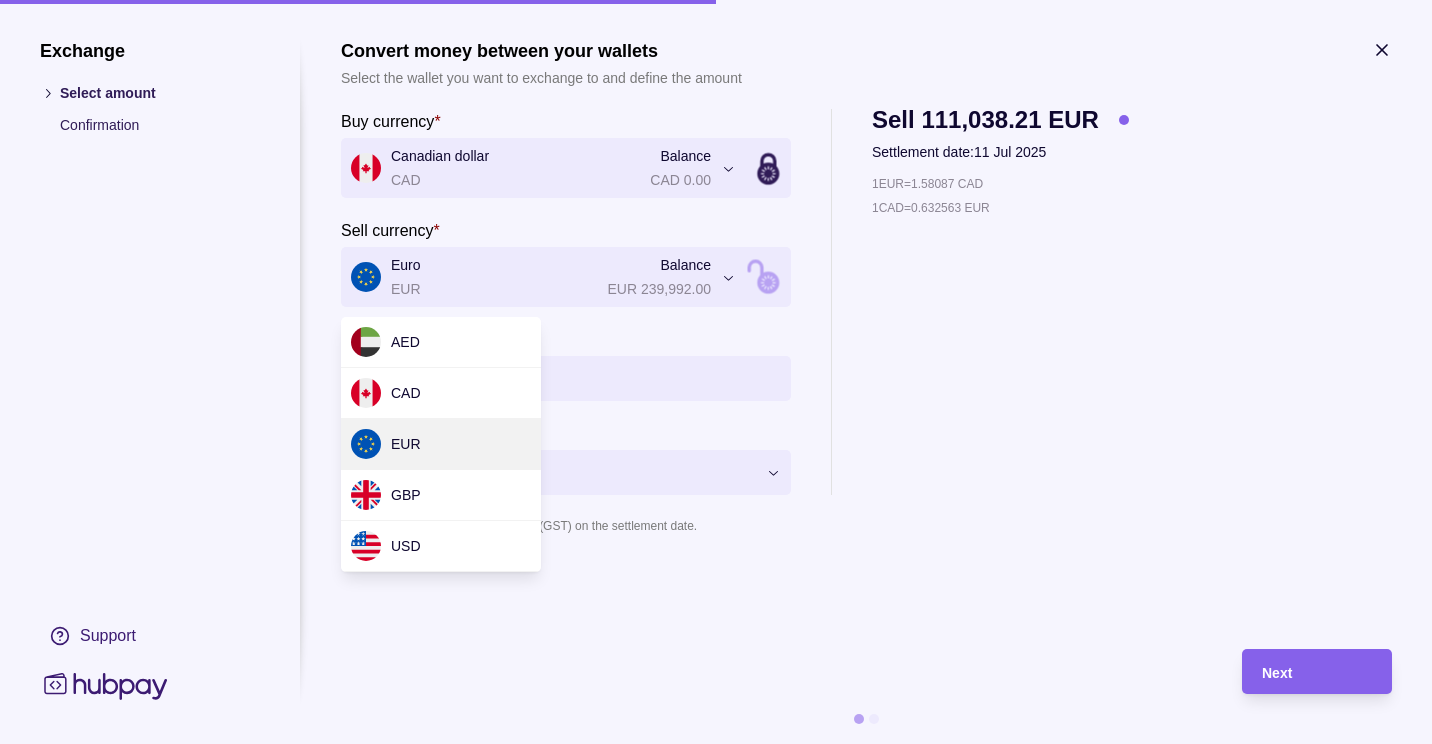 click on "Dashboard Trades Payments Collections Transactions Statements Support J Hello,  [PERSON_NAME] [COMPANY] Account Terms and conditions Privacy policy Sign out Trades Exchanges Forwards Create spot exchange Reference Rate Buy amount Sell amount Settlement due date Status 09 Jul 2025 AF-HLOL-P2W7 1  EUR  =  4.32204   AED EUR [AMOUNT] AED [AMOUNT] 10 Jul 2025 Success 08 Jul 2025 AF-S2KH-FQKG 1  USD  =  3.68423   AED USD [AMOUNT] AED [AMOUNT] 09 Jul 2025 Success AF-C65A-4E8X 1  USD  =  3.6503   AED AED [AMOUNT] USD [AMOUNT] 08 Jul 2025 Success 07 Jul 2025 AF-ZTJ6-EIAG 1  EUR  =  4.32437   AED EUR [AMOUNT] AED [AMOUNT] 08 Jul 2025 Success 04 Jul 2025 AF-M5KJ-ZN84 1  EUR  =  4.33838   AED EUR [AMOUNT] AED [AMOUNT] 08 Jul 2025 Success 03 Jul 2025 AF-53DW-VZSU 1  EUR  =  4.34871   AED EUR [AMOUNT] AED [AMOUNT] 07 Jul 2025 Success AF-AYB6-YVCW 1  EUR  =  4.35056   AED EUR [AMOUNT] AED [AMOUNT] 04 Jul 2025 Success 30 Jun 2025 AF-YIEO-LYOT 1  USD  =  3.68396   AED Success" at bounding box center [716, 1221] 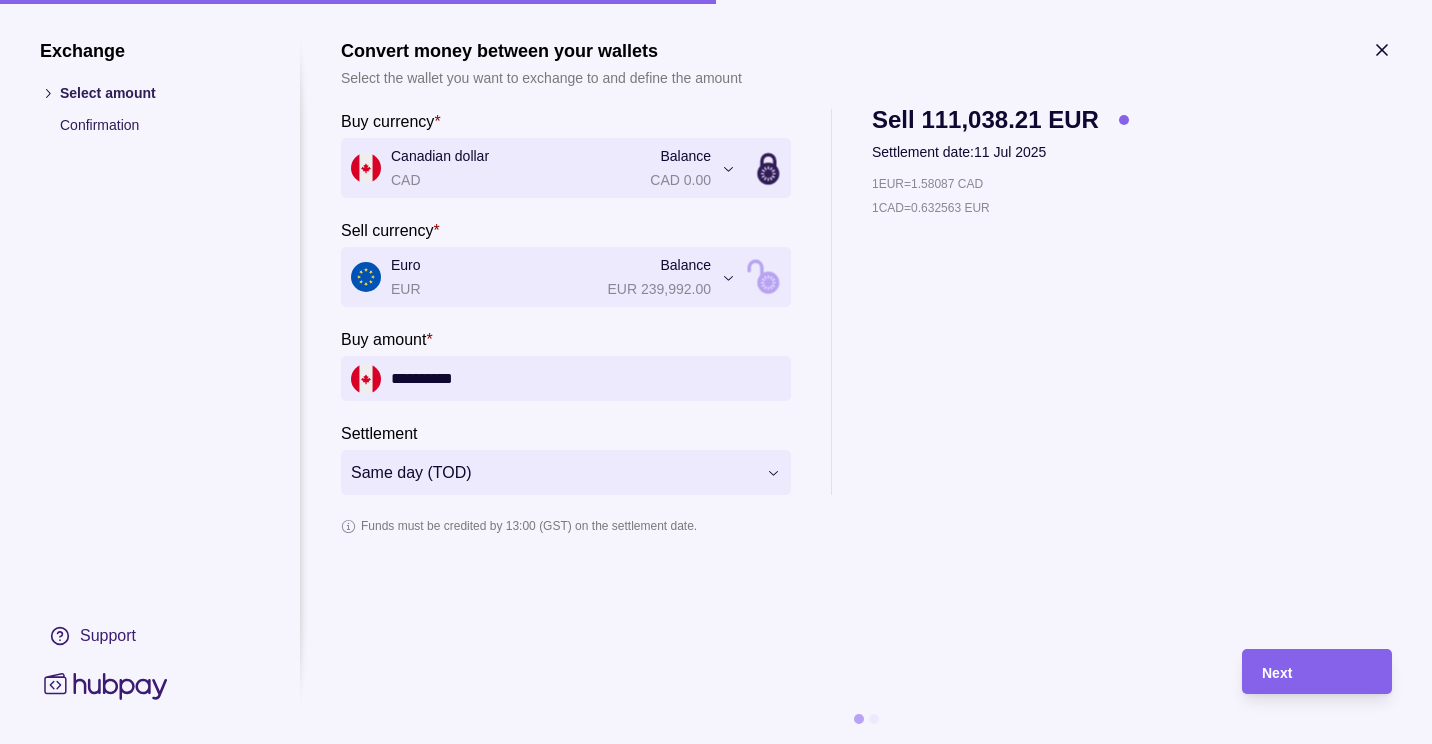 click on "Dashboard Trades Payments Collections Transactions Statements Support J Hello,  [PERSON_NAME] [COMPANY] Account Terms and conditions Privacy policy Sign out Trades Exchanges Forwards Create spot exchange Reference Rate Buy amount Sell amount Settlement due date Status 09 Jul 2025 AF-HLOL-P2W7 1  EUR  =  4.32204   AED EUR [AMOUNT] AED [AMOUNT] 10 Jul 2025 Success 08 Jul 2025 AF-S2KH-FQKG 1  USD  =  3.68423   AED USD [AMOUNT] AED [AMOUNT] 09 Jul 2025 Success AF-C65A-4E8X 1  USD  =  3.6503   AED AED [AMOUNT] USD [AMOUNT] 08 Jul 2025 Success 07 Jul 2025 AF-ZTJ6-EIAG 1  EUR  =  4.32437   AED EUR [AMOUNT] AED [AMOUNT] 08 Jul 2025 Success 04 Jul 2025 AF-M5KJ-ZN84 1  EUR  =  4.33838   AED EUR [AMOUNT] AED [AMOUNT] 08 Jul 2025 Success 03 Jul 2025 AF-53DW-VZSU 1  EUR  =  4.34871   AED EUR [AMOUNT] AED [AMOUNT] 07 Jul 2025 Success AF-AYB6-YVCW 1  EUR  =  4.35056   AED EUR [AMOUNT] AED [AMOUNT] 04 Jul 2025 Success 30 Jun 2025 AF-YIEO-LYOT 1  USD  =  3.68396   AED Success" at bounding box center (716, 1221) 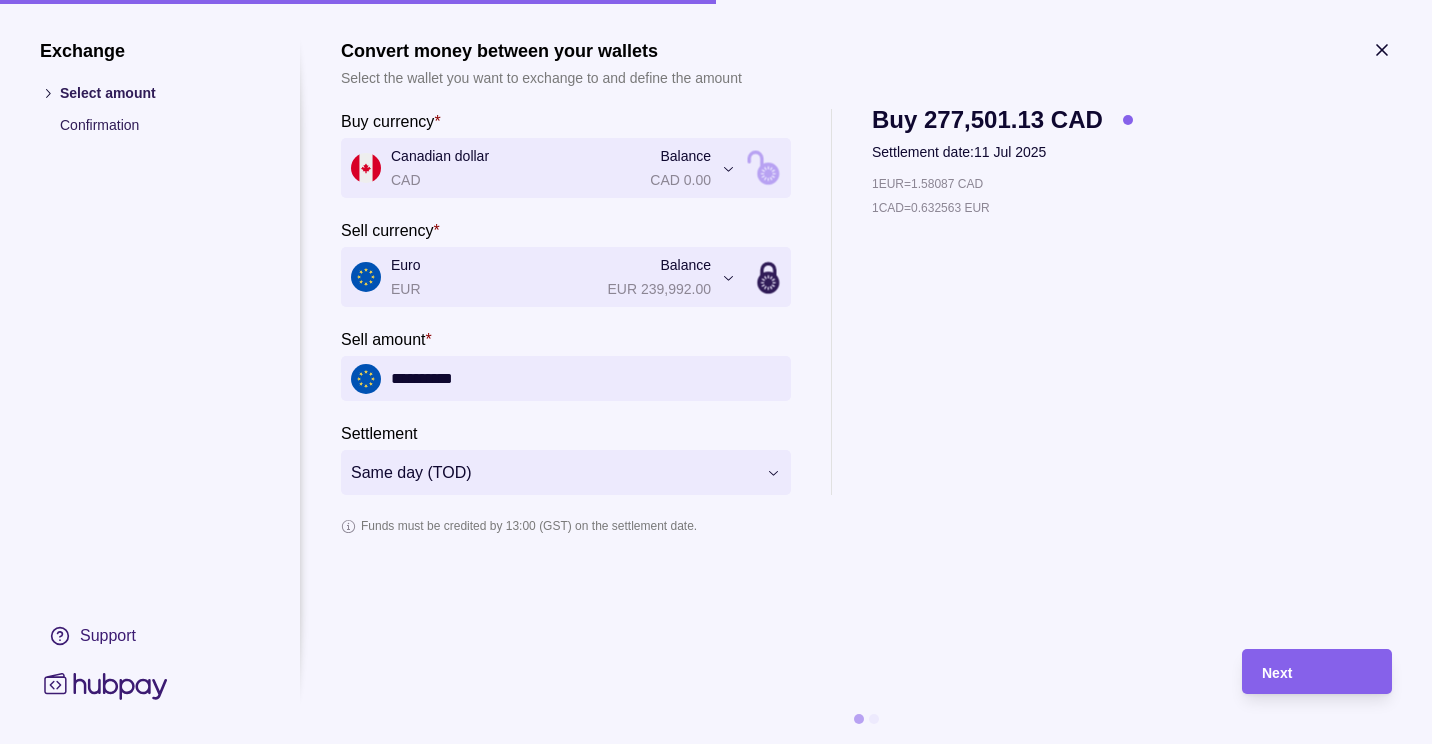 click on "**********" at bounding box center [866, 323] 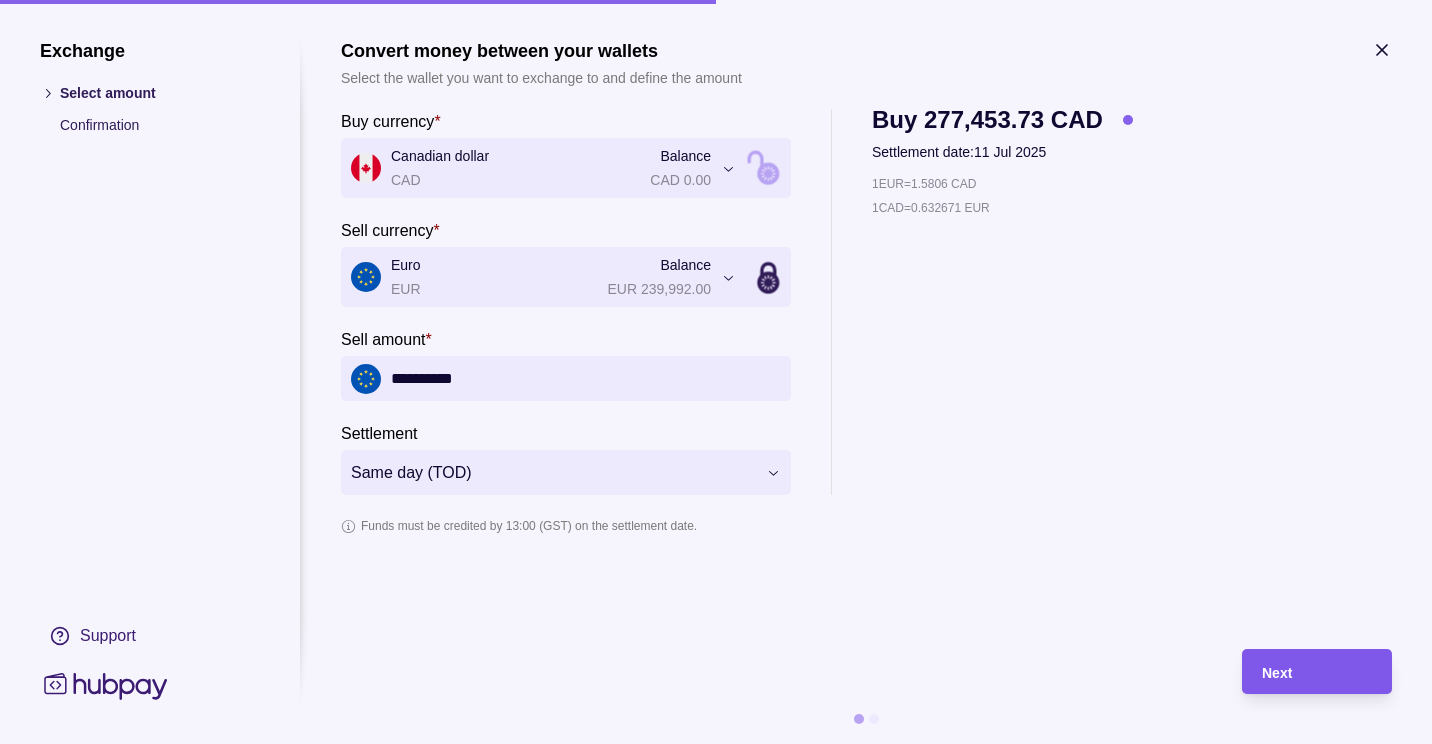 click on "Next" at bounding box center (1277, 673) 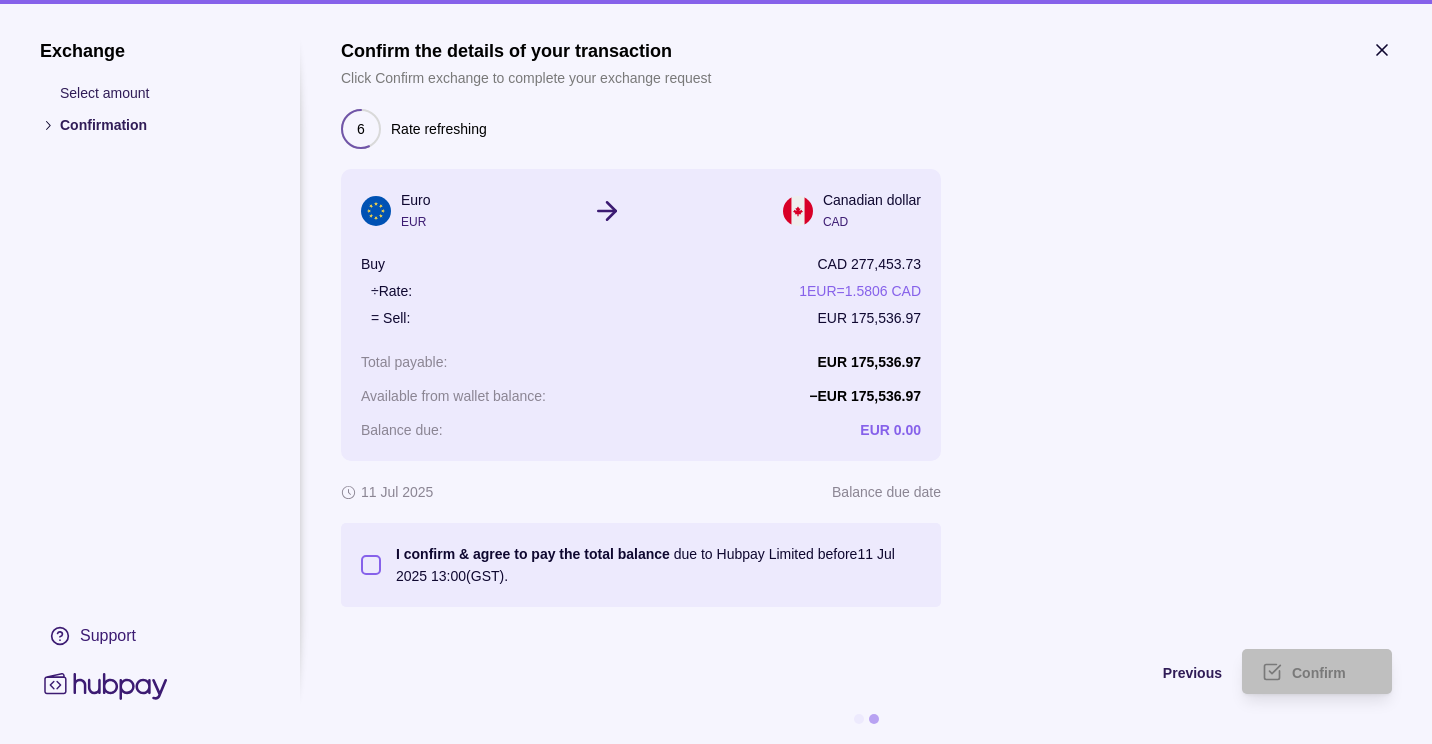 click on "I confirm  & agree to pay the total balance   due to Hubpay Limited before  11 Jul 2025   13:00  (GST)." at bounding box center (371, 565) 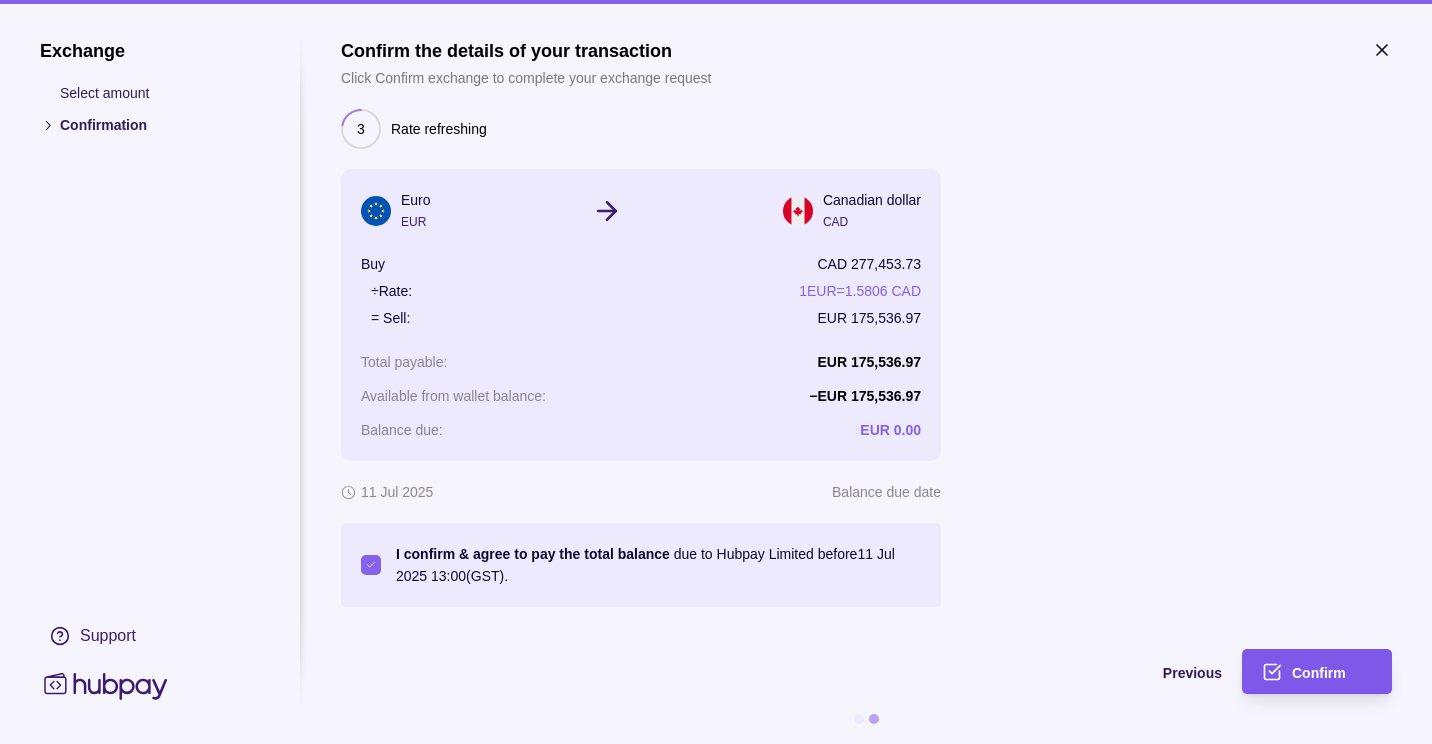 click on "Confirm" at bounding box center (1332, 672) 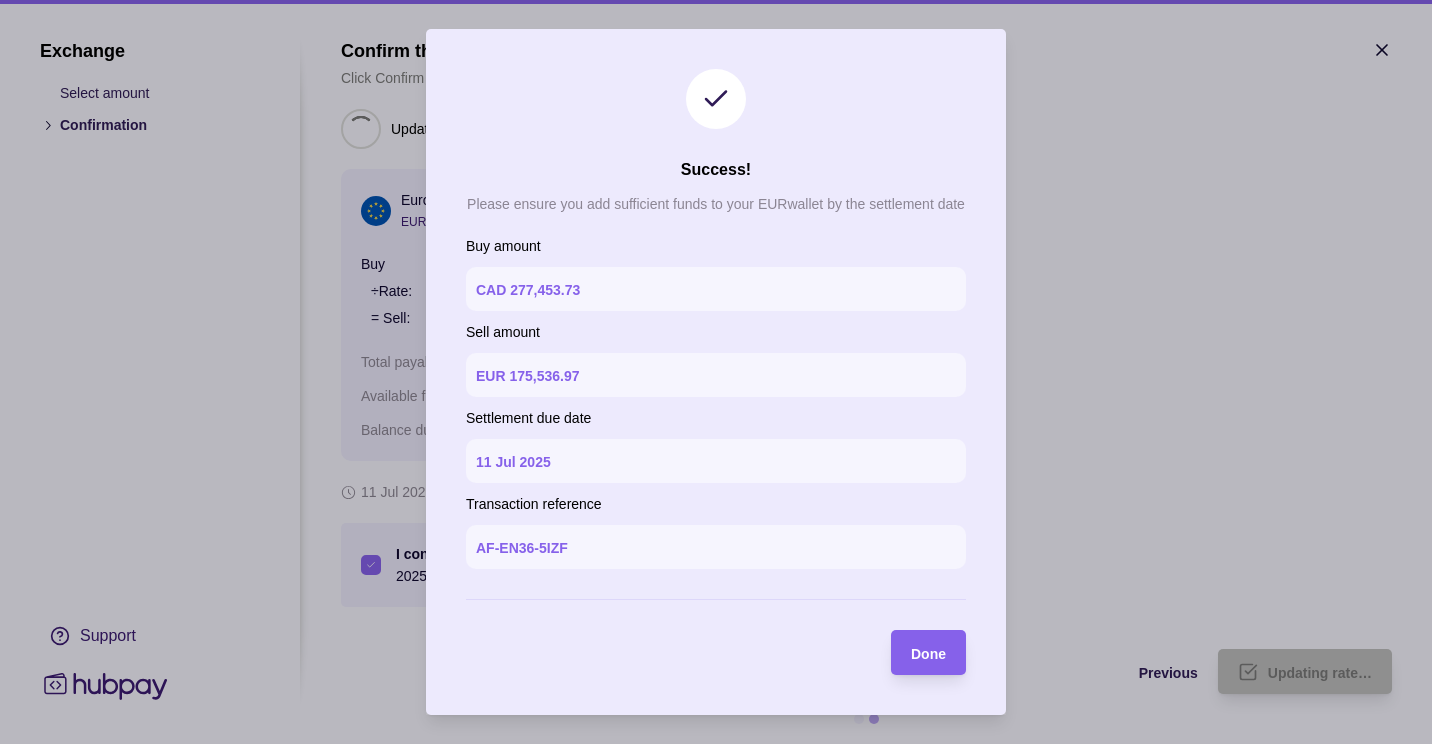 click on "CAD 277,453.73" at bounding box center (528, 290) 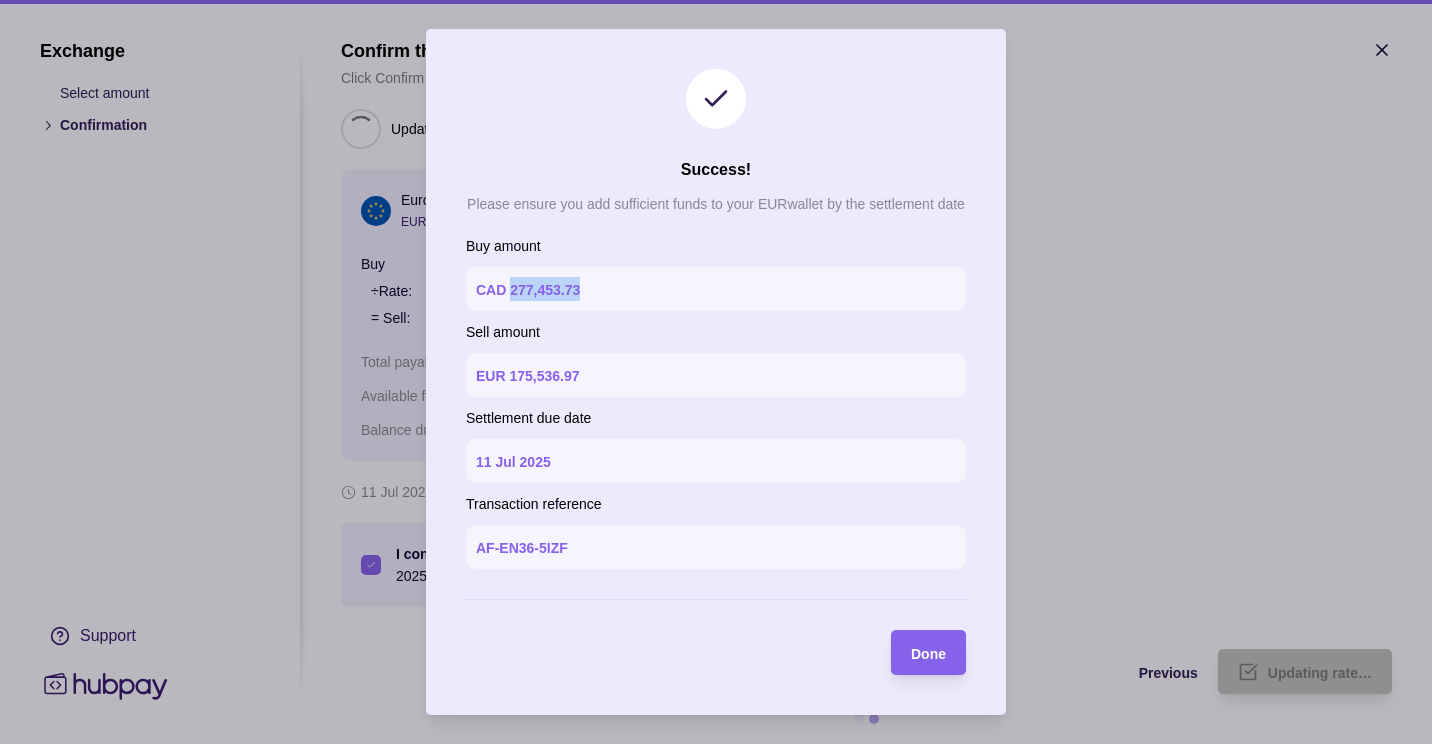 click on "CAD 277,453.73" at bounding box center [528, 290] 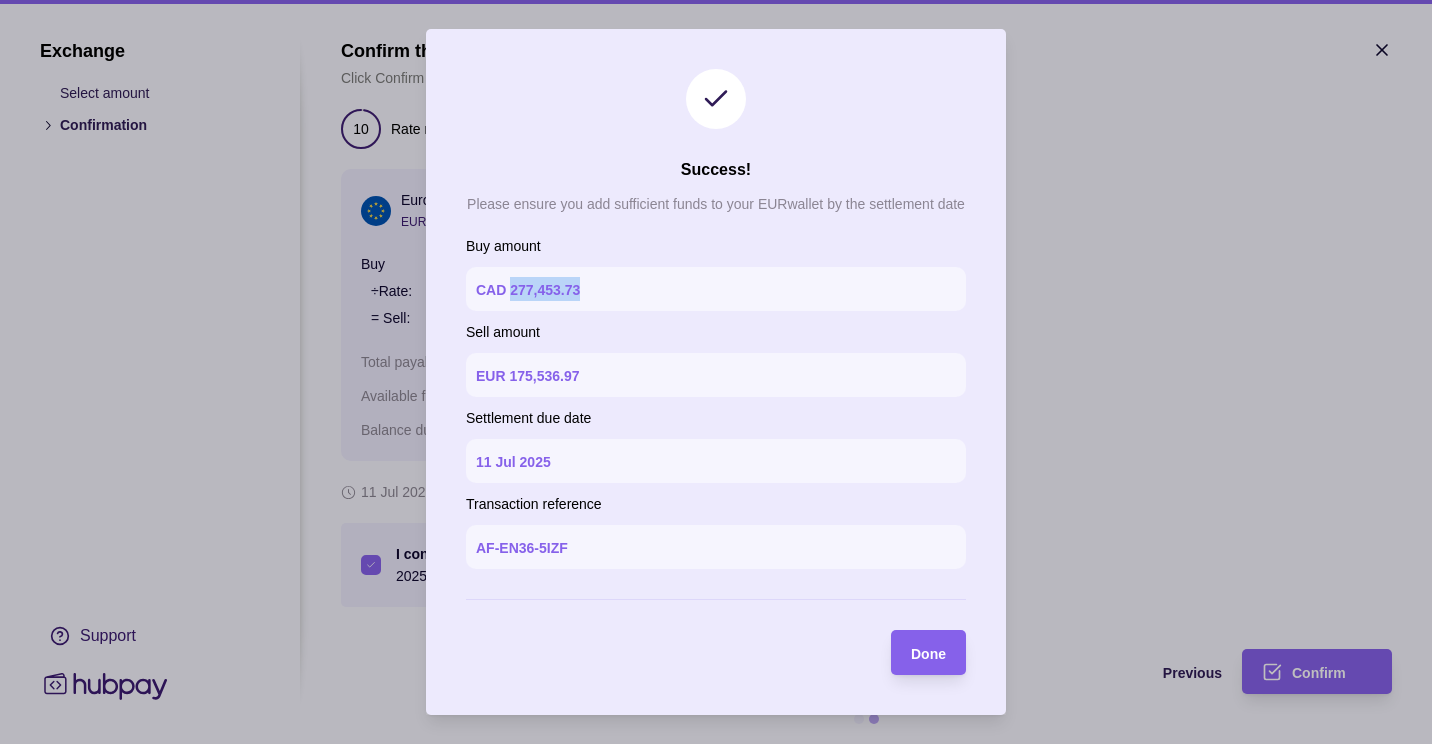 copy on "277,453.73" 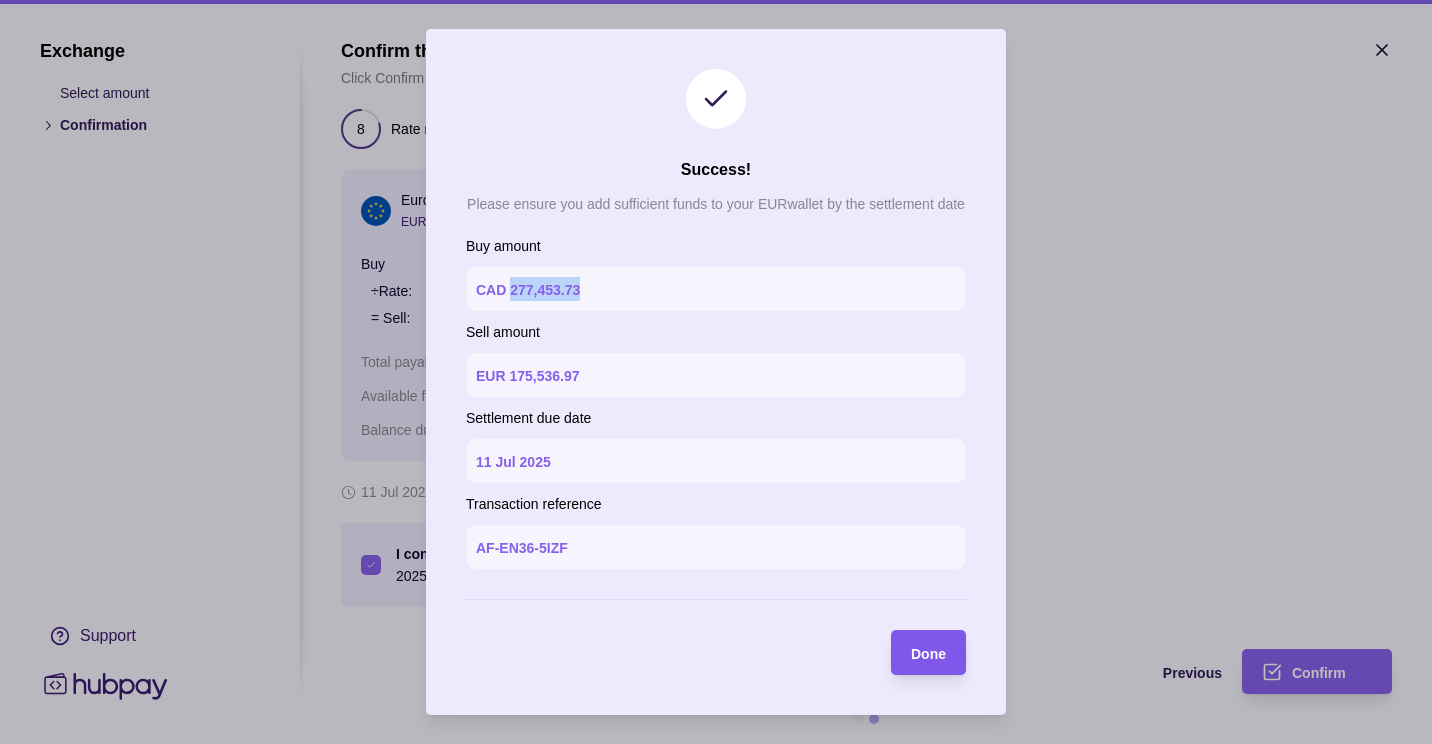click on "Done" at bounding box center [928, 652] 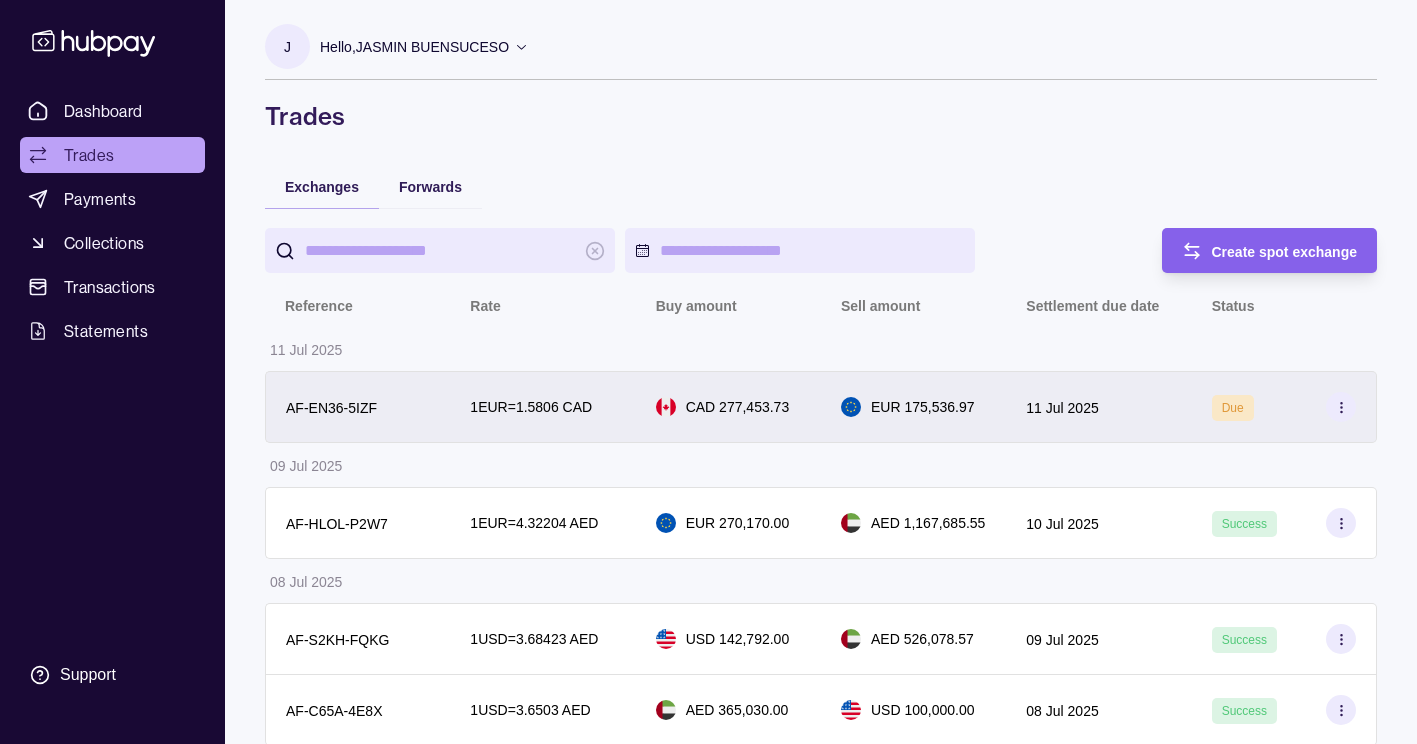 click 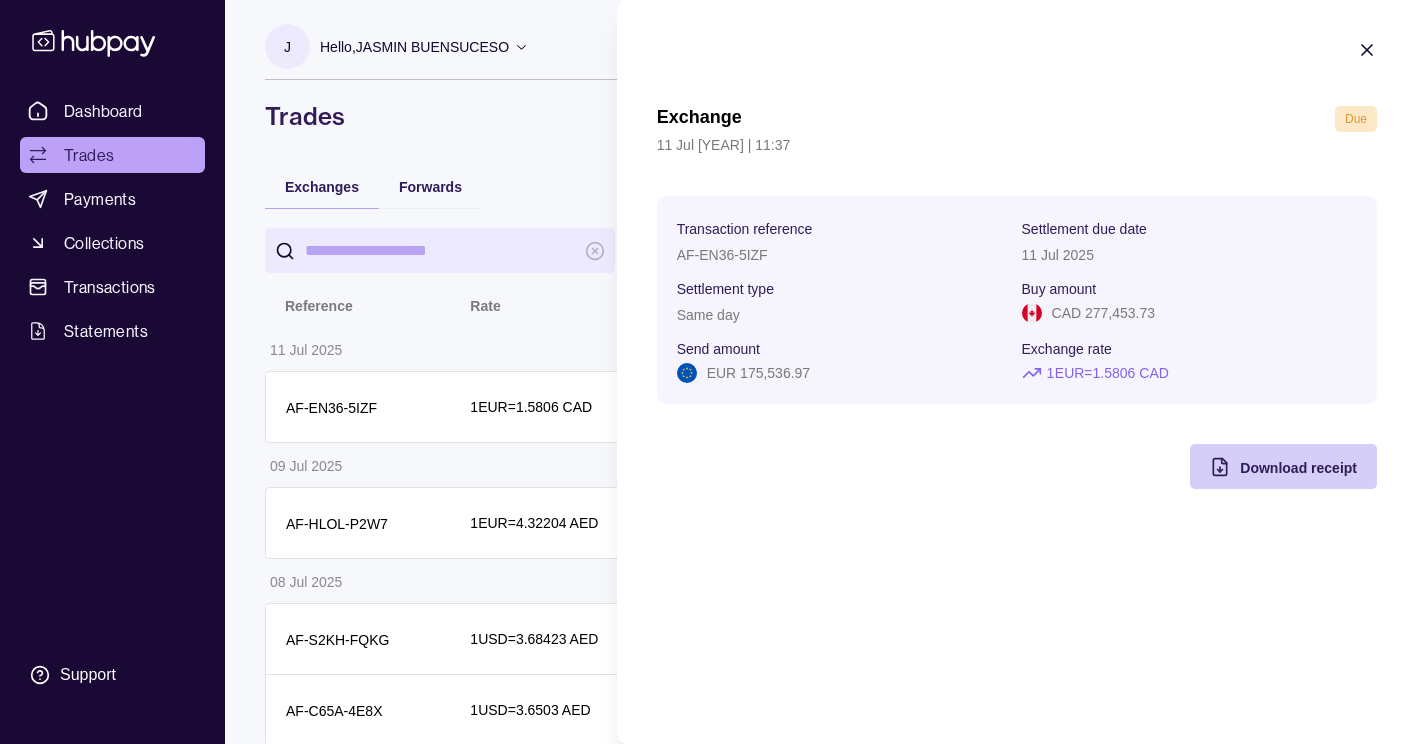 click on "Download receipt" at bounding box center (1298, 468) 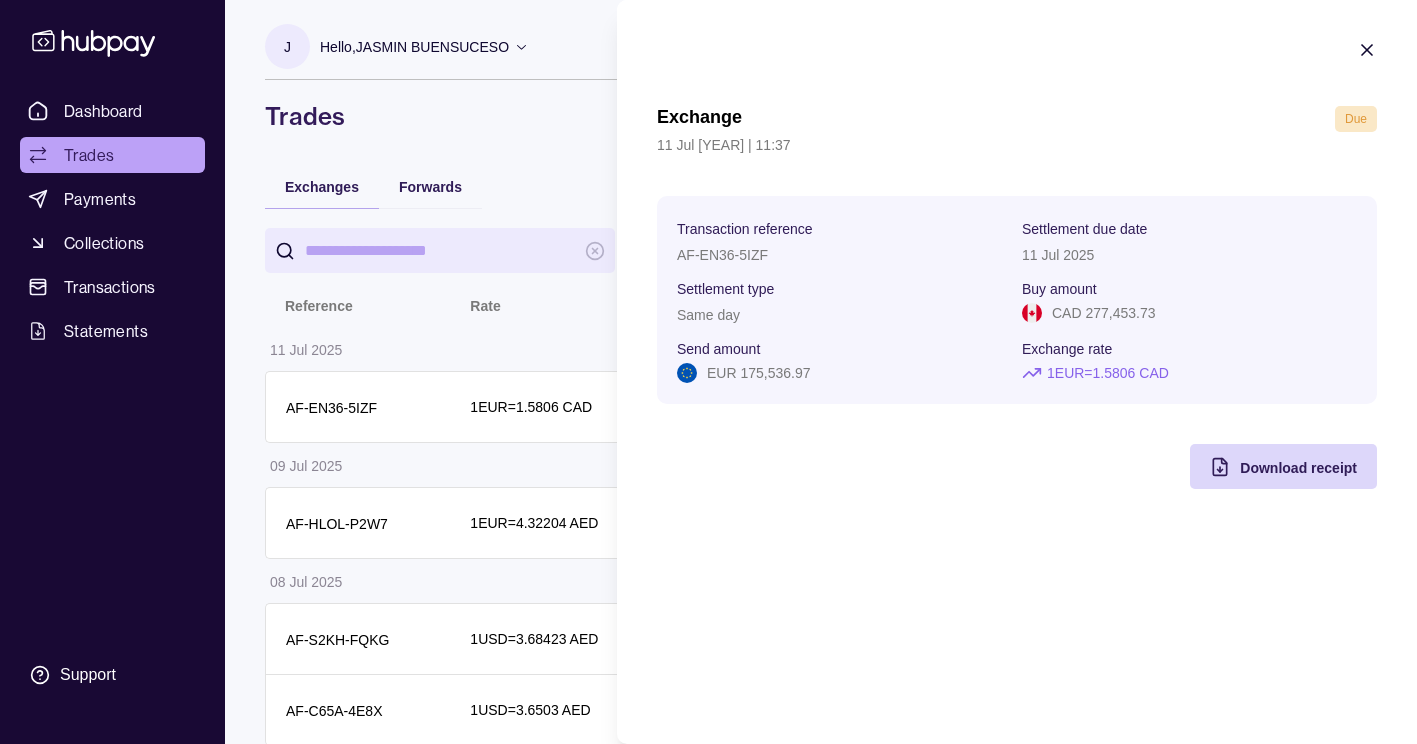 click 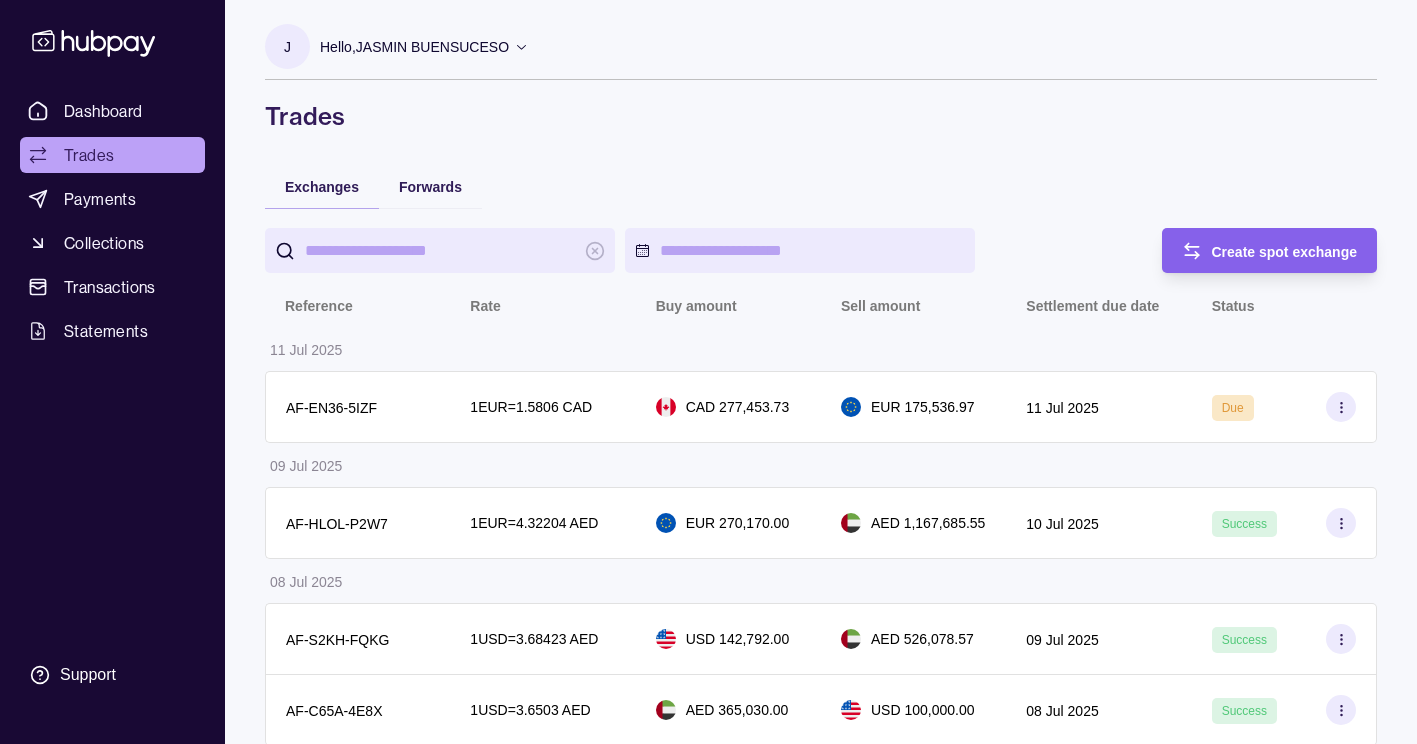 click on "Trades" at bounding box center [89, 155] 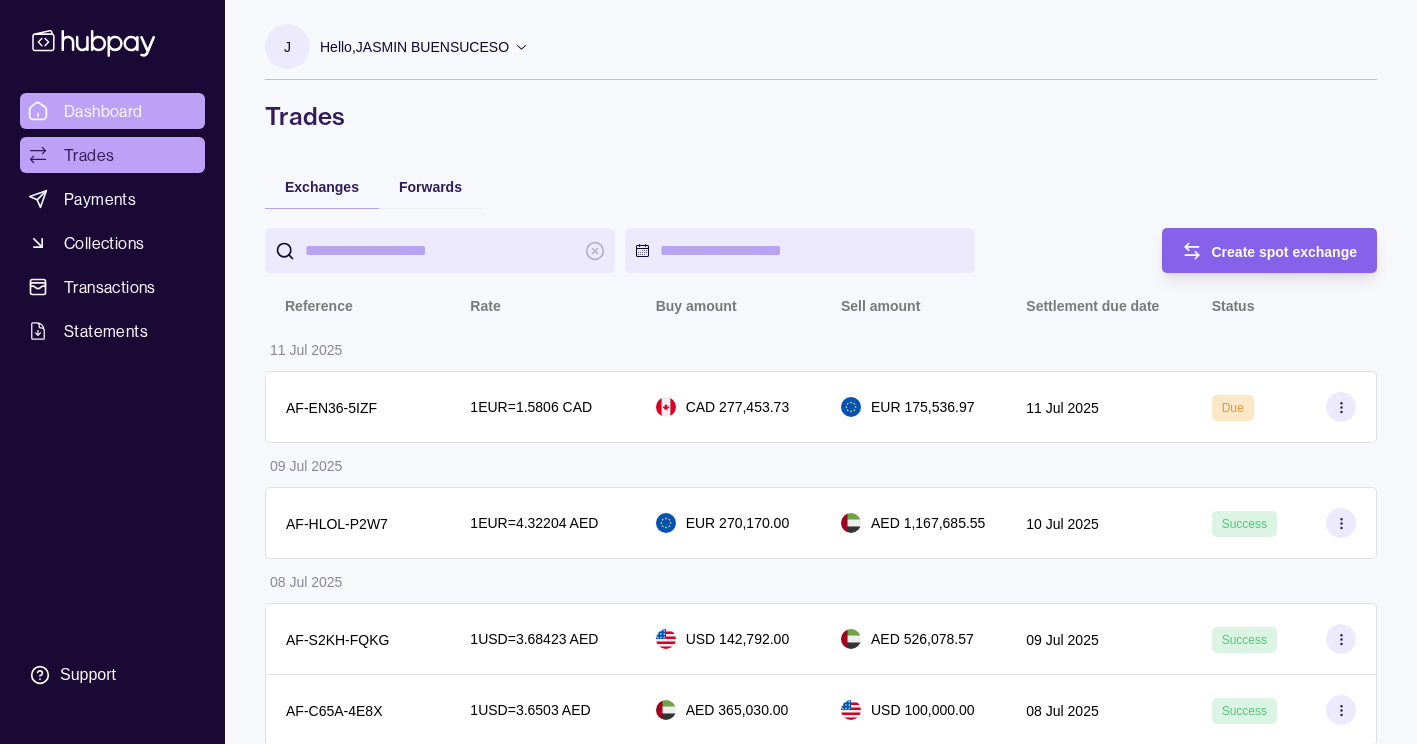 click on "Dashboard" at bounding box center [112, 111] 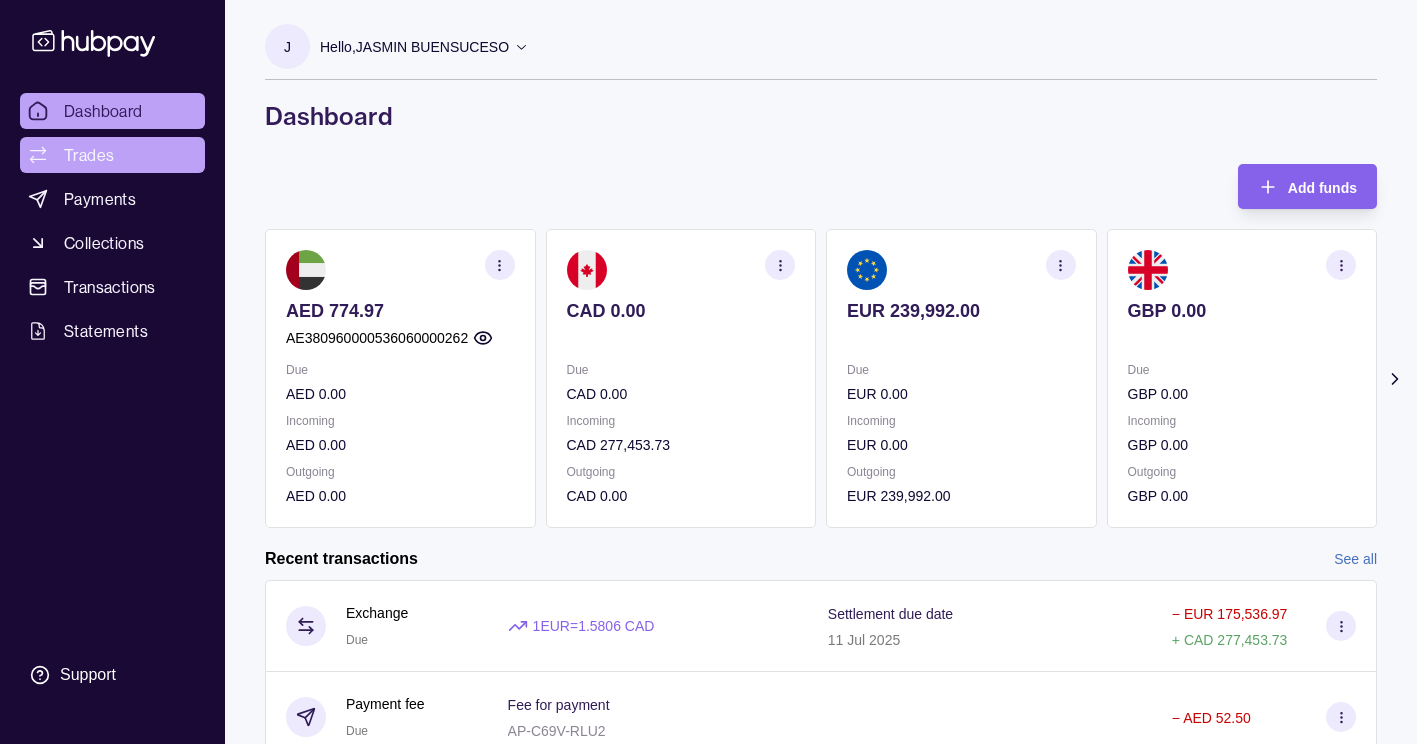 click on "Trades" at bounding box center [112, 155] 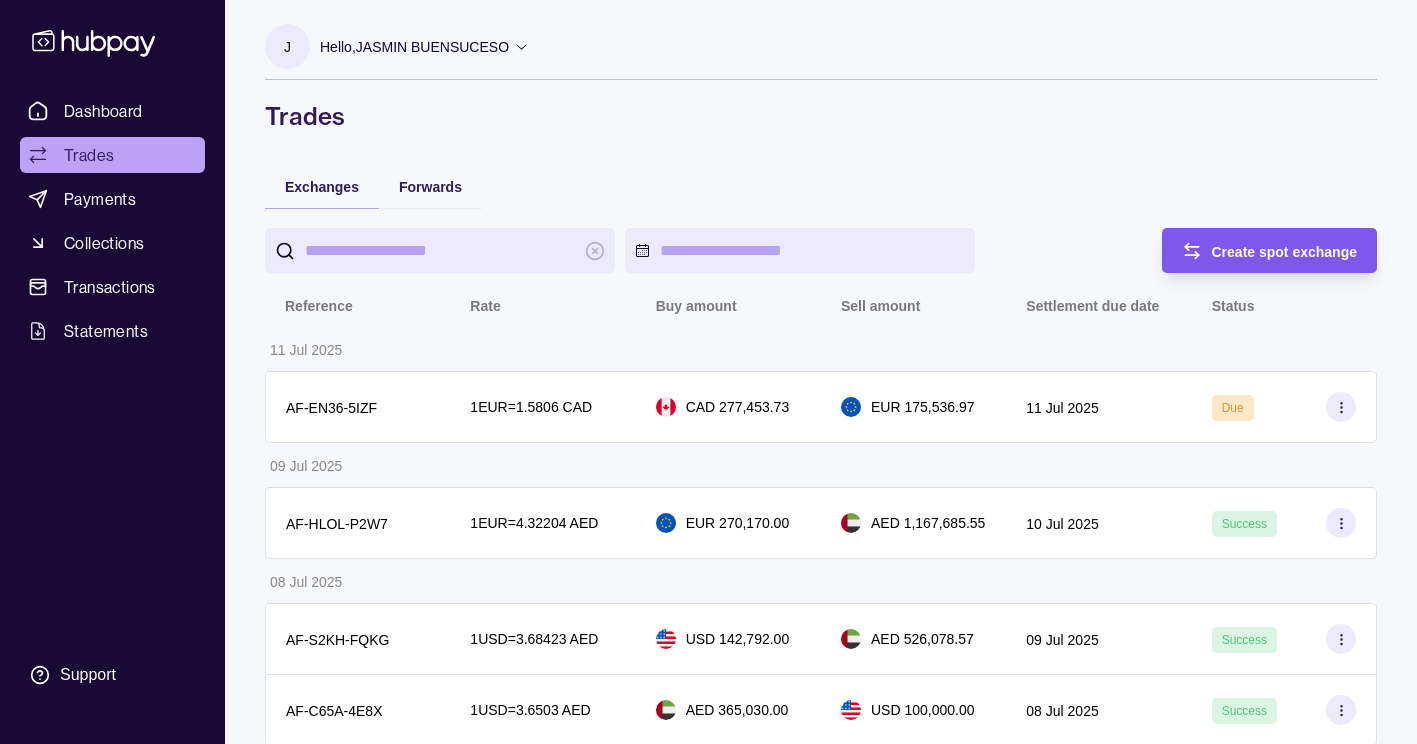 click on "Create spot exchange" at bounding box center [1285, 251] 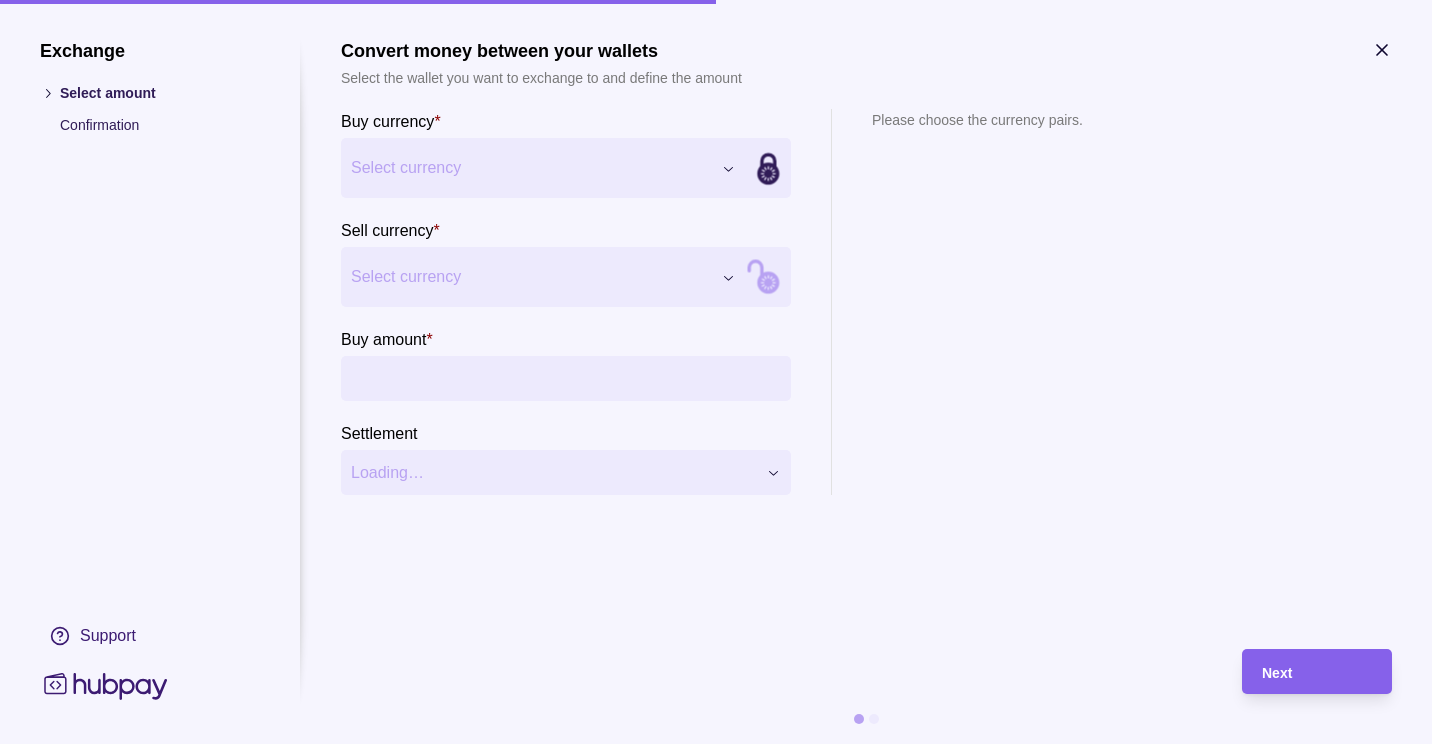 click on "Dashboard Trades Payments Collections Transactions Statements Support J Hello,  [PERSON_NAME] [COMPANY] Account Terms and conditions Privacy policy Sign out Trades Exchanges Forwards Create spot exchange Reference Rate Buy amount Sell amount Settlement due date Status 11 Jul 2025 AF-EN36-5IZF 1  EUR  =  1.5806   CAD CAD [AMOUNT] EUR [AMOUNT] 11 Jul 2025 Due 09 Jul 2025 AF-HLOL-P2W7 1  EUR  =  4.32204   AED EUR [AMOUNT] AED [AMOUNT] 10 Jul 2025 Success 08 Jul 2025 AF-S2KH-FQKG 1  USD  =  3.68423   AED USD [AMOUNT] AED [AMOUNT] 09 Jul 2025 Success AF-C65A-4E8X 1  USD  =  3.6503   AED AED [AMOUNT] USD [AMOUNT] 08 Jul 2025 Success 07 Jul 2025 AF-ZTJ6-EIAG 1  EUR  =  4.32437   AED EUR [AMOUNT] AED [AMOUNT] 08 Jul 2025 Success 04 Jul 2025 AF-M5KJ-ZN84 1  EUR  =  4.33838   AED EUR [AMOUNT] AED [AMOUNT] 08 Jul 2025 Success 03 Jul 2025 AF-53DW-VZSU 1  EUR  =  4.34871   AED EUR [AMOUNT] AED [AMOUNT] 07 Jul 2025 Success AF-AYB6-YVCW 1  EUR  =  4.35056   AED EUR [AMOUNT] AED [AMOUNT] 04 Jul 2025 Success 30 Jun 2025 AF-YIEO-LYOT 1  USD  =  3.68396   AED USD [AMOUNT] AED [AMOUNT] 01 Jul 2025 Success AF-4JHV-N923 1  EUR  =  4.32551   AED EUR [AMOUNT] Success" at bounding box center (716, 1221) 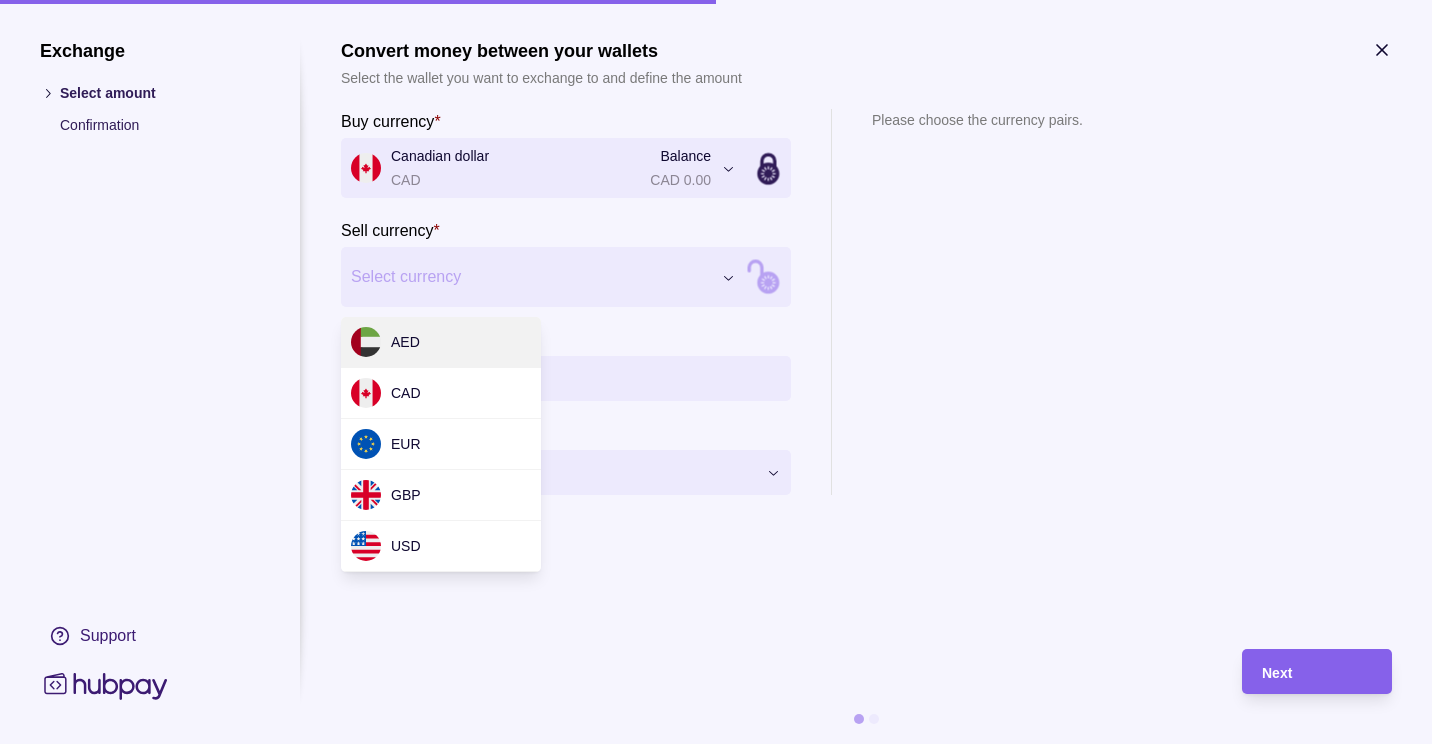 click on "Dashboard Trades Payments Collections Transactions Statements Support J Hello,  [PERSON_NAME] [COMPANY] Account Terms and conditions Privacy policy Sign out Trades Exchanges Forwards Create spot exchange Reference Rate Buy amount Sell amount Settlement due date Status 11 Jul 2025 AF-EN36-5IZF 1  EUR  =  1.5806   CAD CAD [AMOUNT] EUR [AMOUNT] 11 Jul 2025 Due 09 Jul 2025 AF-HLOL-P2W7 1  EUR  =  4.32204   AED EUR [AMOUNT] AED [AMOUNT] 10 Jul 2025 Success 08 Jul 2025 AF-S2KH-FQKG 1  USD  =  3.68423   AED USD [AMOUNT] AED [AMOUNT] 09 Jul 2025 Success AF-C65A-4E8X 1  USD  =  3.6503   AED AED [AMOUNT] USD [AMOUNT] 08 Jul 2025 Success 07 Jul 2025 AF-ZTJ6-EIAG 1  EUR  =  4.32437   AED EUR [AMOUNT] AED [AMOUNT] 08 Jul 2025 Success 04 Jul 2025 AF-M5KJ-ZN84 1  EUR  =  4.33838   AED EUR [AMOUNT] AED [AMOUNT] 08 Jul 2025 Success 03 Jul 2025 AF-53DW-VZSU 1  EUR  =  4.34871   AED EUR [AMOUNT] AED [AMOUNT] 07 Jul 2025 Success AF-AYB6-YVCW 1  EUR  =  4.35056   AED EUR [AMOUNT] AED [AMOUNT] 04 Jul 2025 Success 30 Jun 2025 AF-YIEO-LYOT 1  USD  =  3.68396   AED USD [AMOUNT] AED [AMOUNT] 01 Jul 2025 Success AF-4JHV-N923 1  EUR  =  4.32551   AED EUR [AMOUNT] Success" at bounding box center (716, 1221) 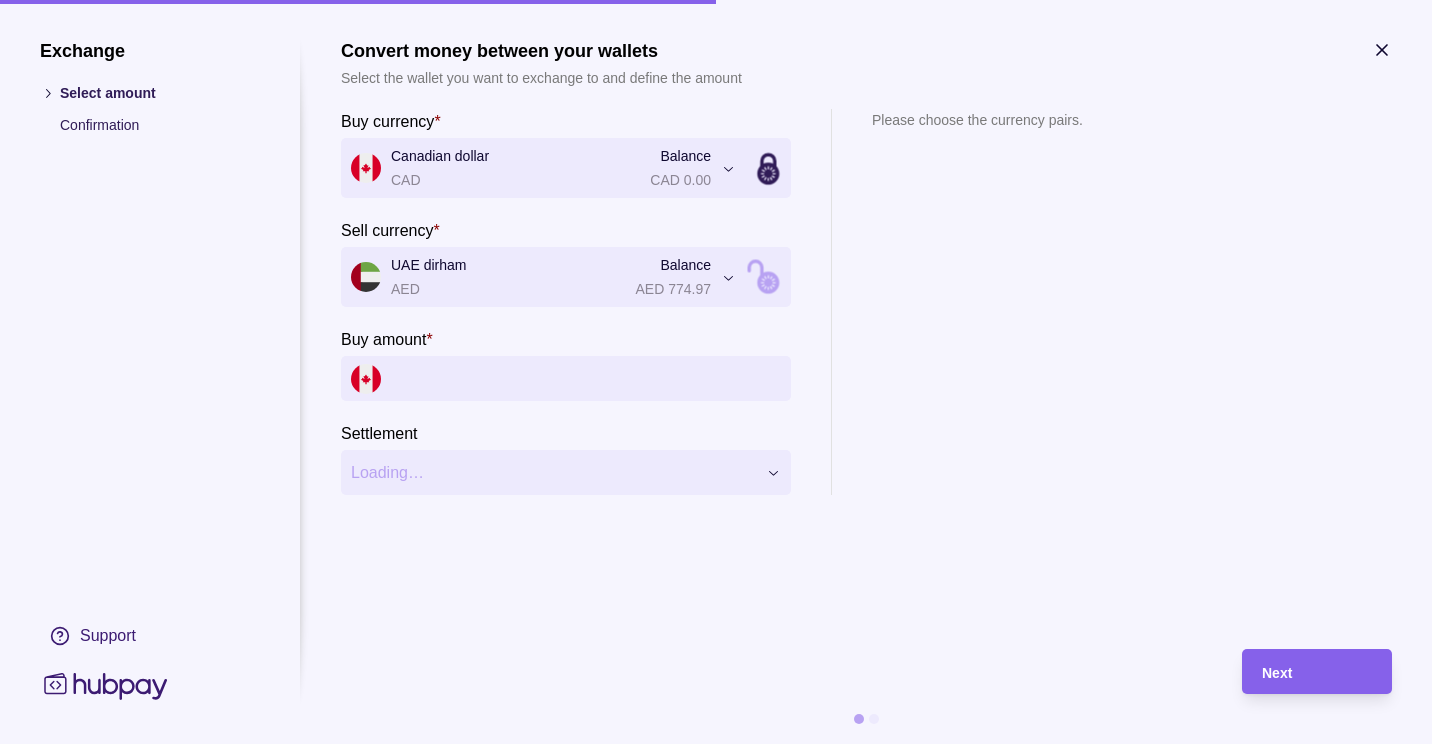 click on "Buy amount  *" at bounding box center (586, 378) 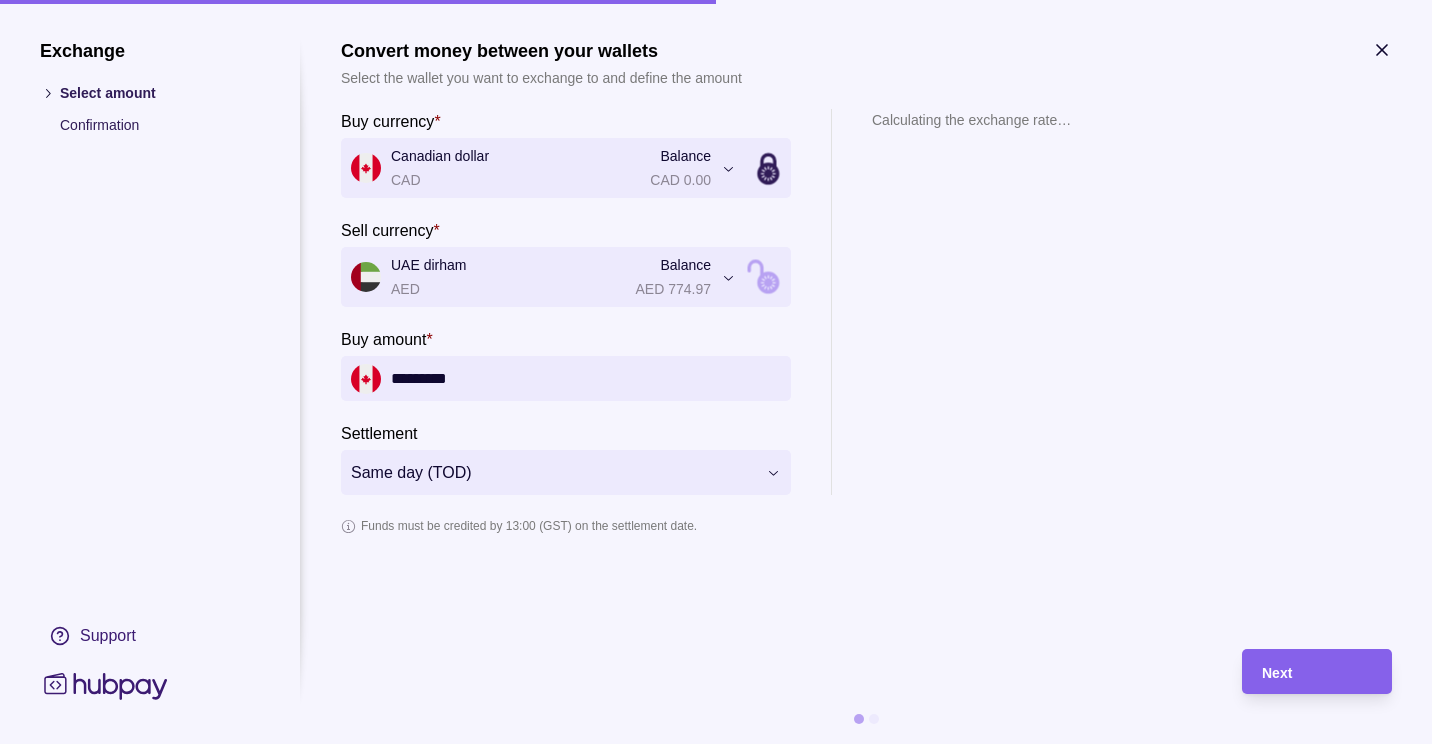 type on "*********" 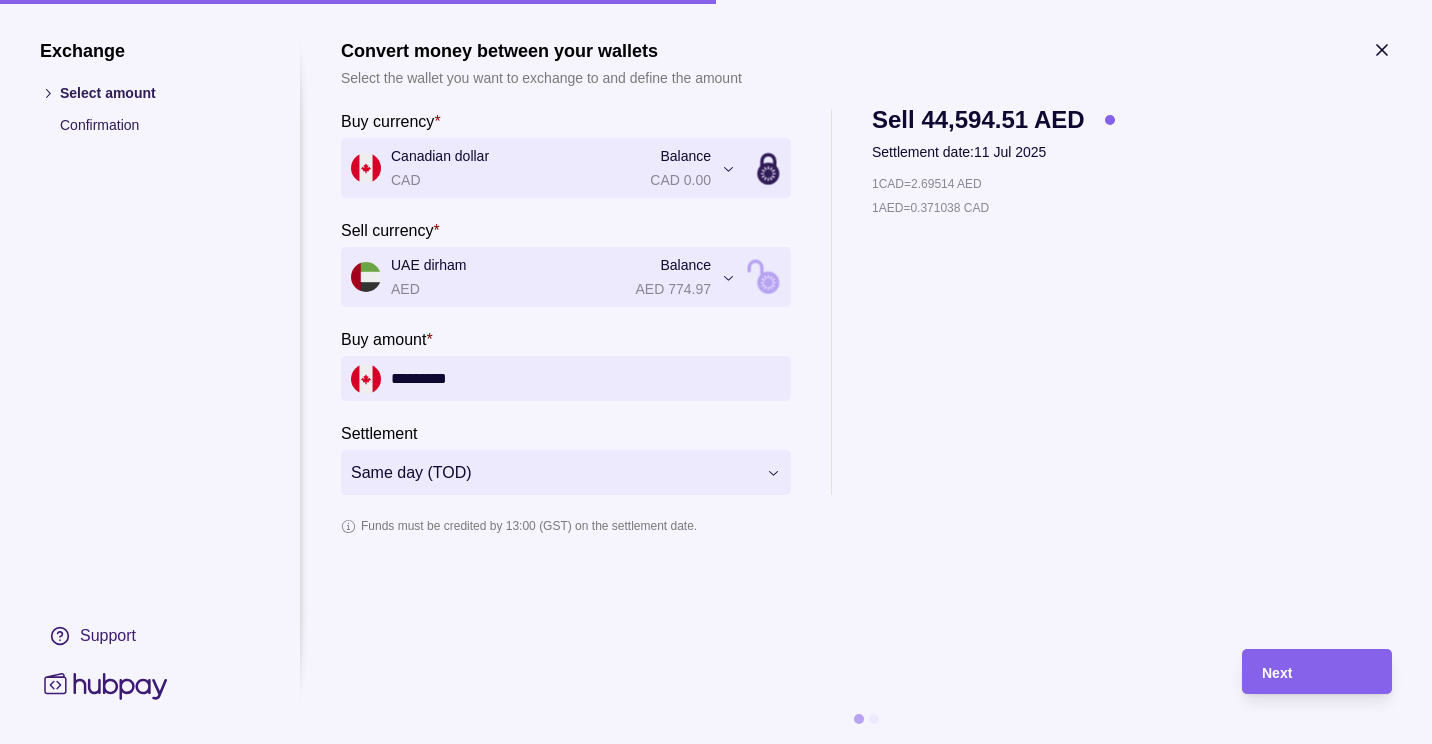 drag, startPoint x: 480, startPoint y: 382, endPoint x: 380, endPoint y: 379, distance: 100.04499 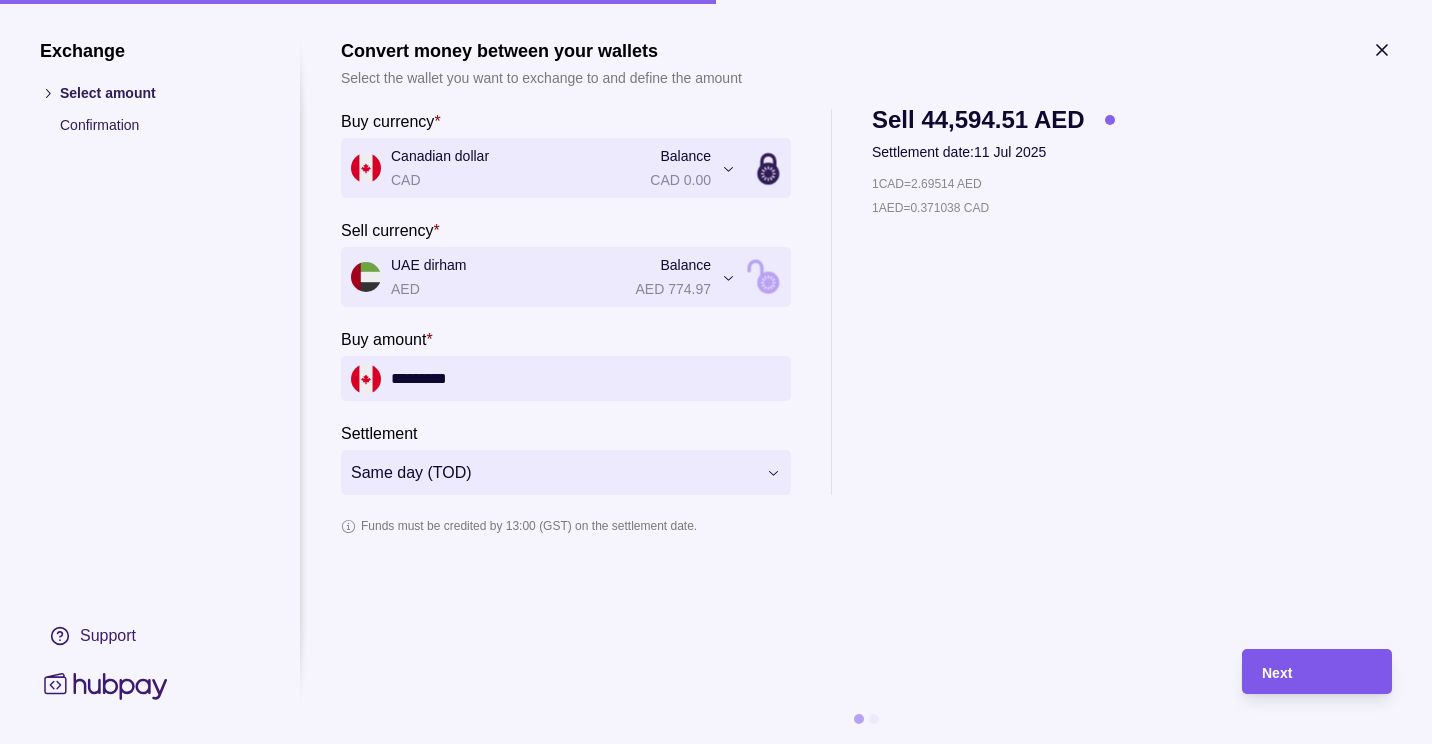 click on "Next" at bounding box center (1317, 672) 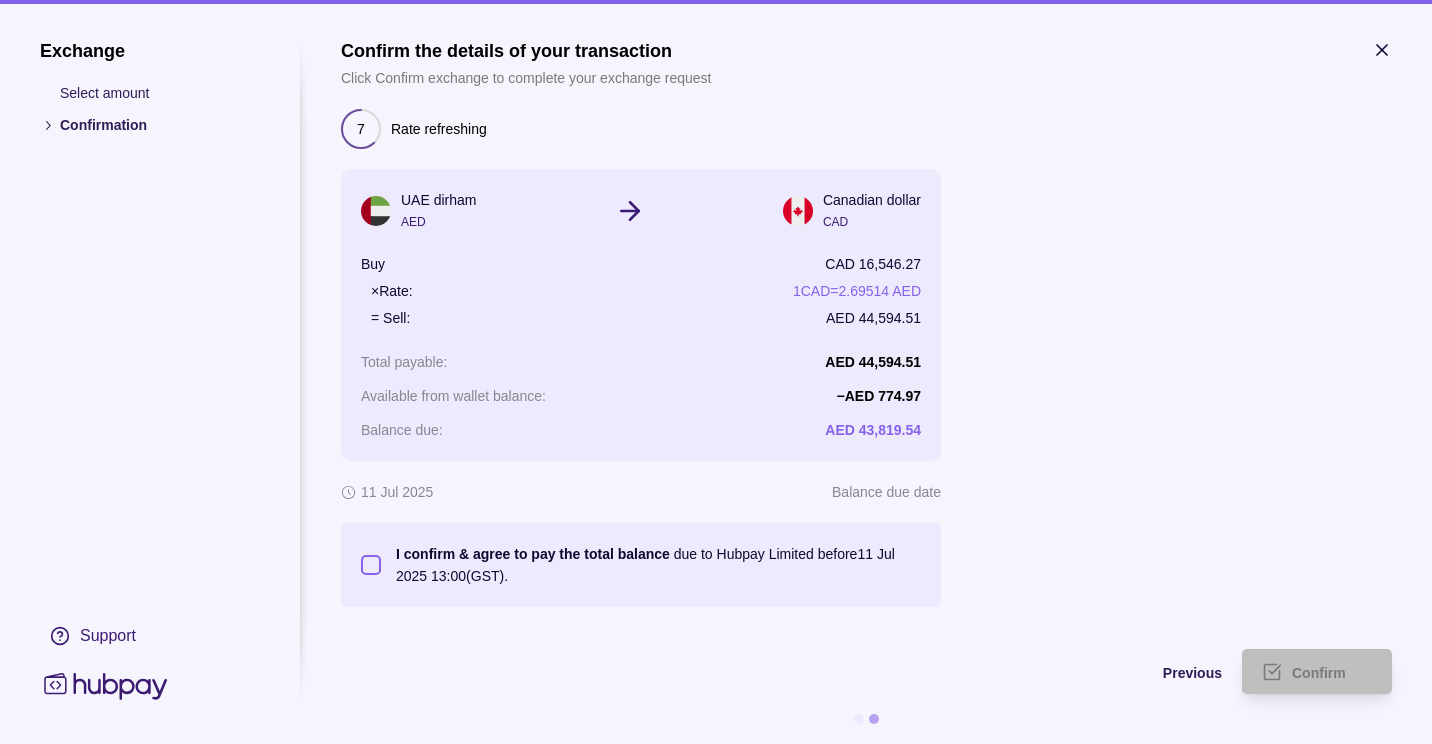 click on "I confirm  & agree to pay the total balance   due to Hubpay Limited before  11 Jul 2025   13:00  (GST)." at bounding box center [371, 565] 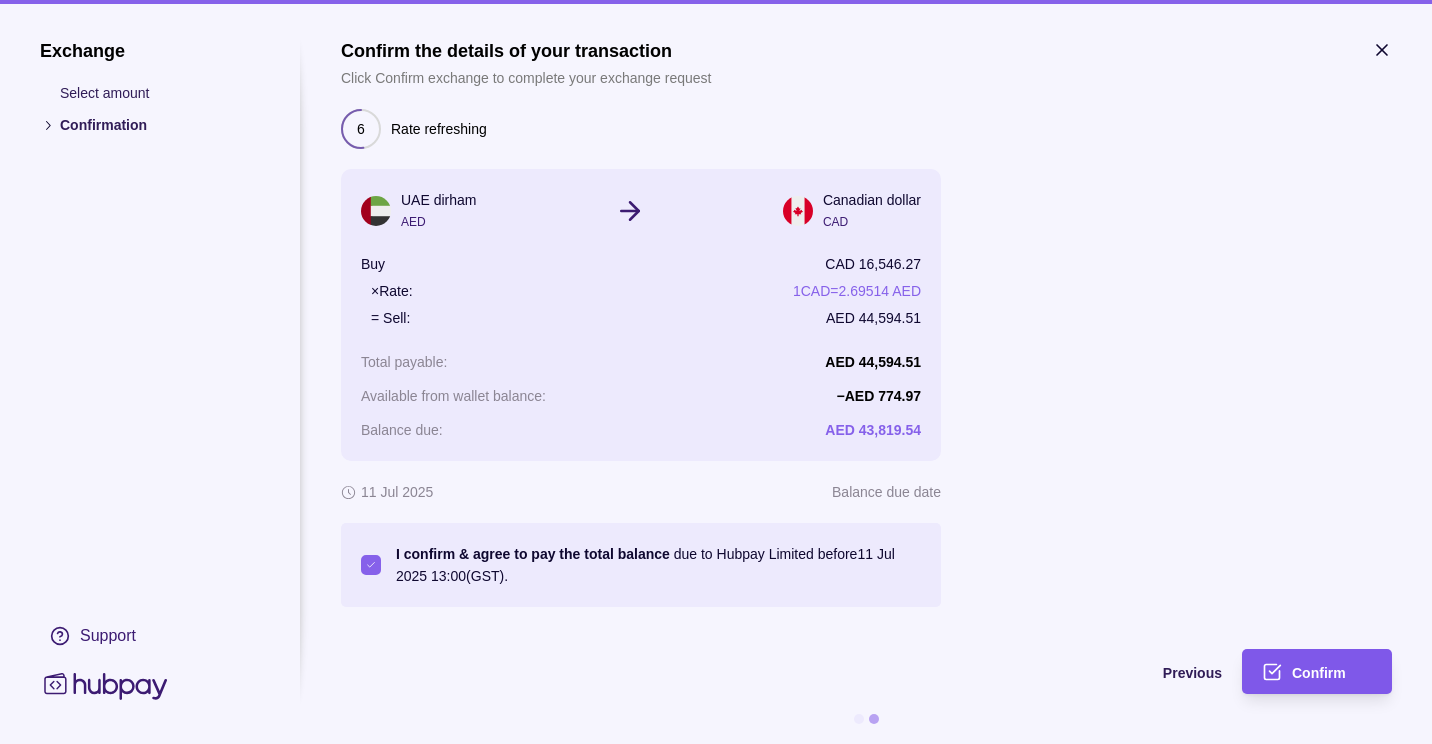 click on "Confirm" at bounding box center (1332, 672) 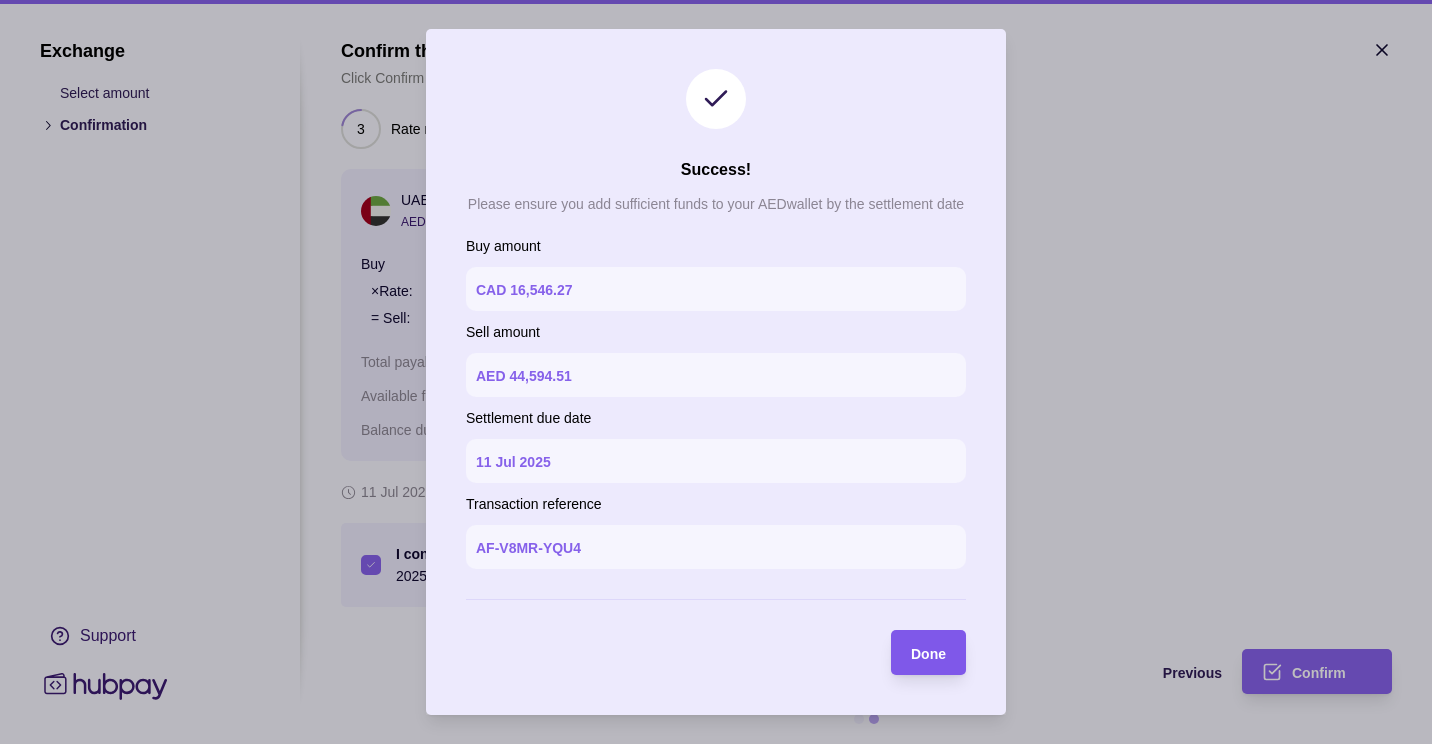 click on "Done" at bounding box center (928, 654) 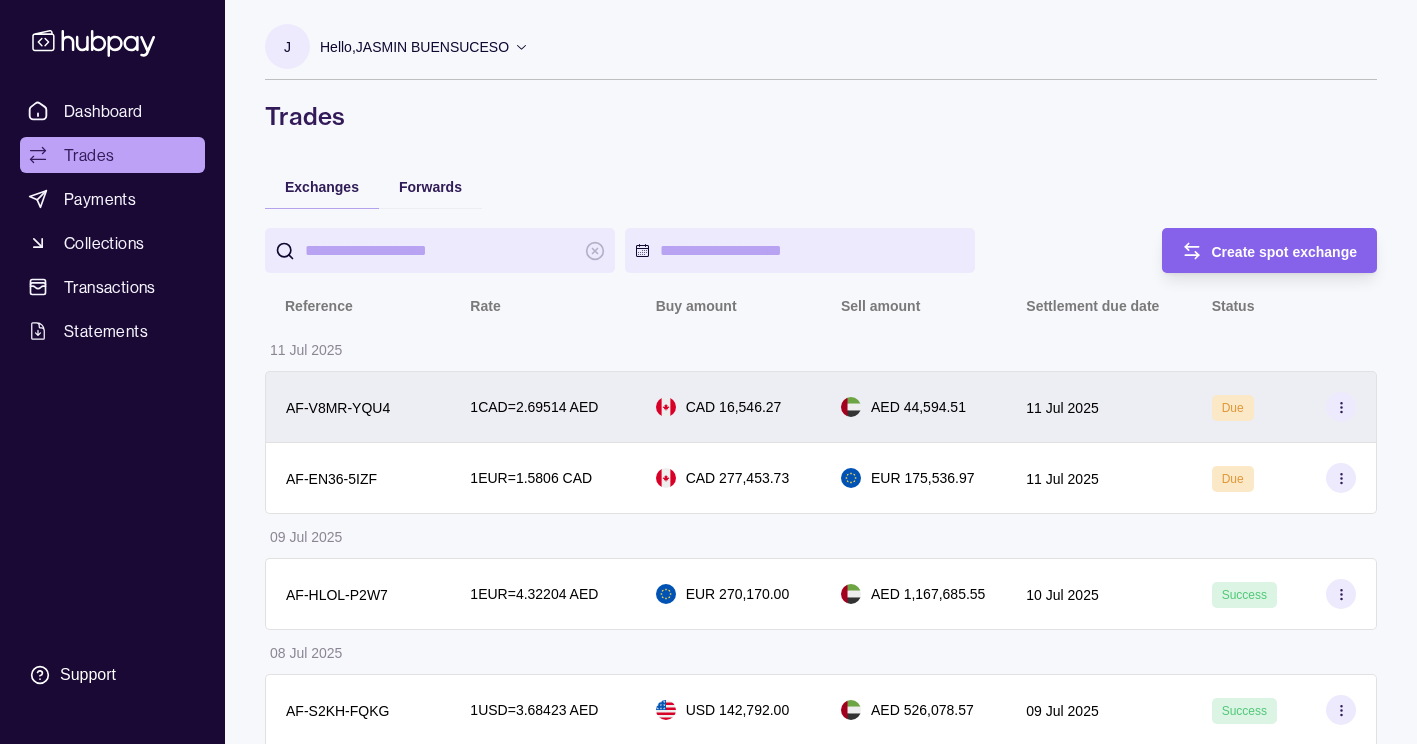 click 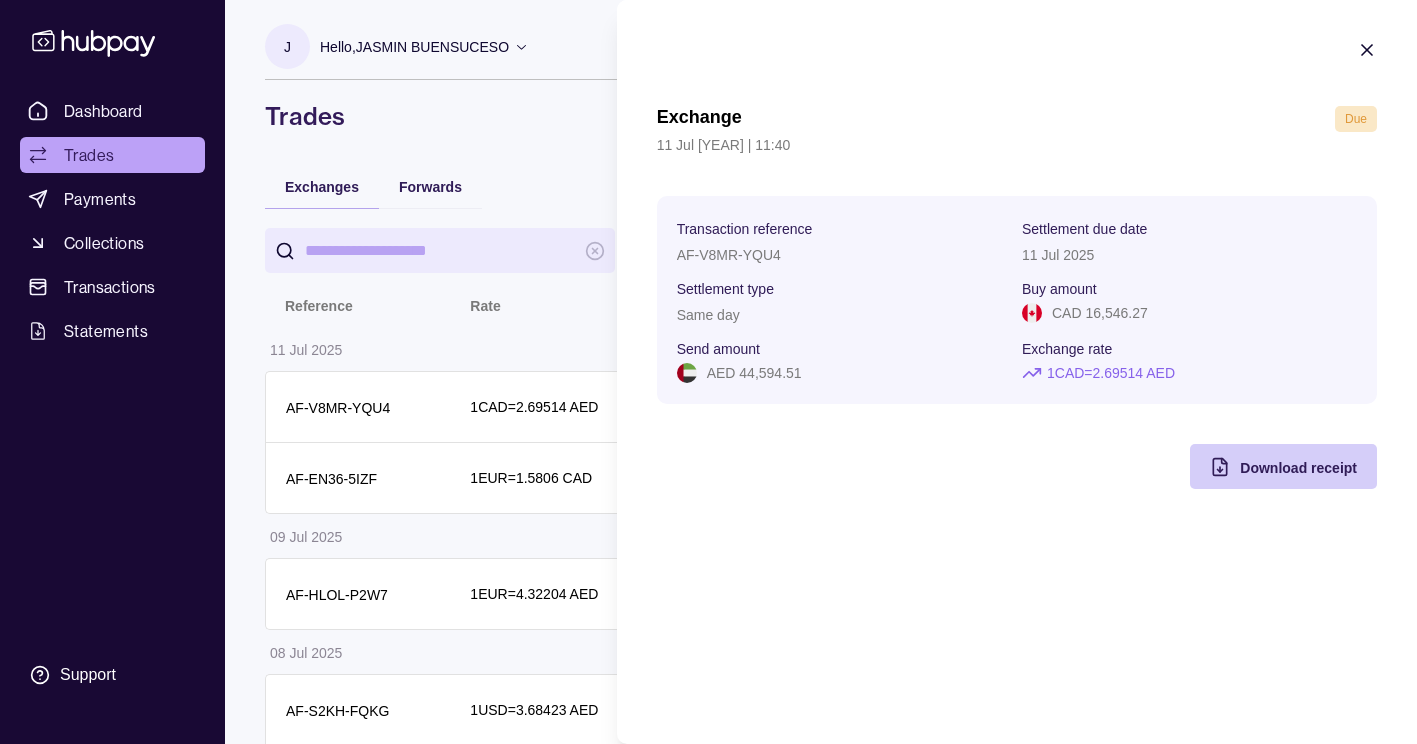 click on "Download receipt" at bounding box center (1298, 467) 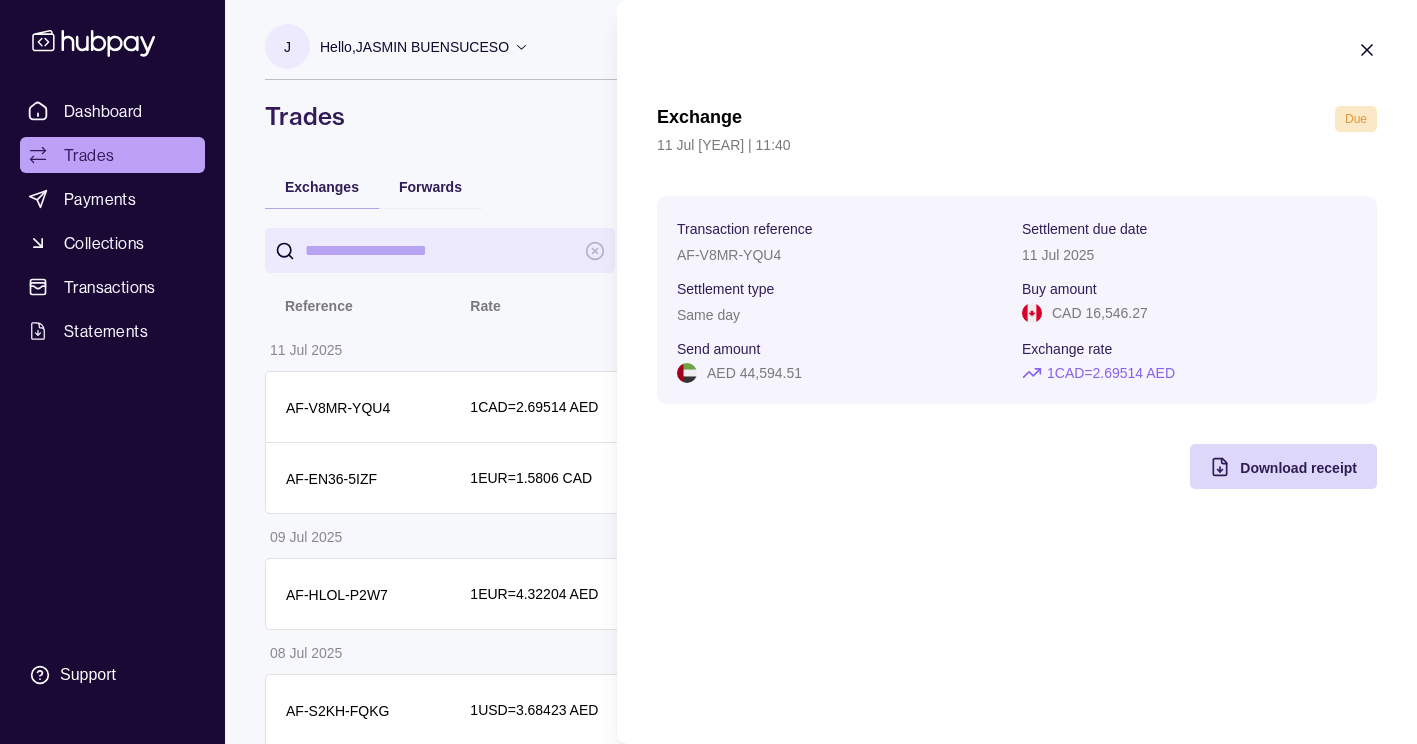 click 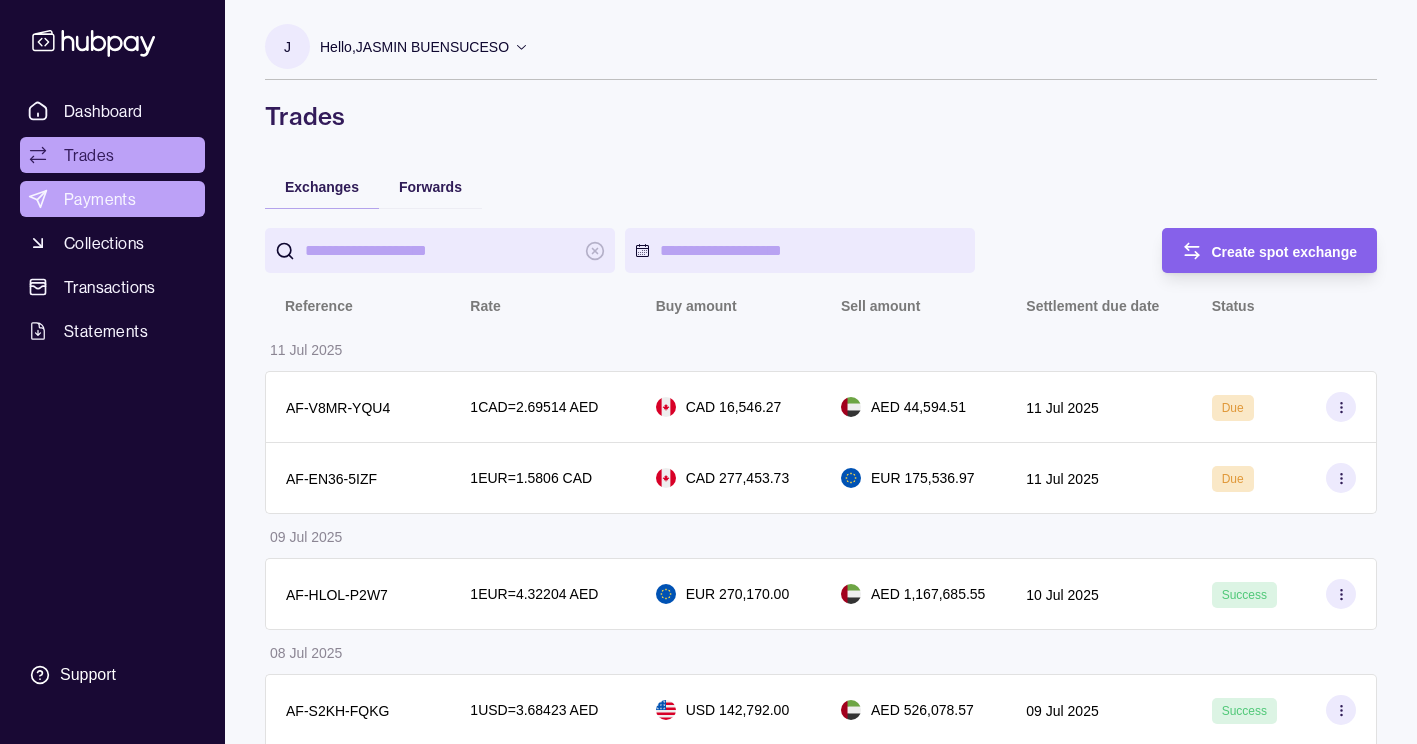 click on "Payments" at bounding box center [112, 199] 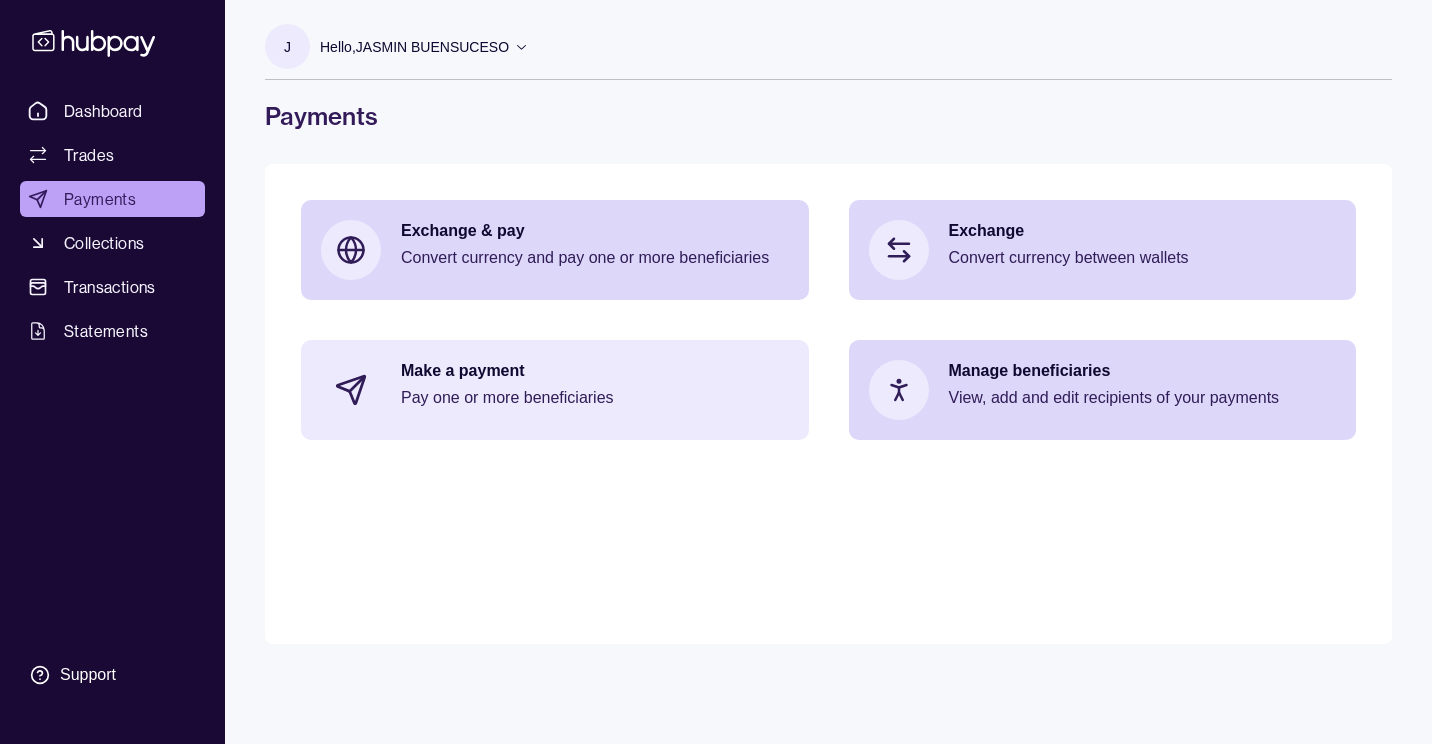 click on "Make a payment Pay one or more beneficiaries" at bounding box center (595, 390) 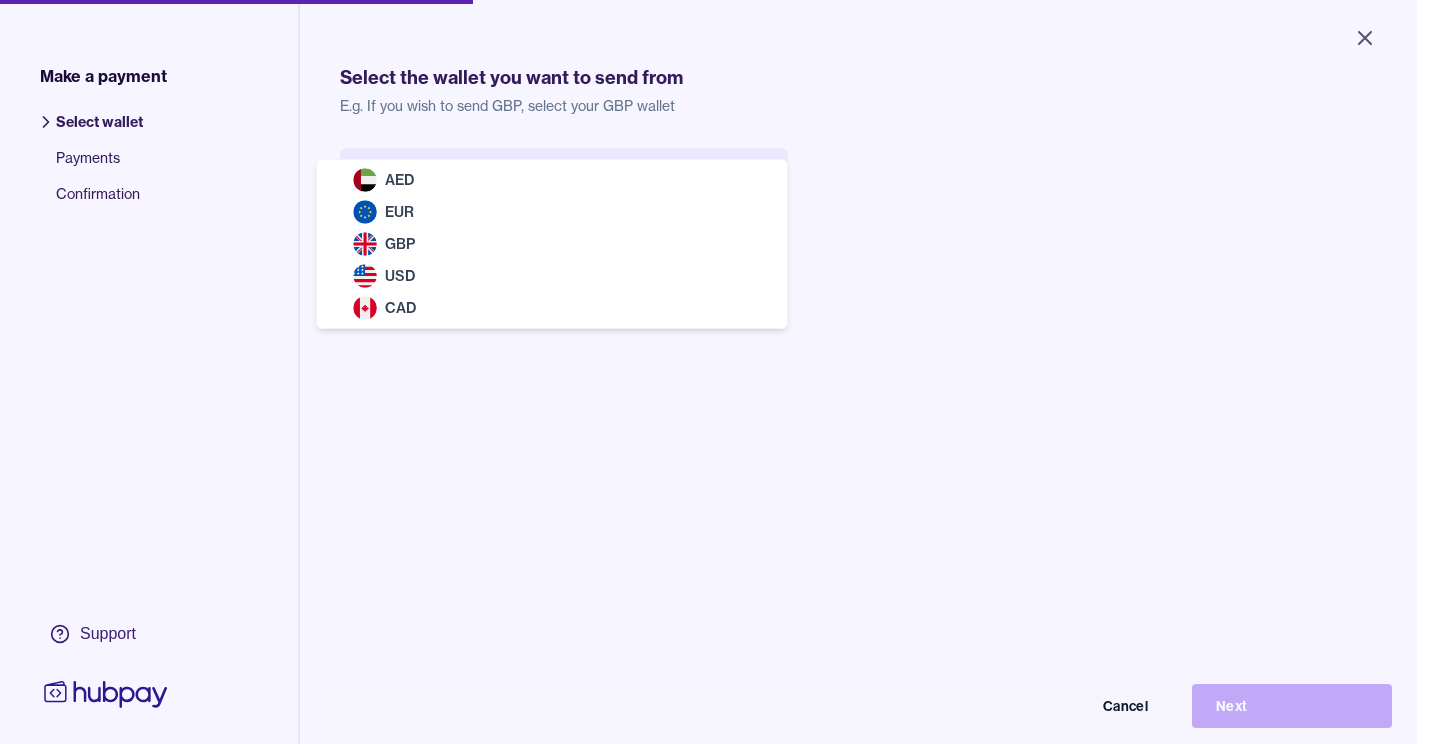 click on "Close Make a payment Select wallet Payments Confirmation Support Select the wallet you want to send from E.g. If you wish to send GBP, select your GBP wallet Select wallet Cancel Next Make a payment | Hubpay AED EUR GBP USD CAD" at bounding box center [708, 372] 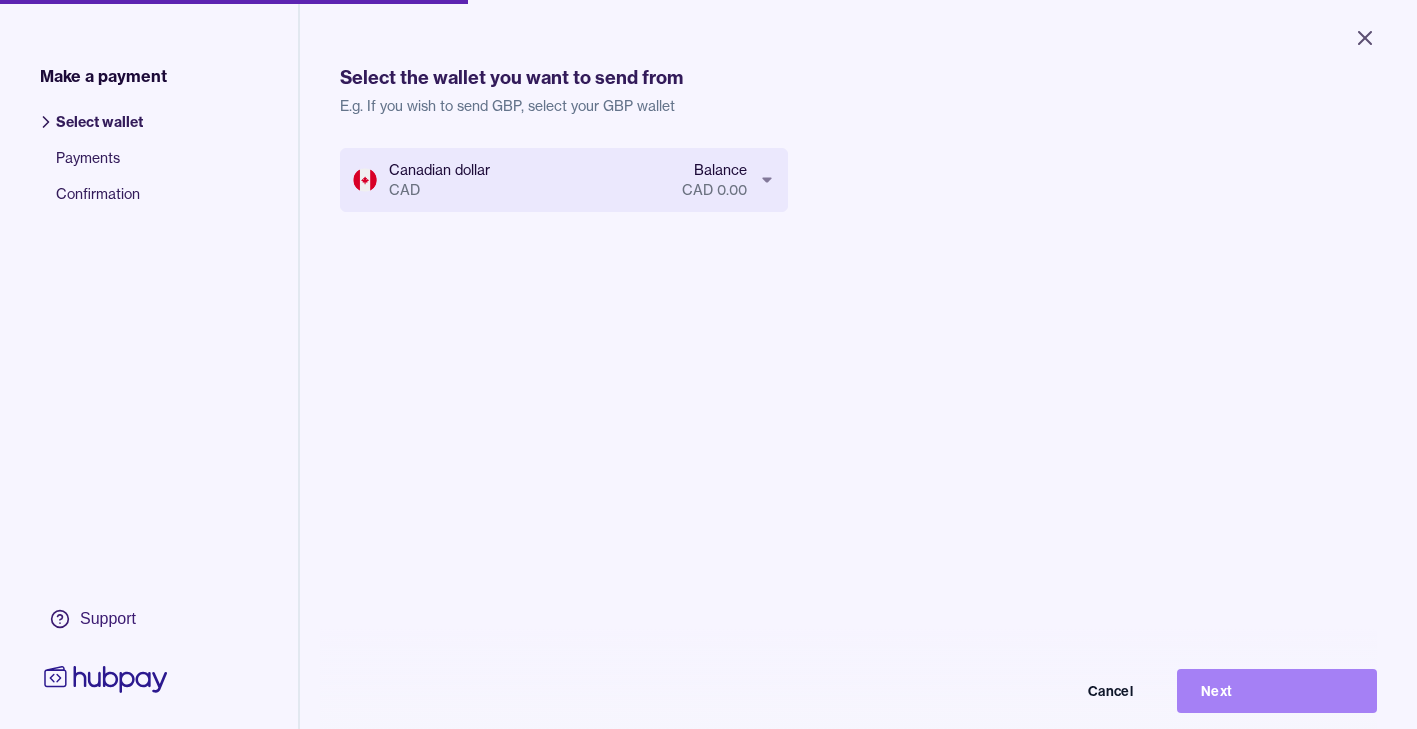 click on "Next" at bounding box center (1277, 691) 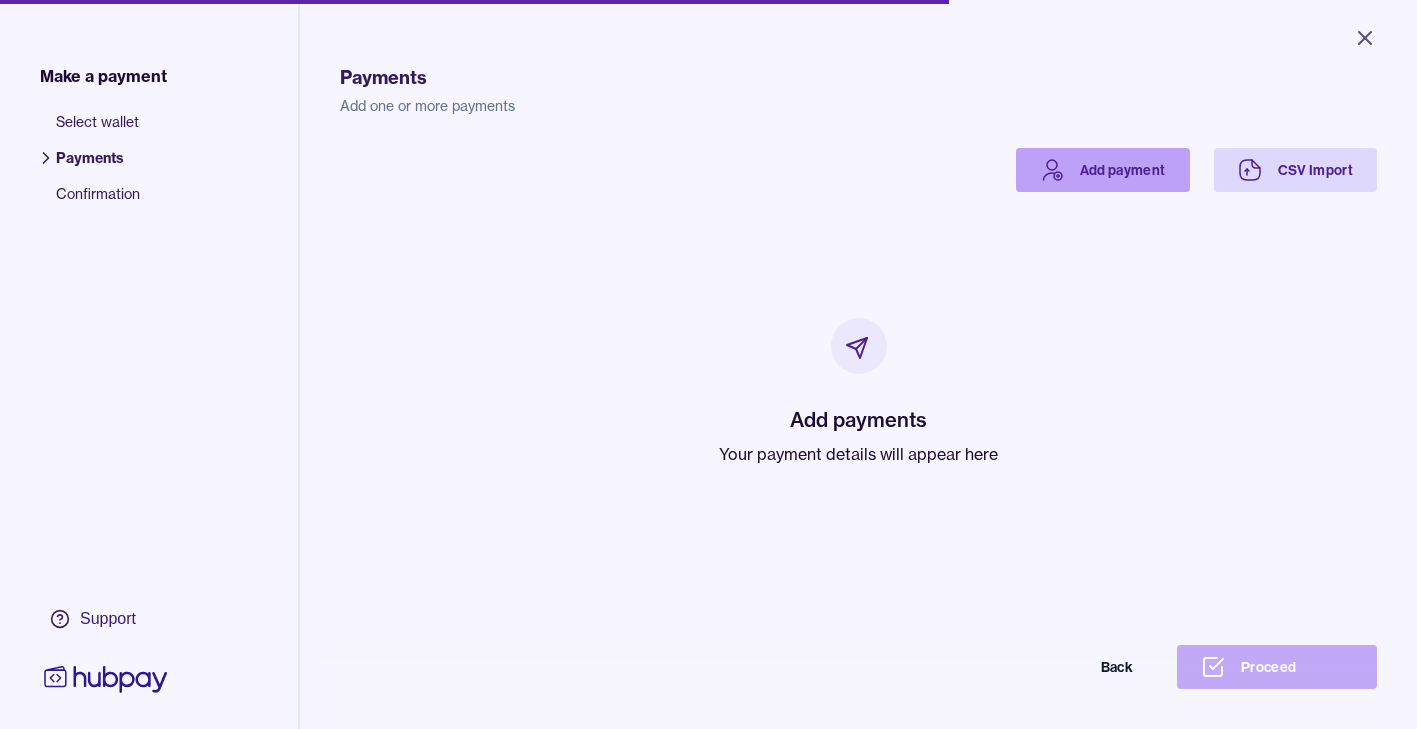 click on "Add payment" at bounding box center (1103, 170) 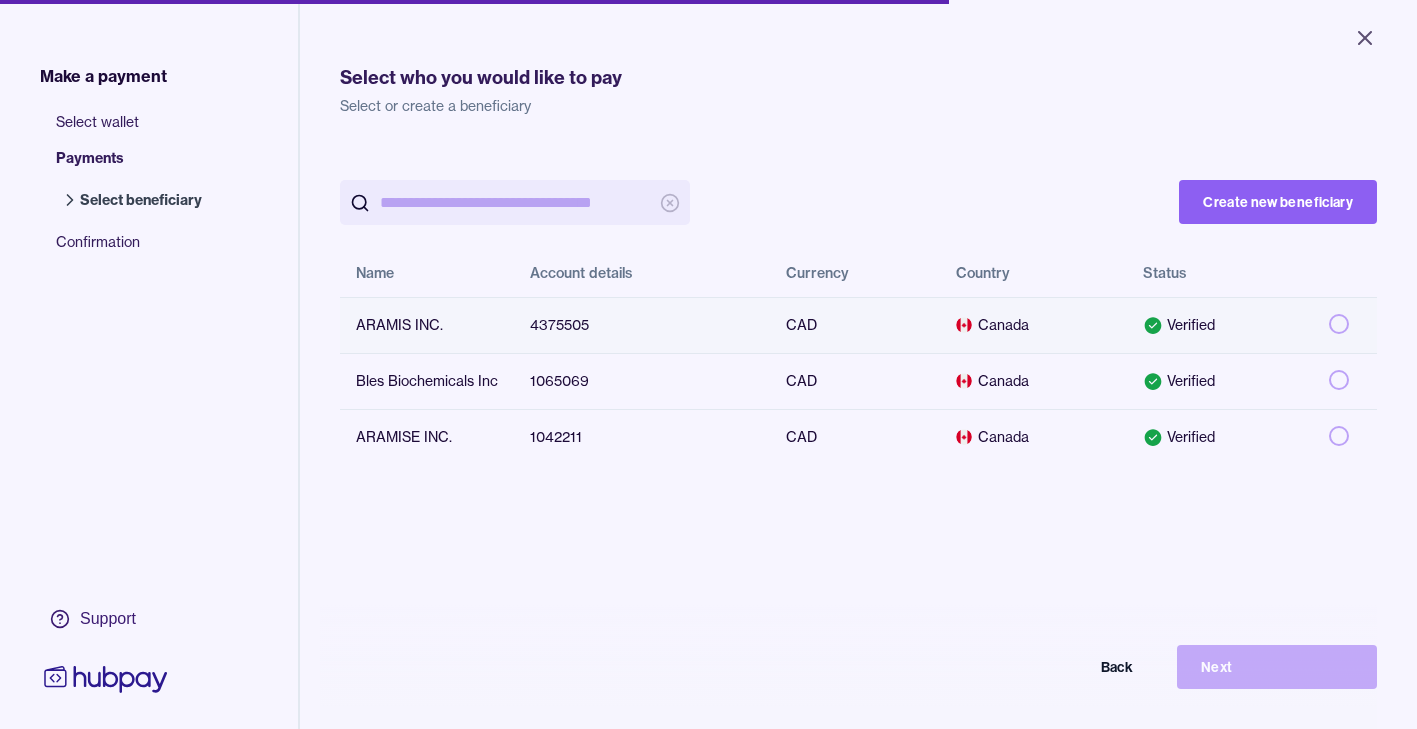 click on "4375505" at bounding box center [642, 325] 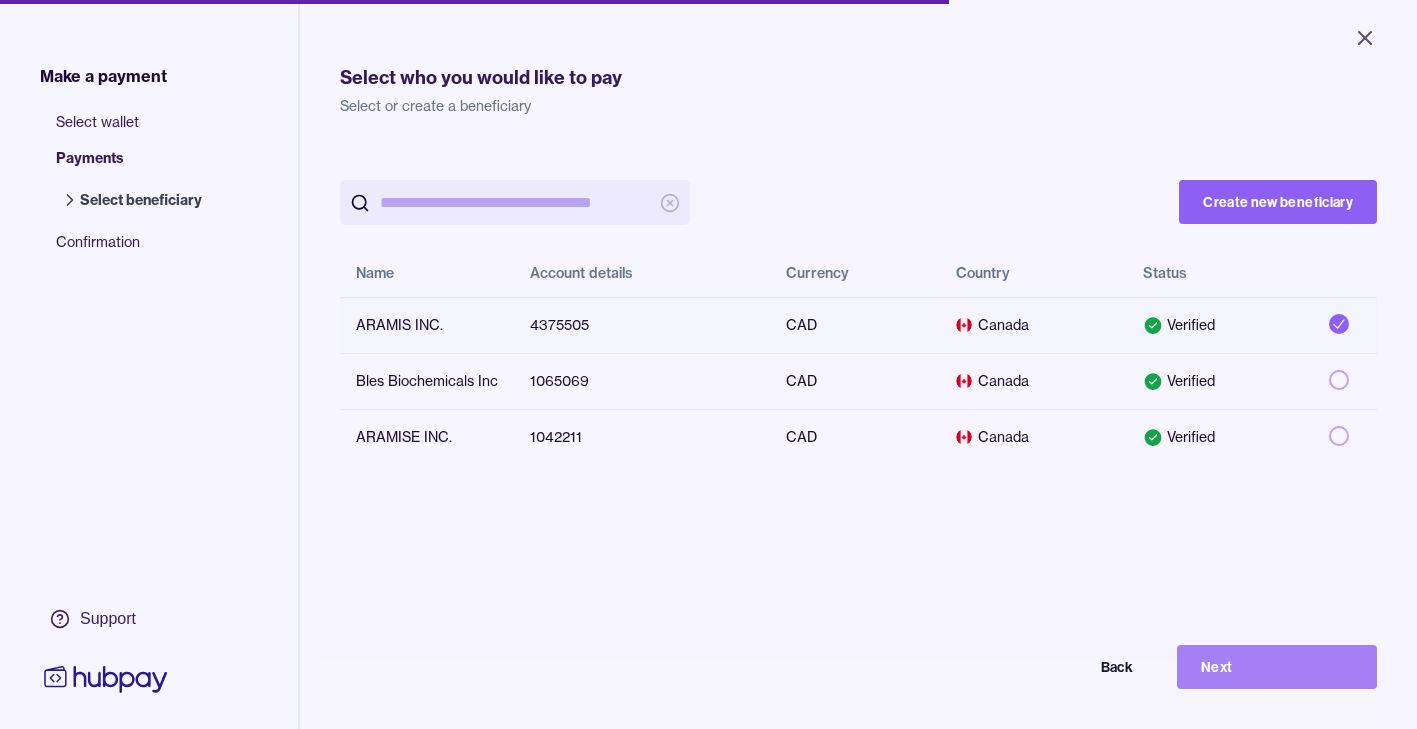 click on "Next" at bounding box center [1277, 667] 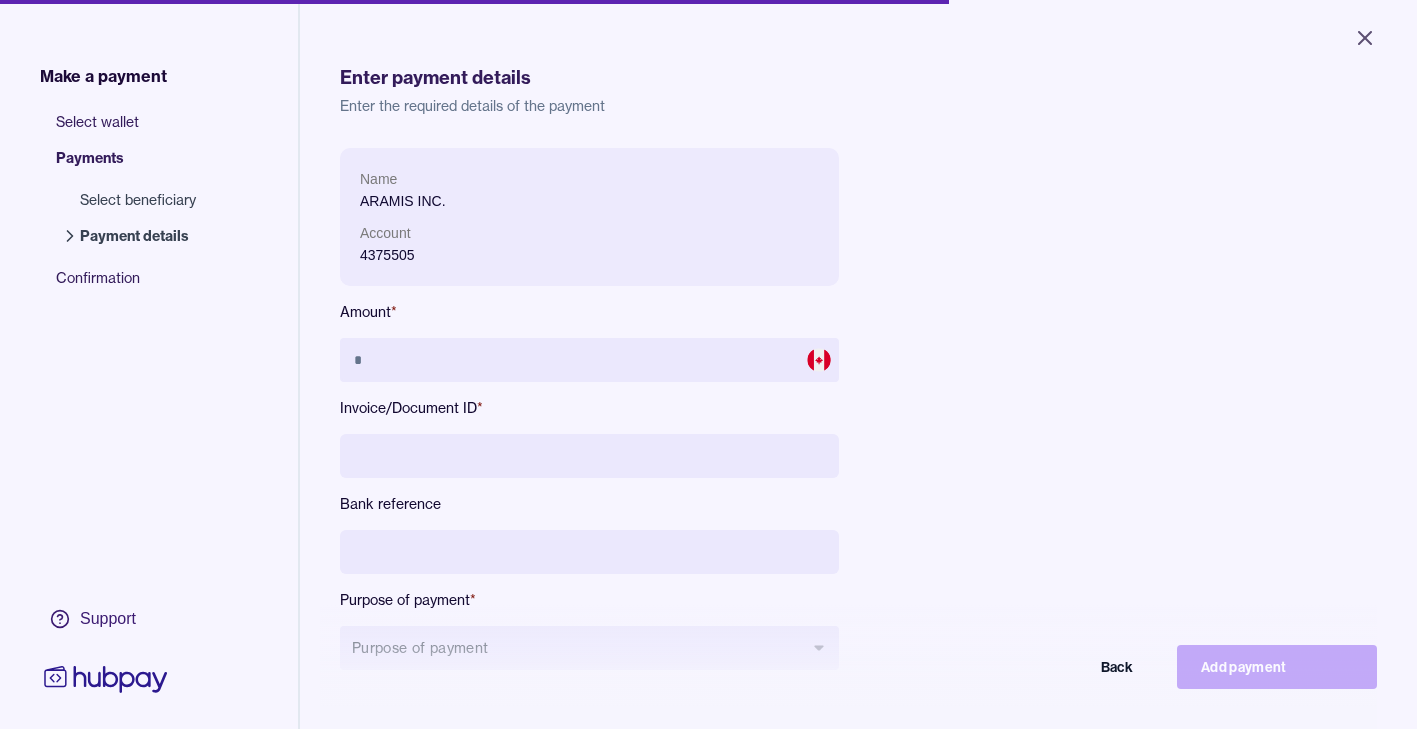 click on "Select wallet Payments Select beneficiary Payment details Confirmation" at bounding box center (149, 546) 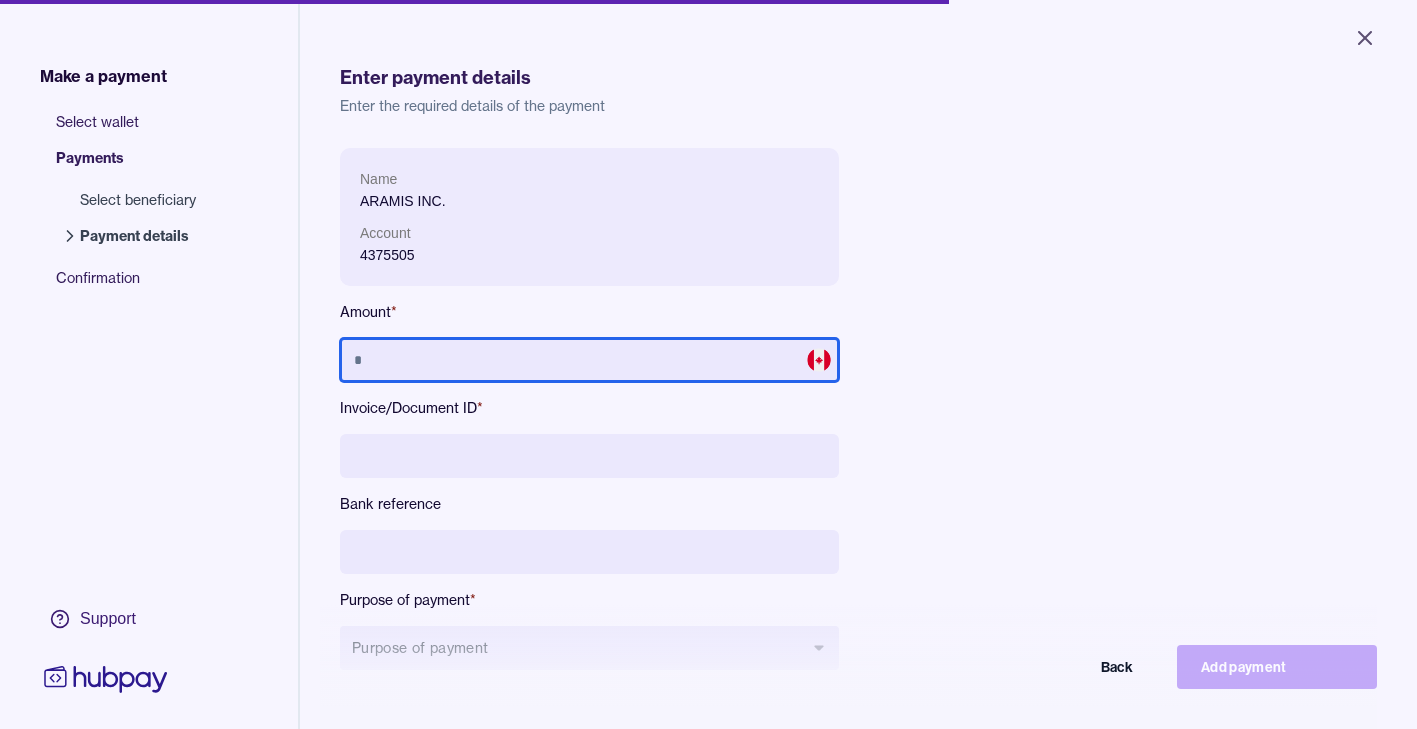click at bounding box center (589, 360) 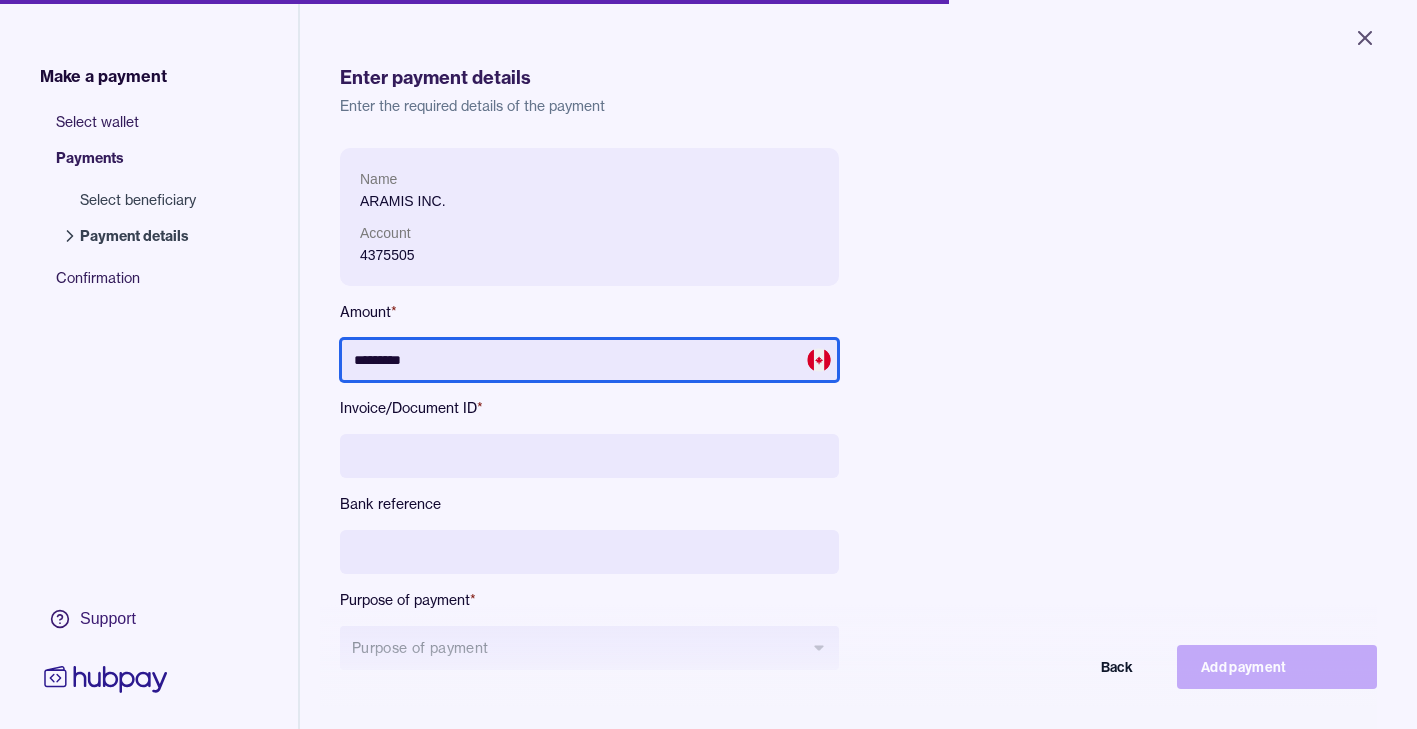 type 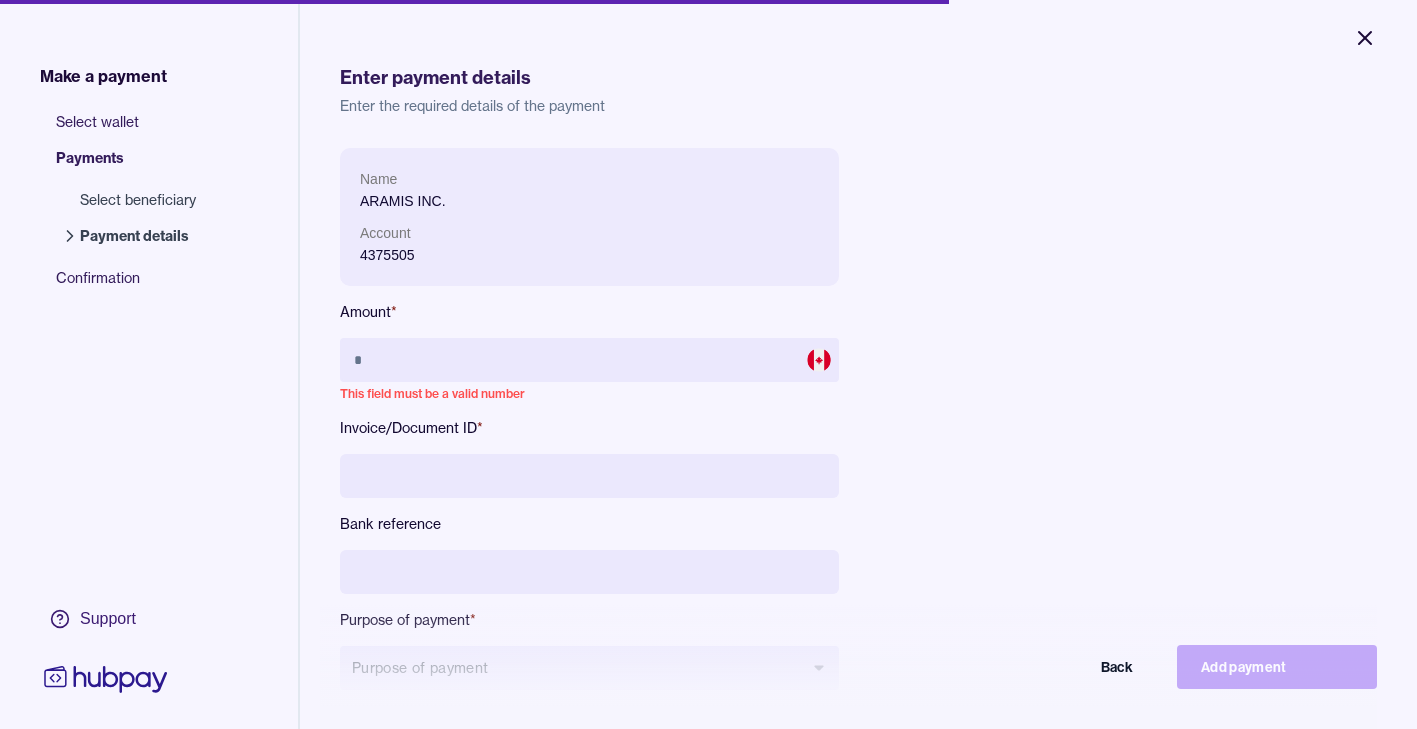 click 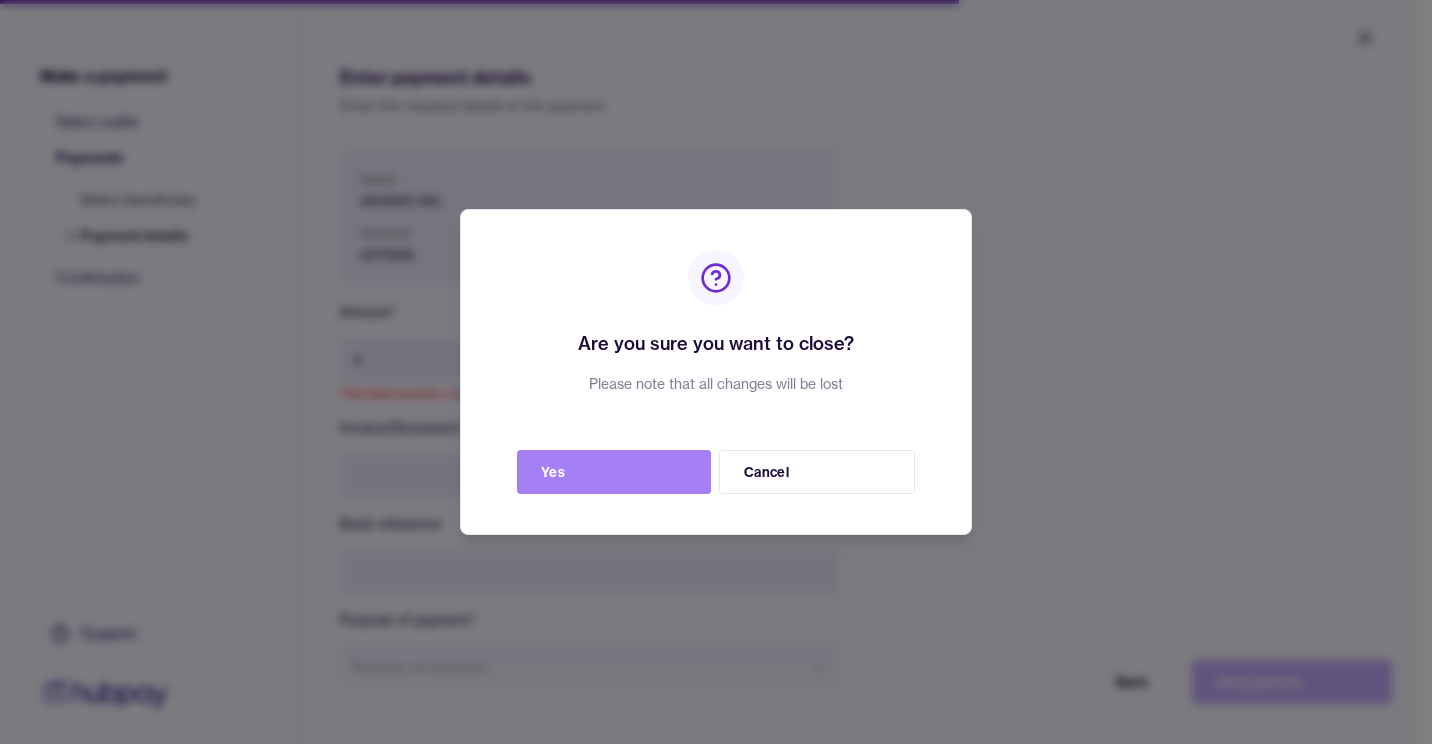 click on "Yes" at bounding box center [614, 472] 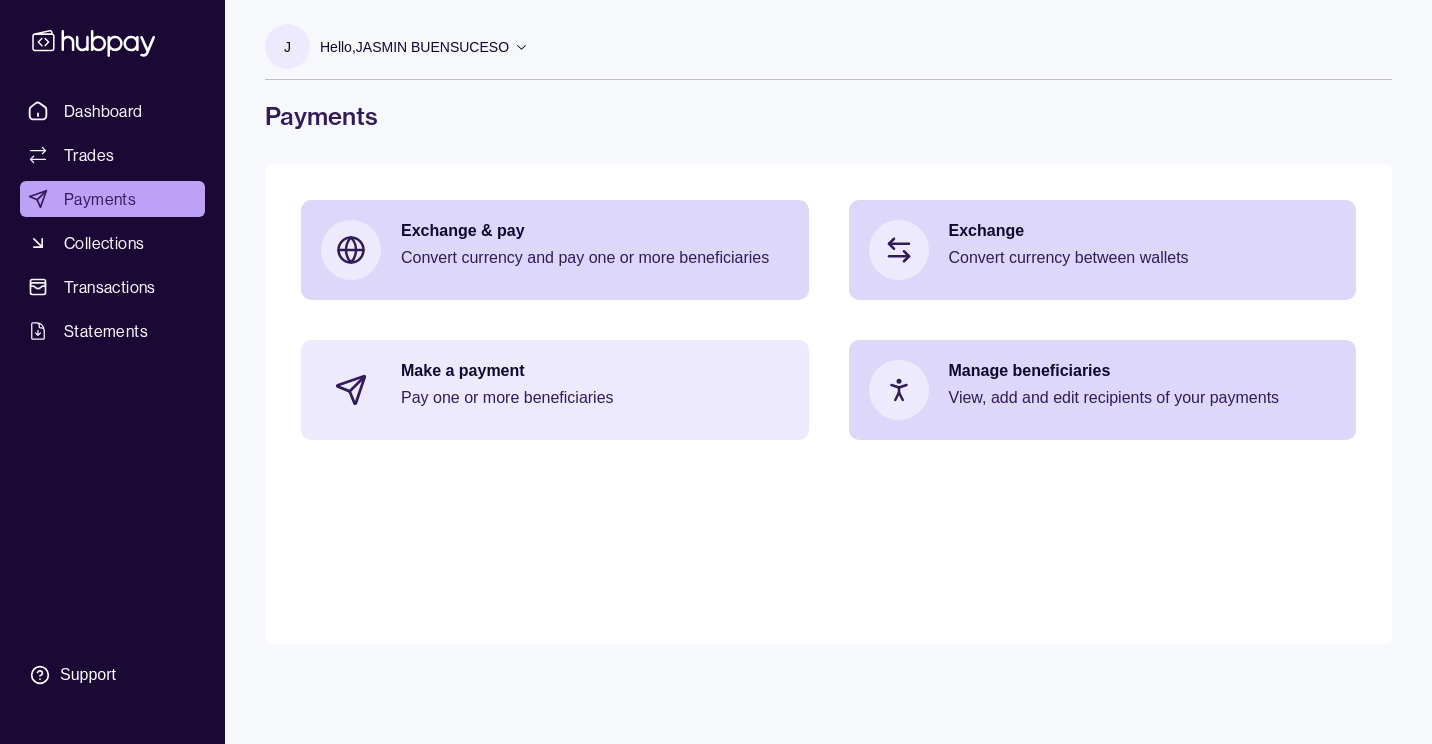 click on "Make a payment Pay one or more beneficiaries" at bounding box center (555, 390) 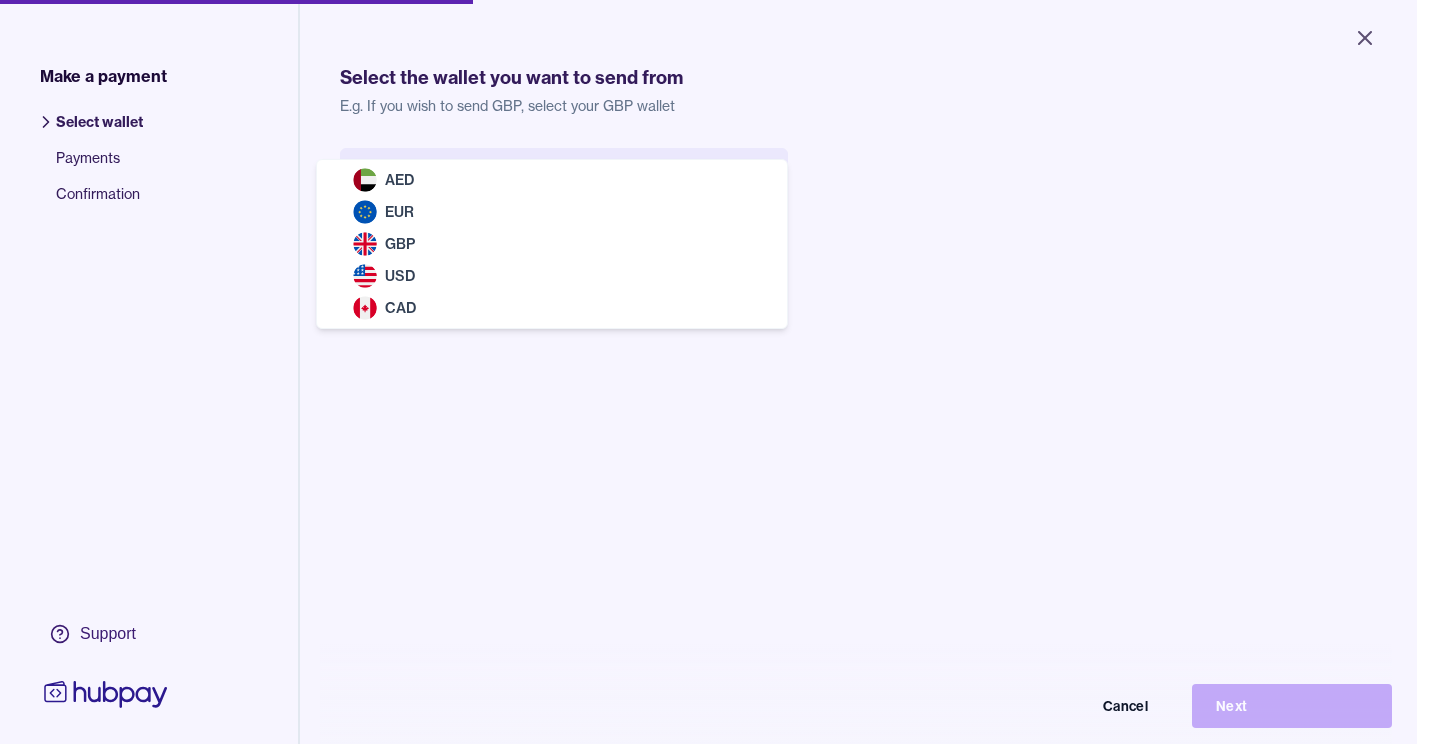 click on "Close Make a payment Select wallet Payments Confirmation Support Select the wallet you want to send from E.g. If you wish to send GBP, select your GBP wallet Select wallet Cancel Next Make a payment | Hubpay AED EUR GBP USD CAD" at bounding box center [708, 372] 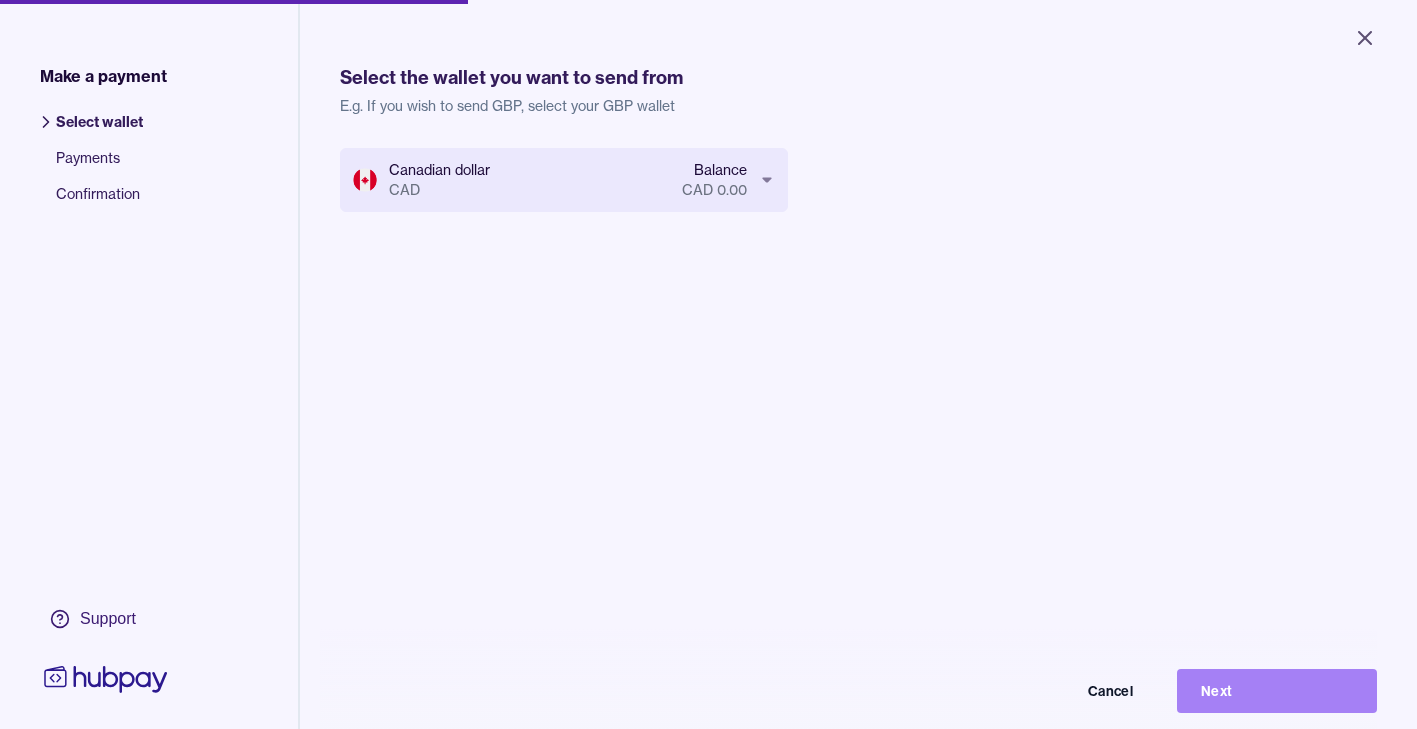 click on "Next" at bounding box center [1277, 691] 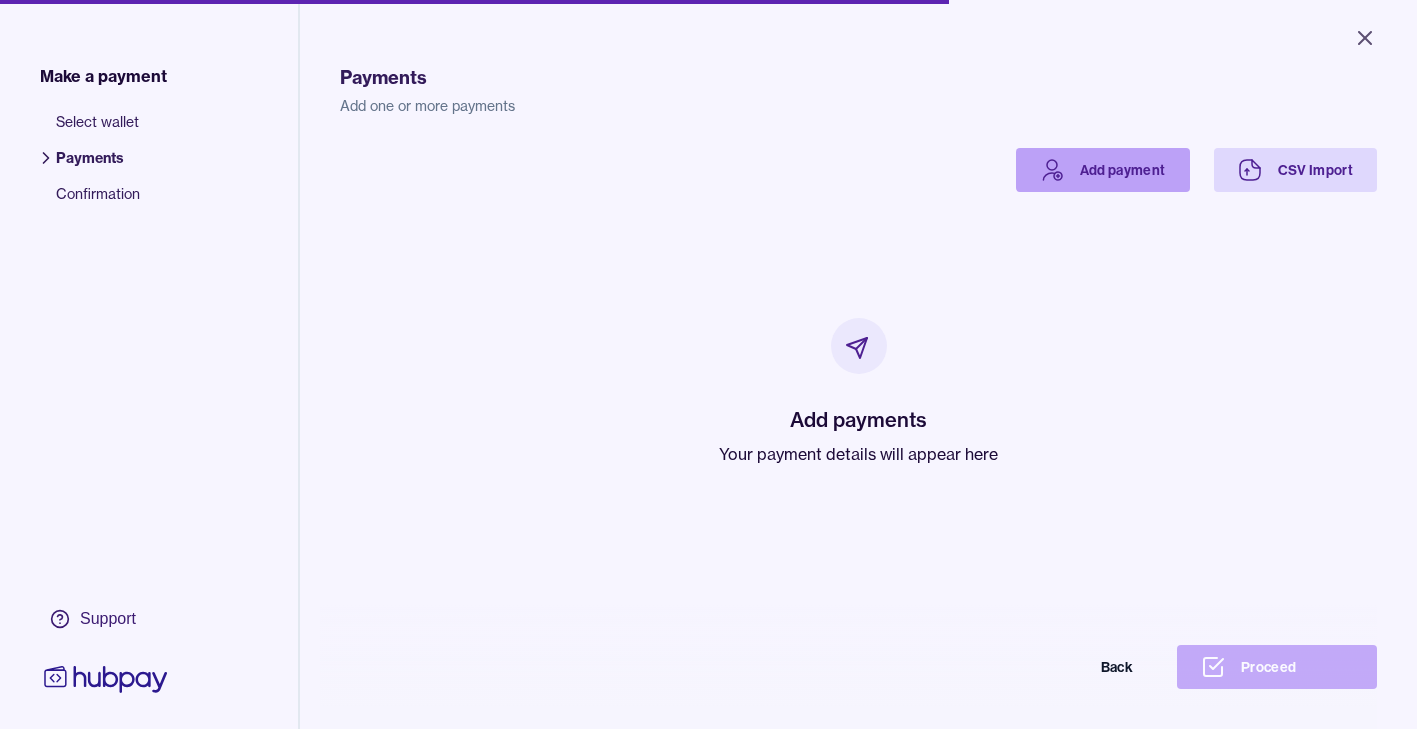 click on "Add payment" at bounding box center (1103, 170) 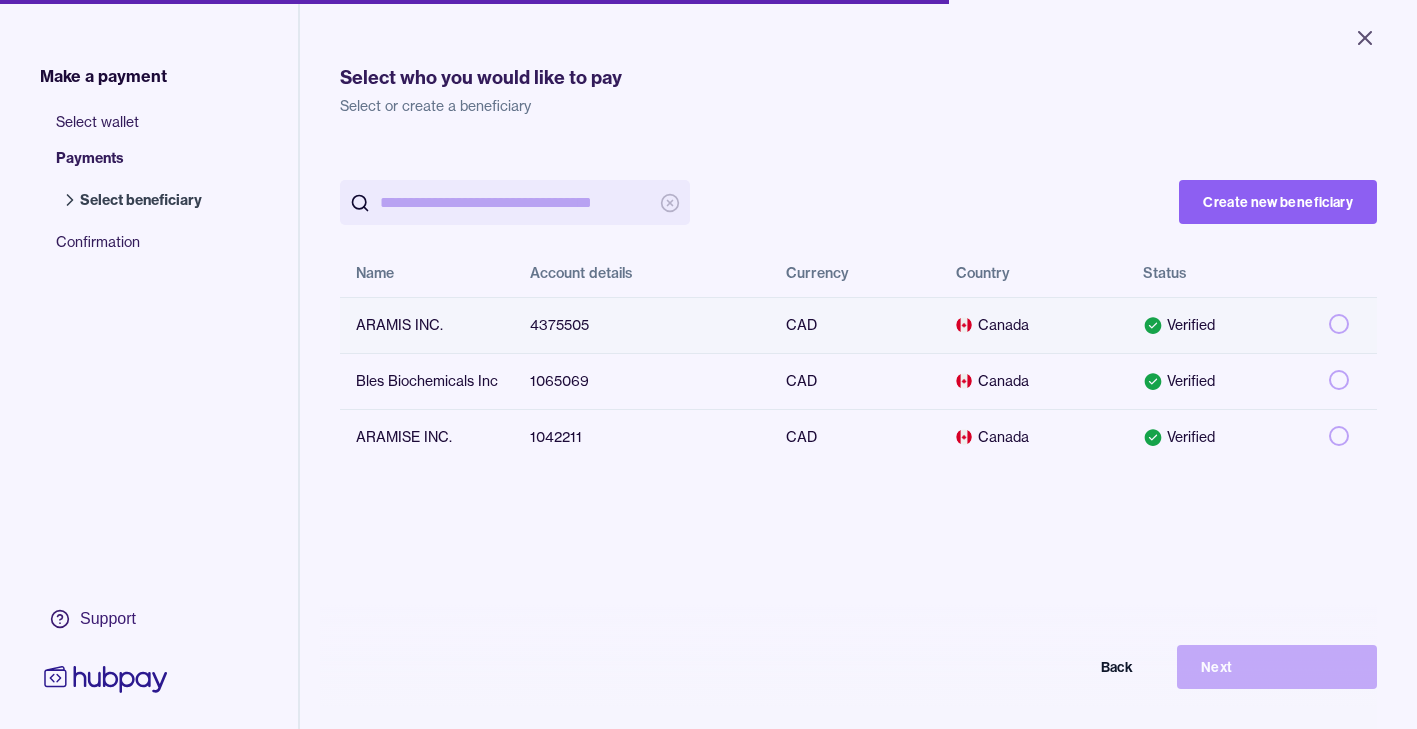 click at bounding box center [1339, 324] 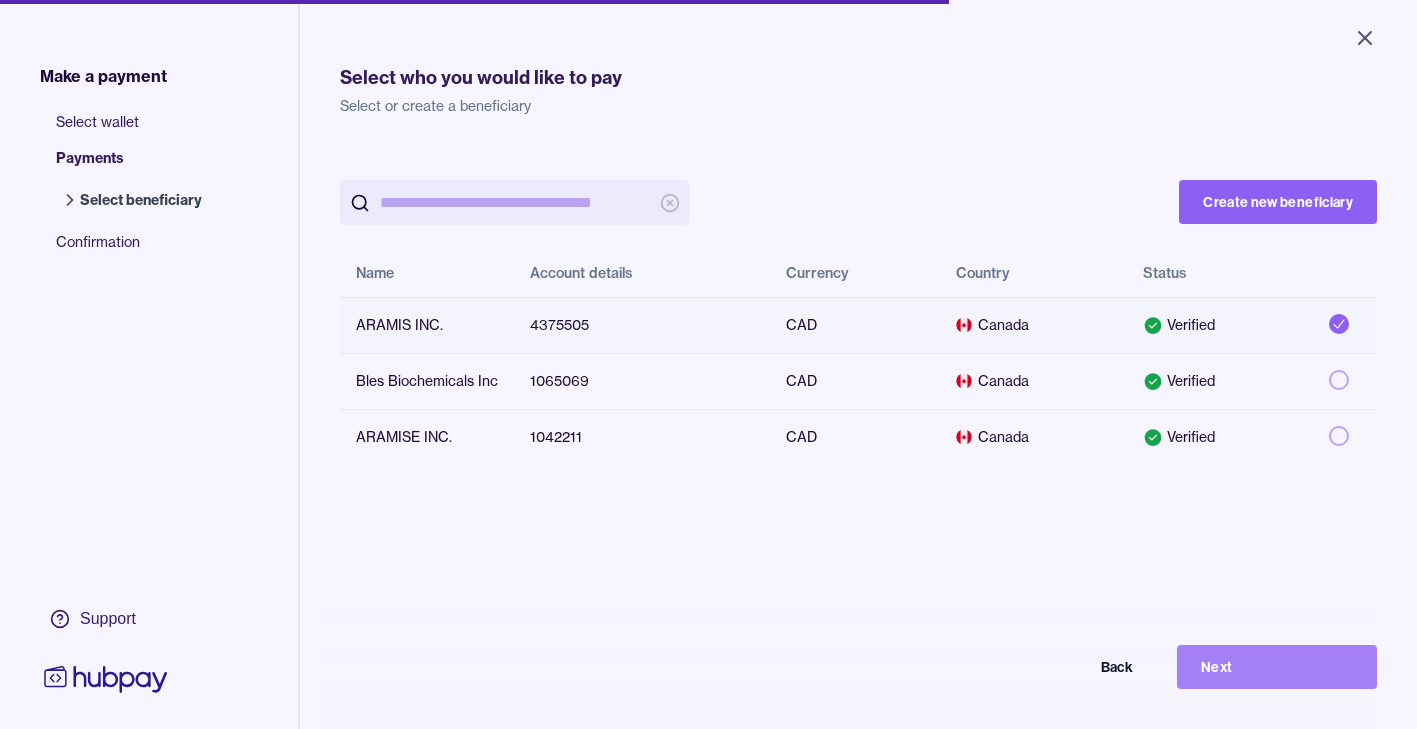 click on "Next" at bounding box center [1277, 667] 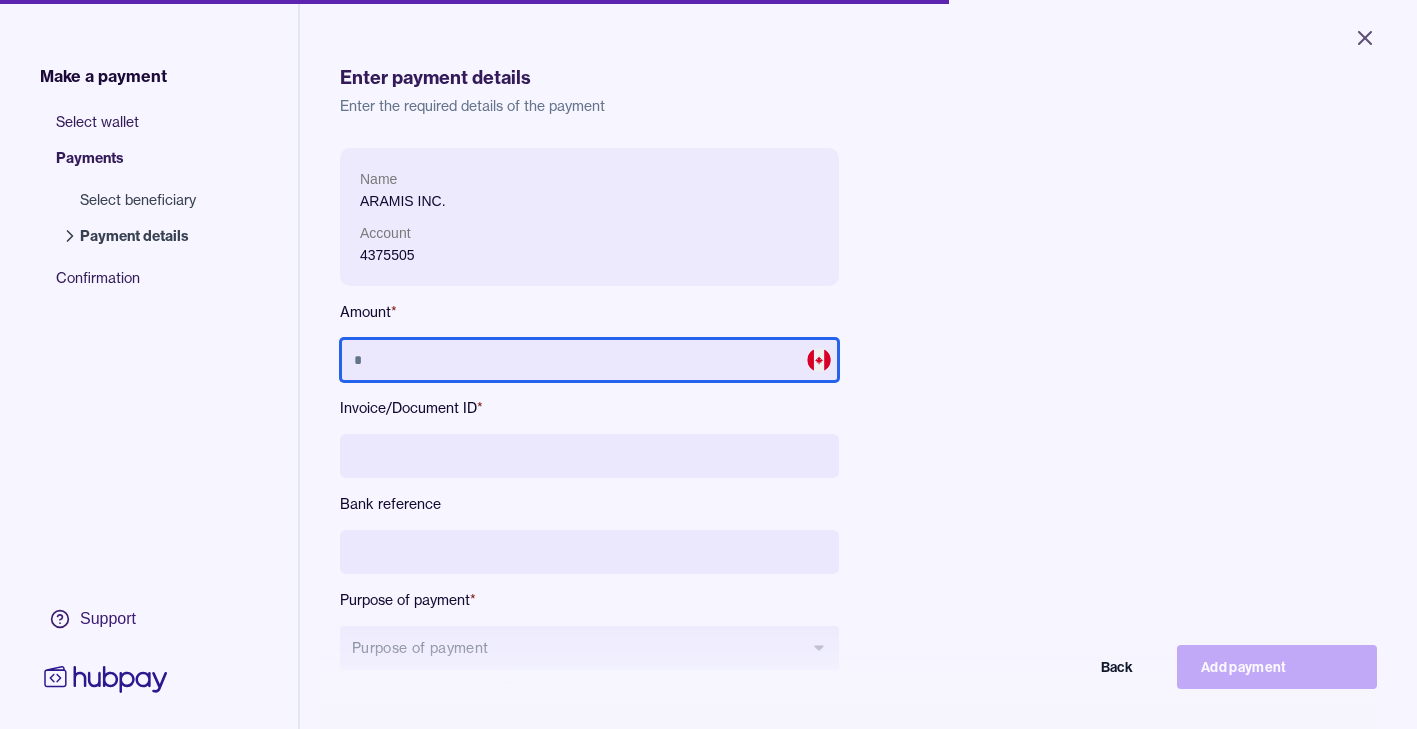 click at bounding box center (589, 360) 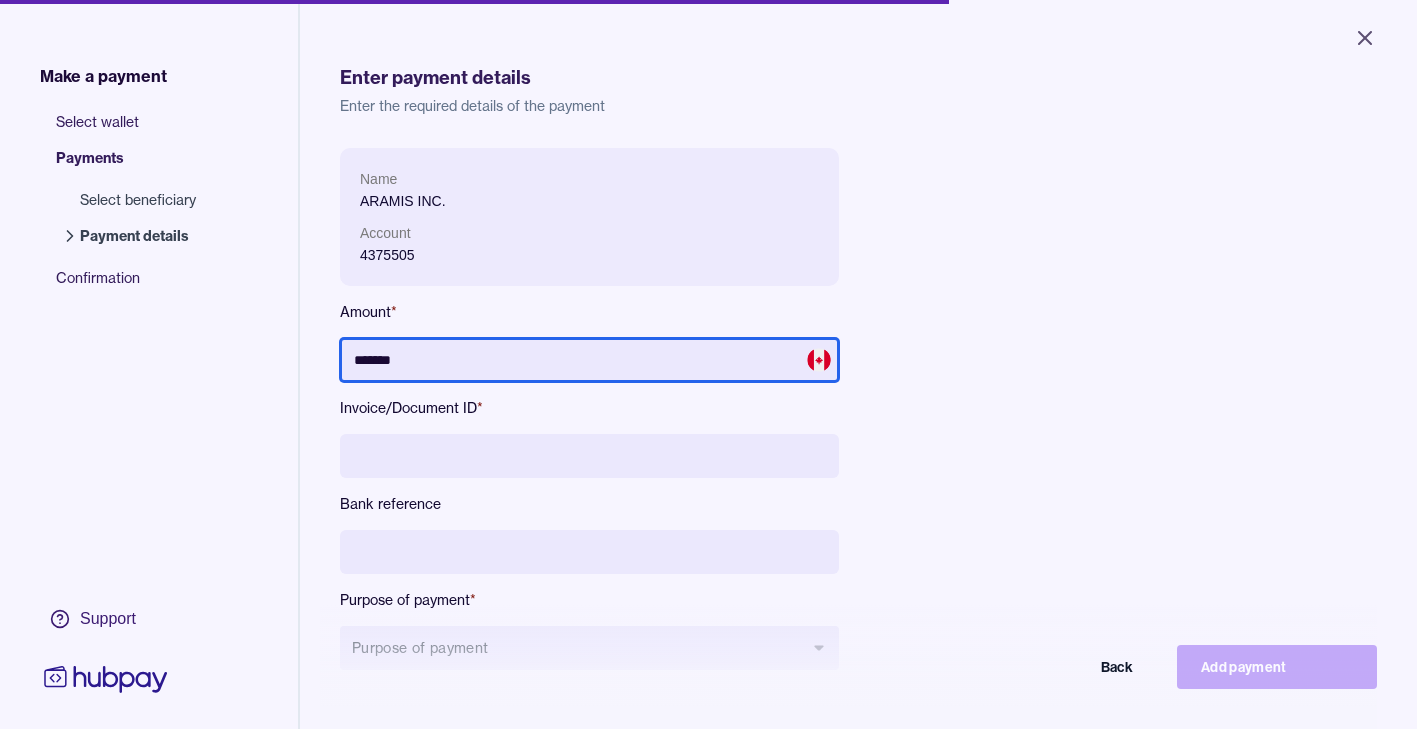 type on "*******" 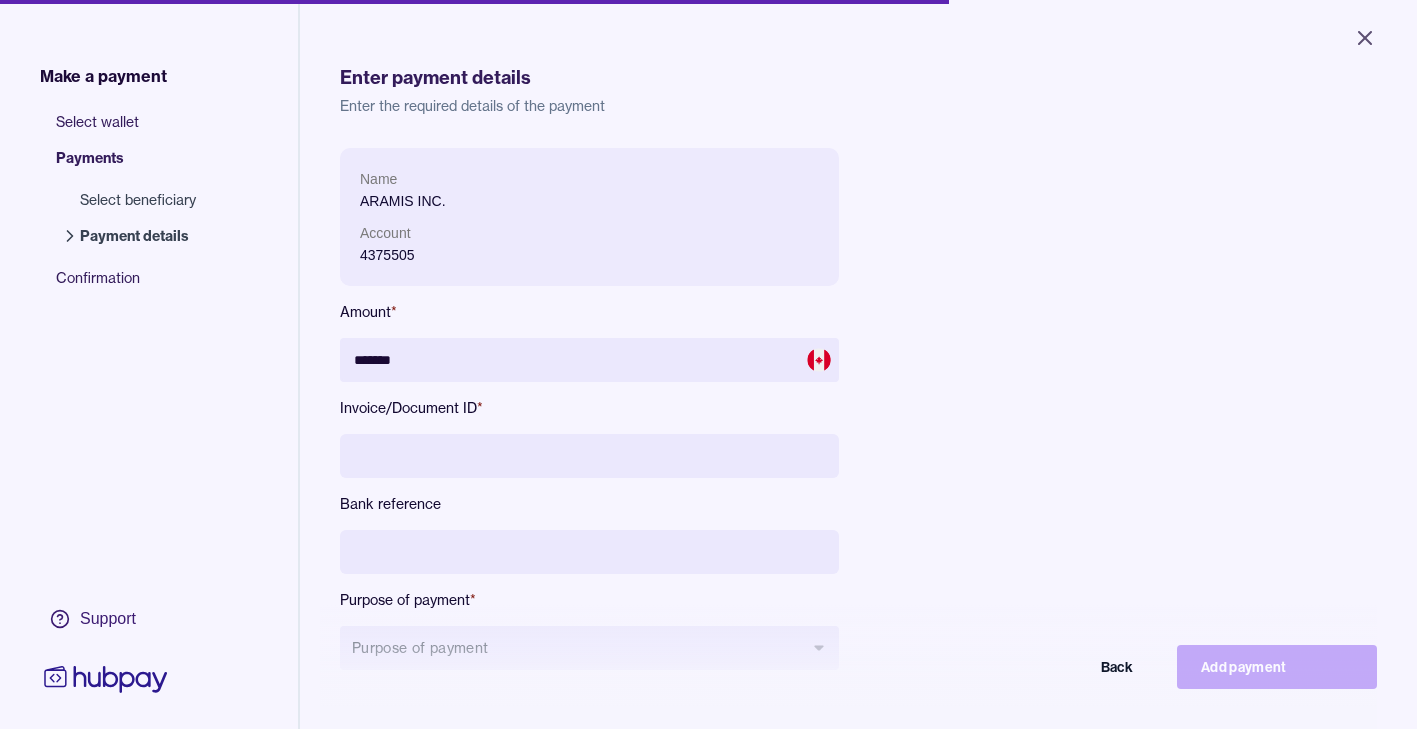 click at bounding box center [589, 456] 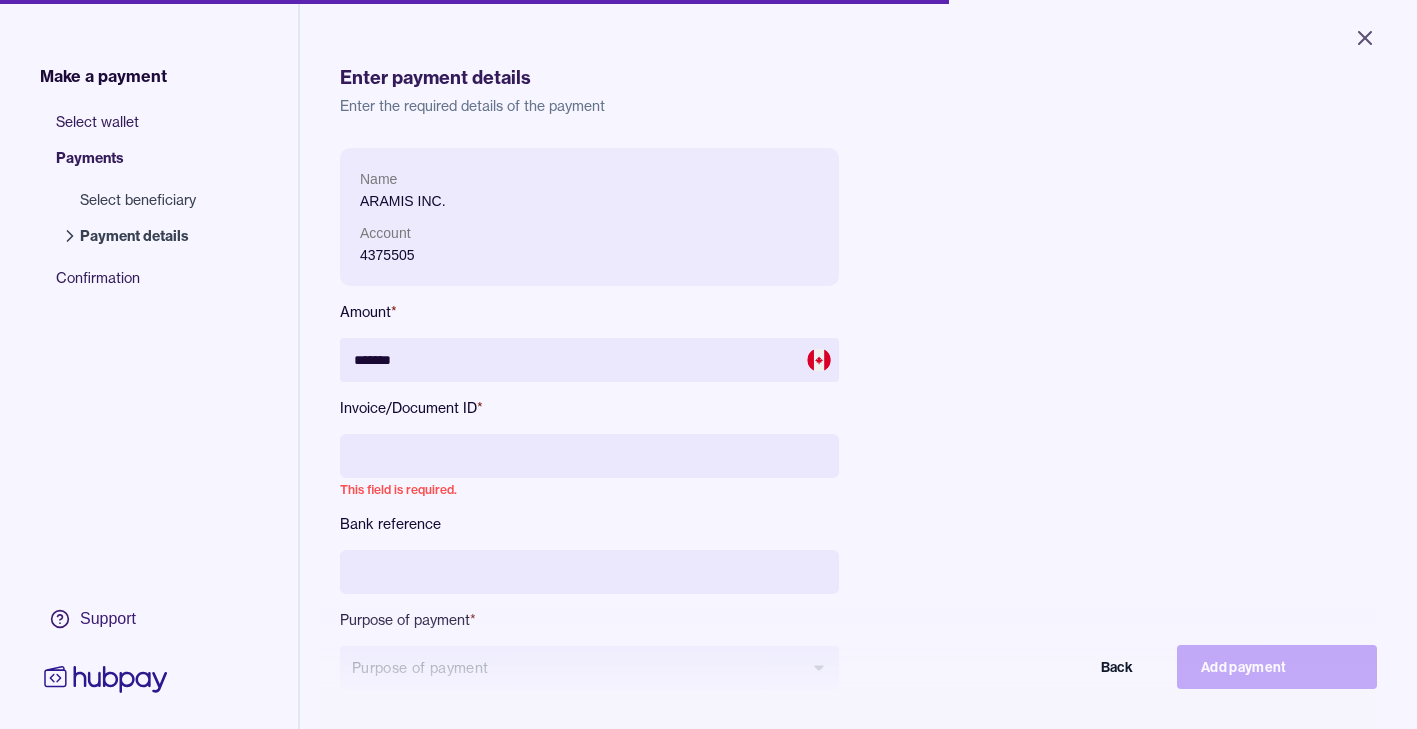 click on "Name [COMPANY] Account [ACCOUNT_NUM] Amount  * ******* Invoice/Document ID  * This field is required. Bank reference Purpose of payment  * Purpose of payment Back Add payment" at bounding box center (858, 435) 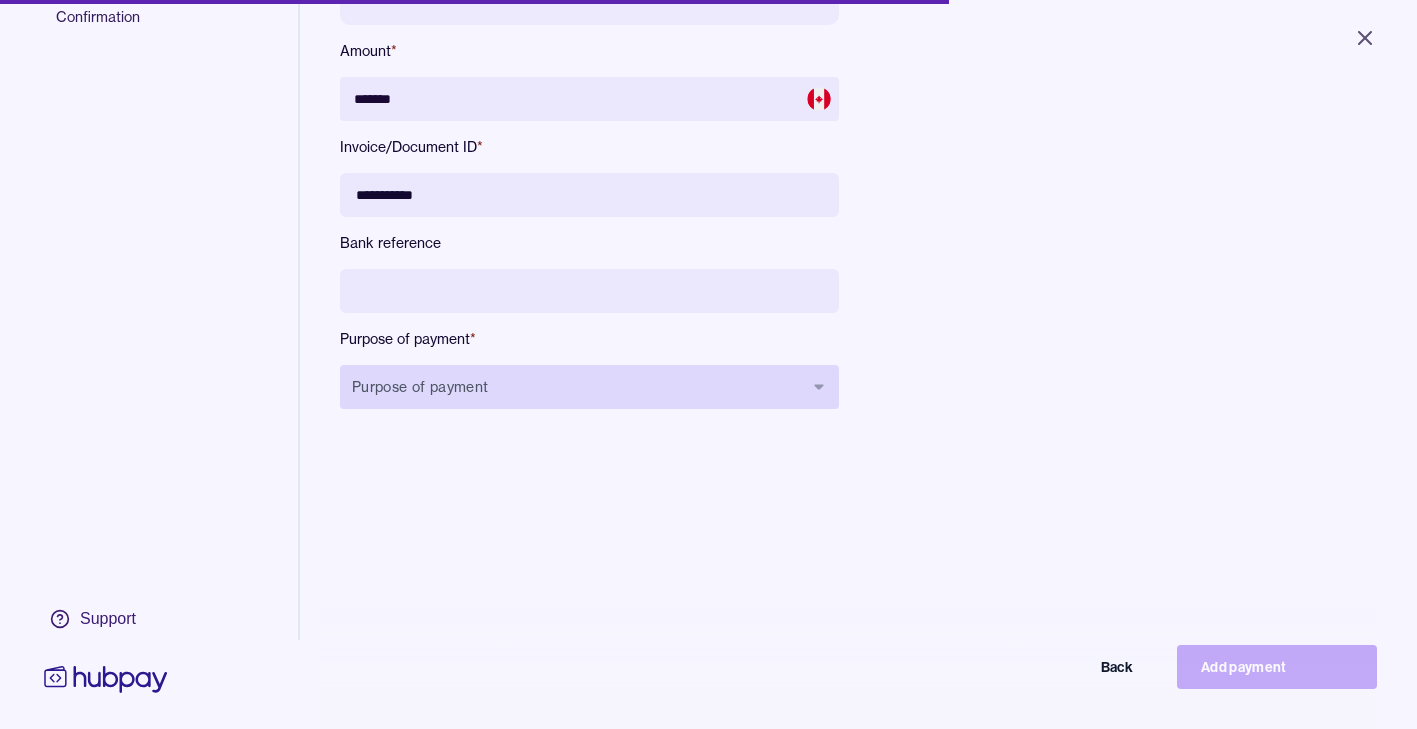 scroll, scrollTop: 262, scrollLeft: 0, axis: vertical 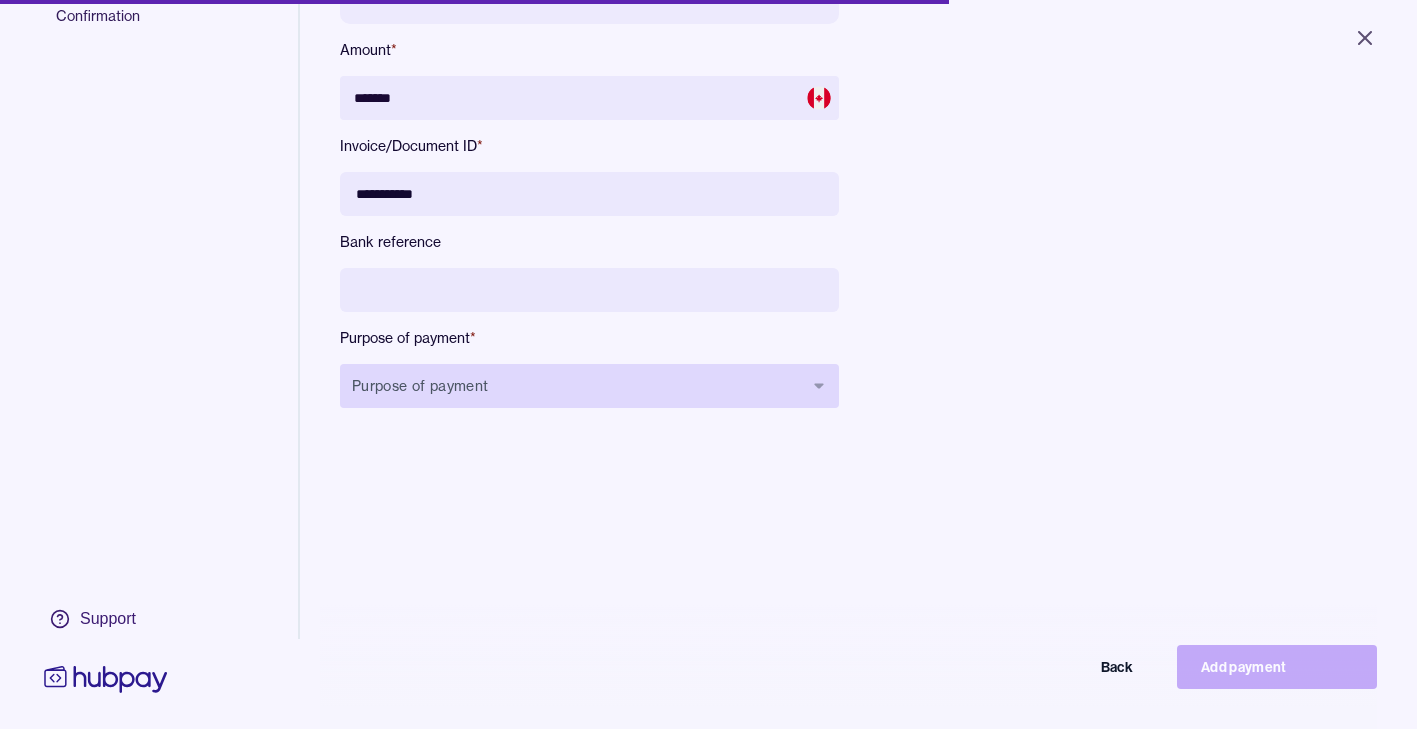 type on "**********" 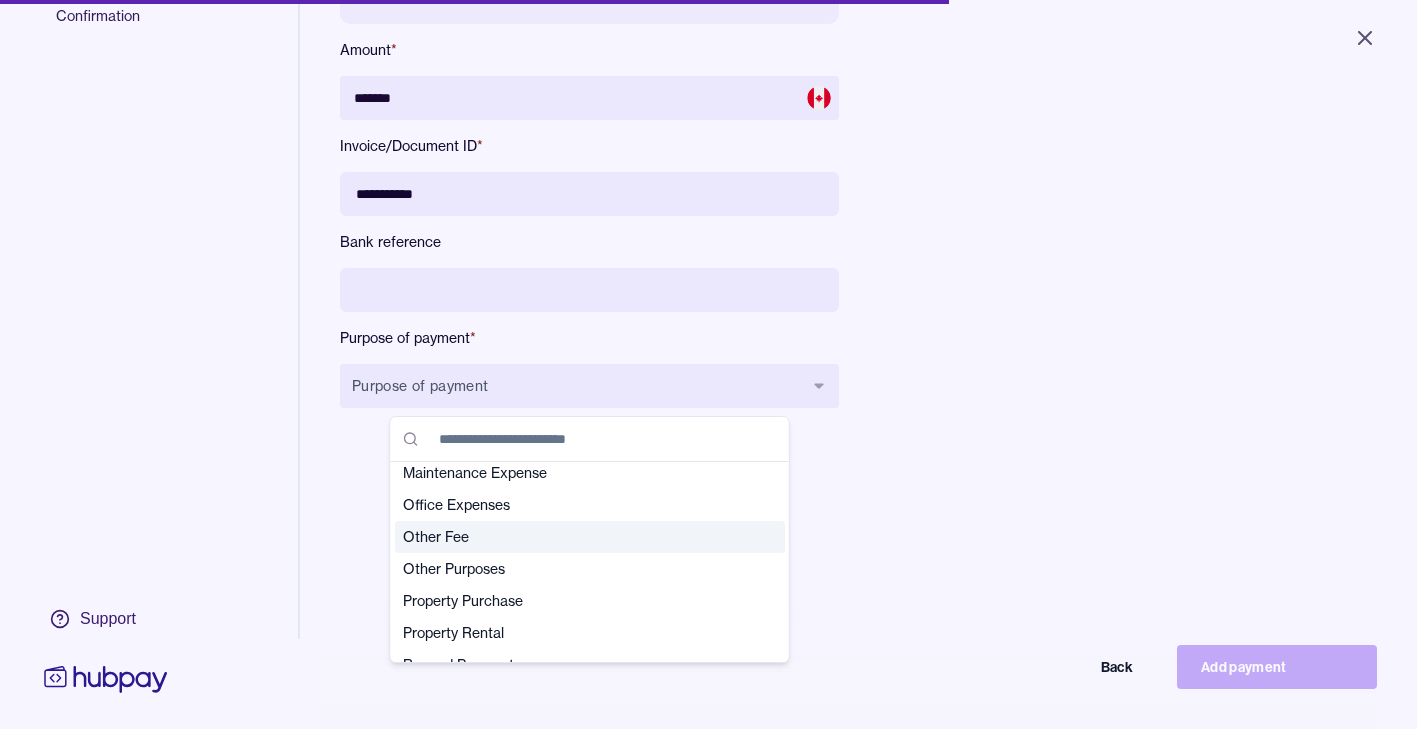 scroll, scrollTop: 424, scrollLeft: 0, axis: vertical 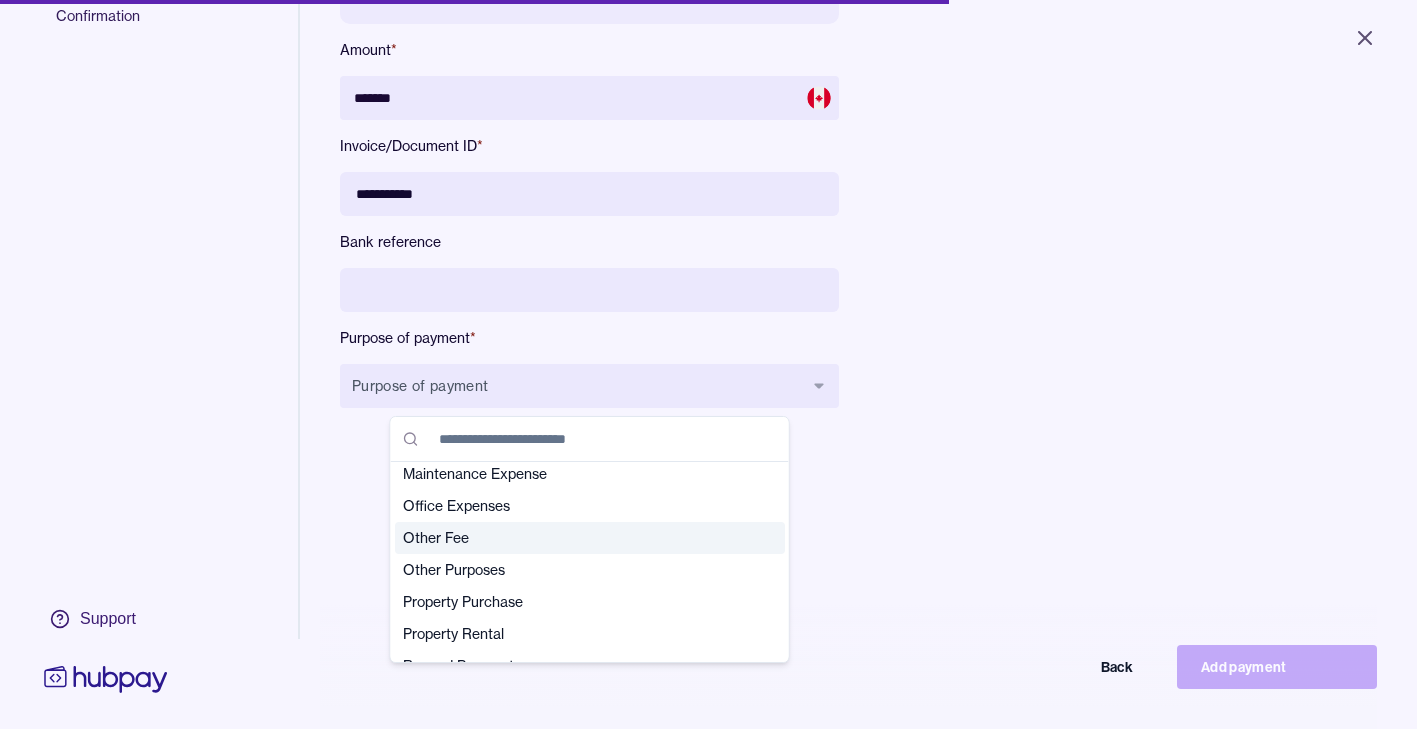 click on "Other Fee" at bounding box center [578, 538] 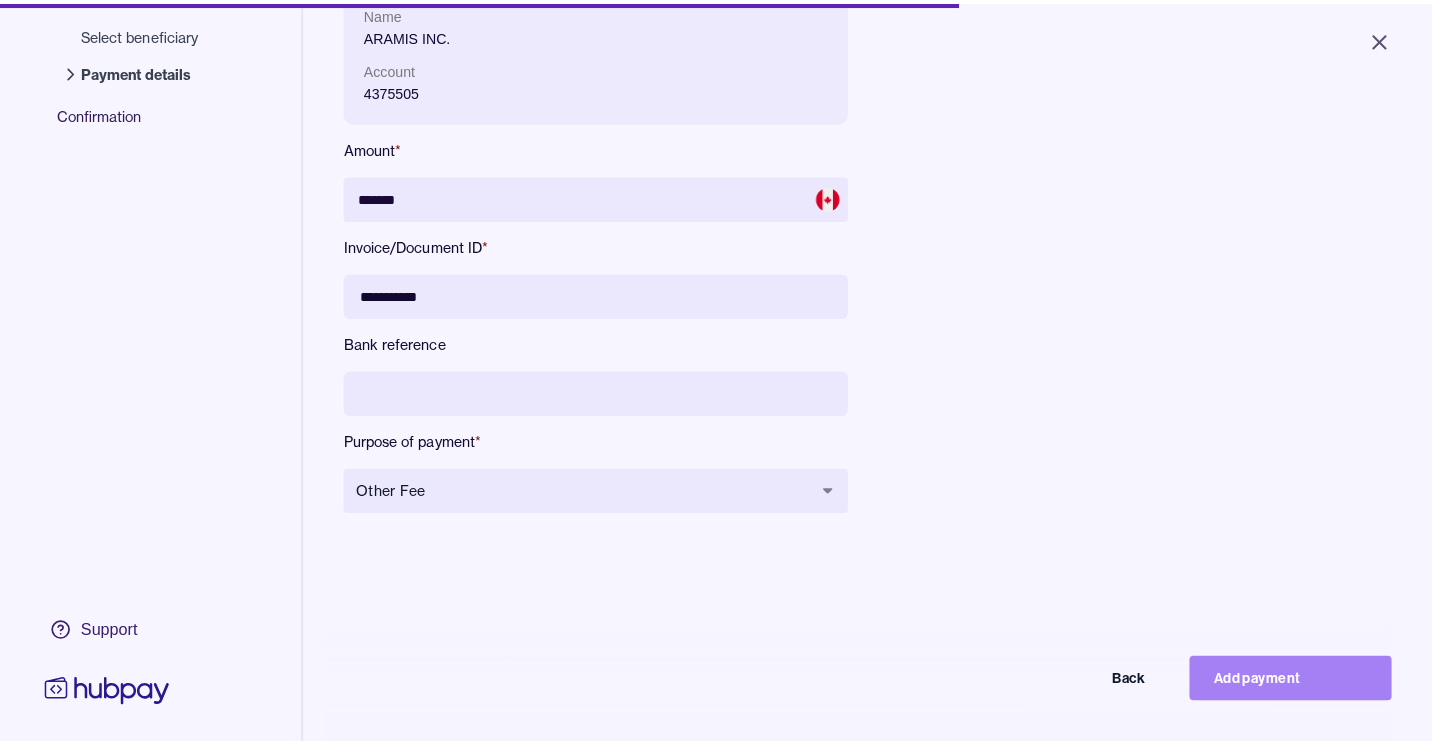 scroll, scrollTop: 167, scrollLeft: 0, axis: vertical 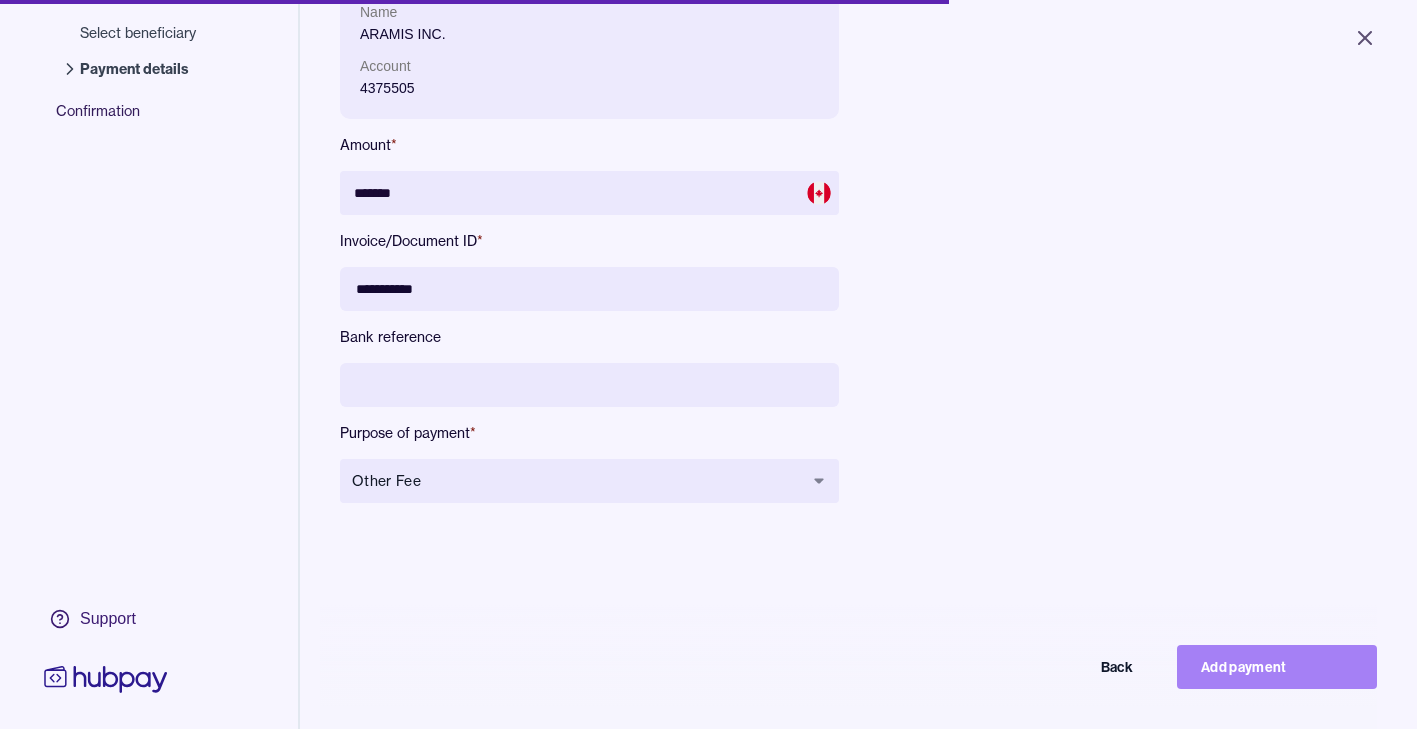 click on "Add payment" at bounding box center [1277, 667] 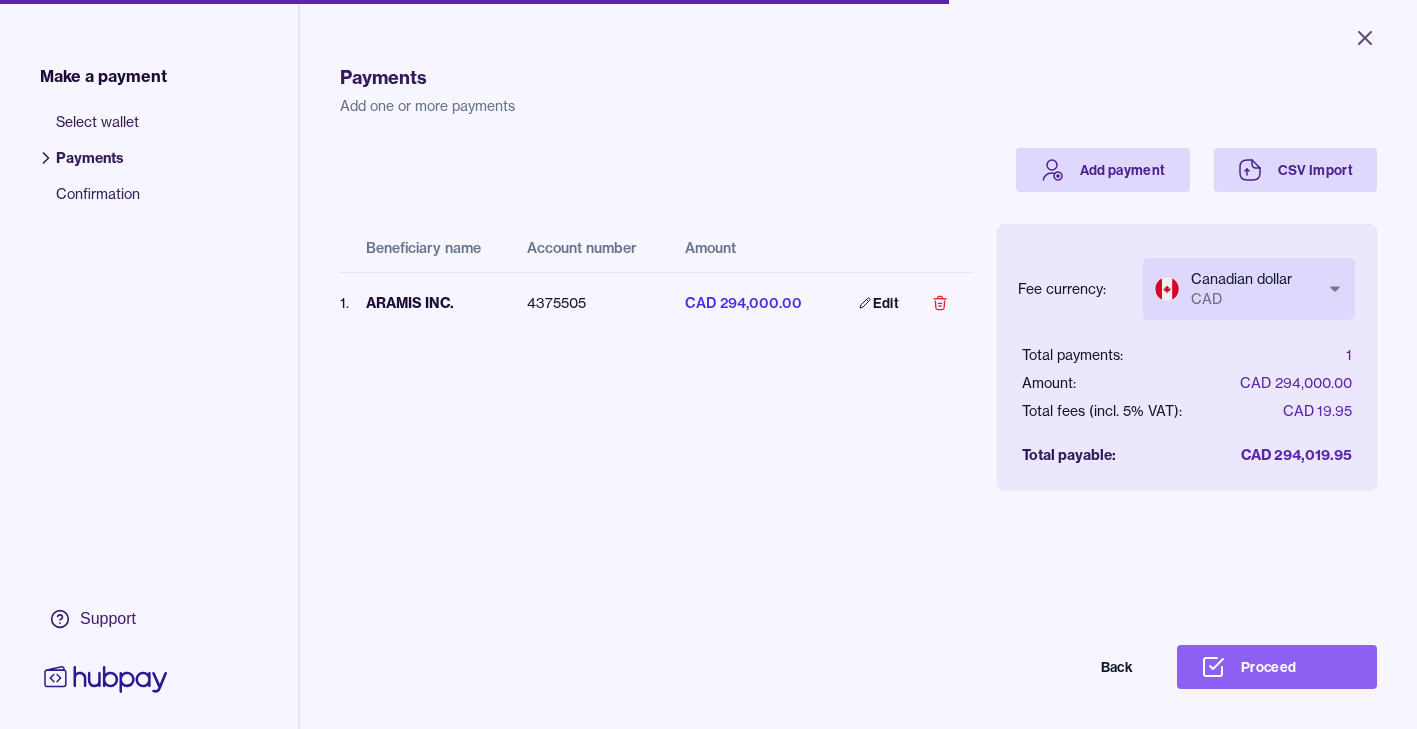 click on "Fee currency: Canadian dollar CAD *** ***" at bounding box center (1187, 289) 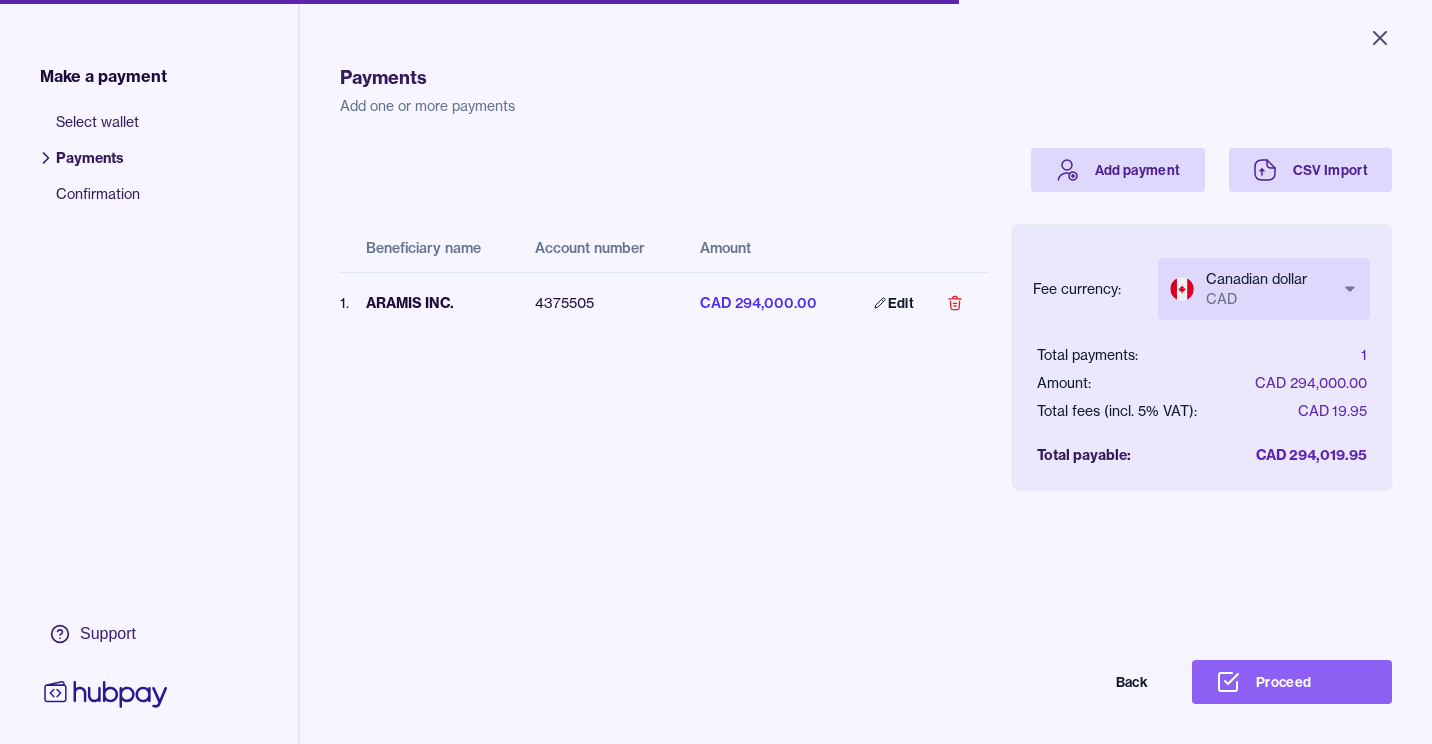 click on "Close Make a payment Select wallet Payments Confirmation Support Payments Add one or more payments Add payment CSV Import Beneficiary name Account number Amount 1 . ARAMIS INC. 4375505 CAD 294,000.00 Edit Fee currency: Canadian dollar CAD *** *** Total payments: 1 Amount: CAD 294,000.00 Total fees (incl. 5% VAT): CAD 19.95 Total payable: CAD 294,019.95 Back Proceed Payment | Hubpay" at bounding box center (716, 372) 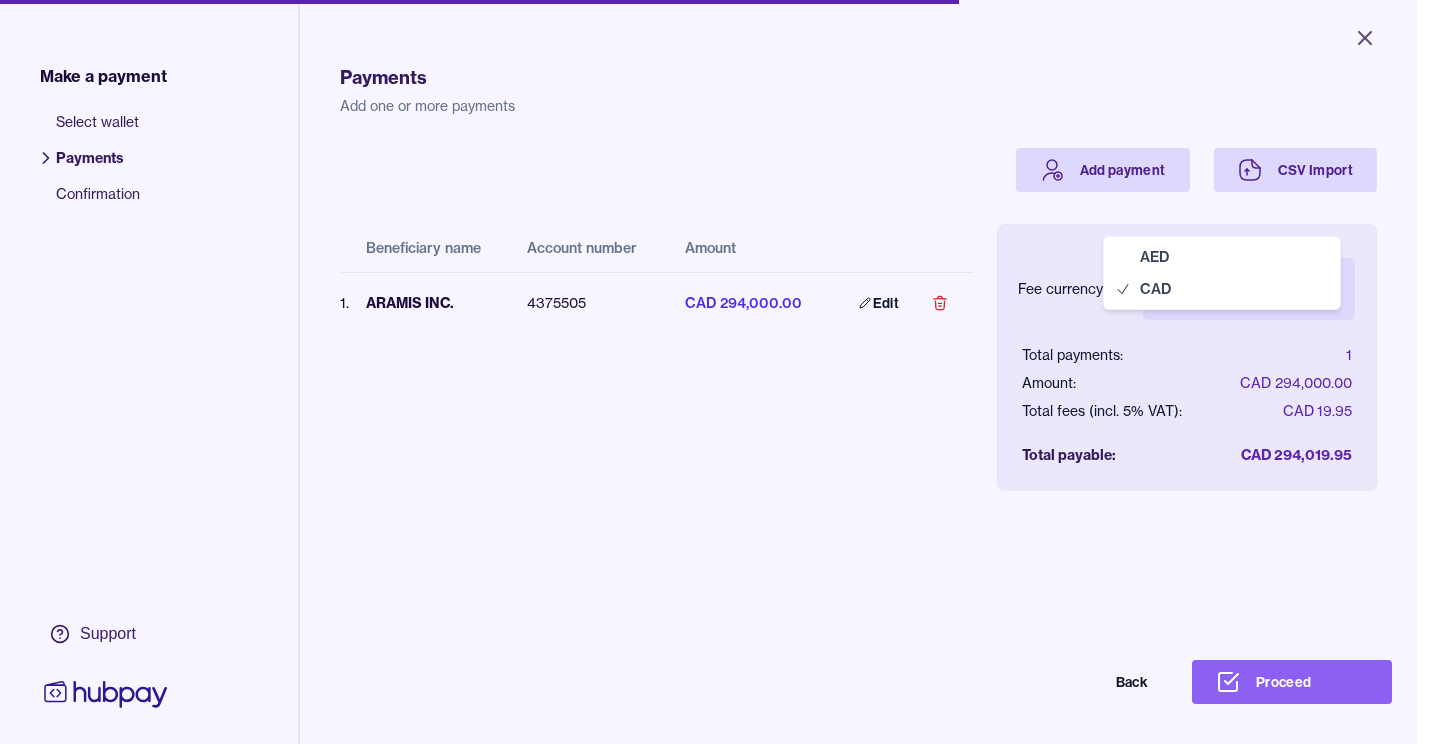 select on "***" 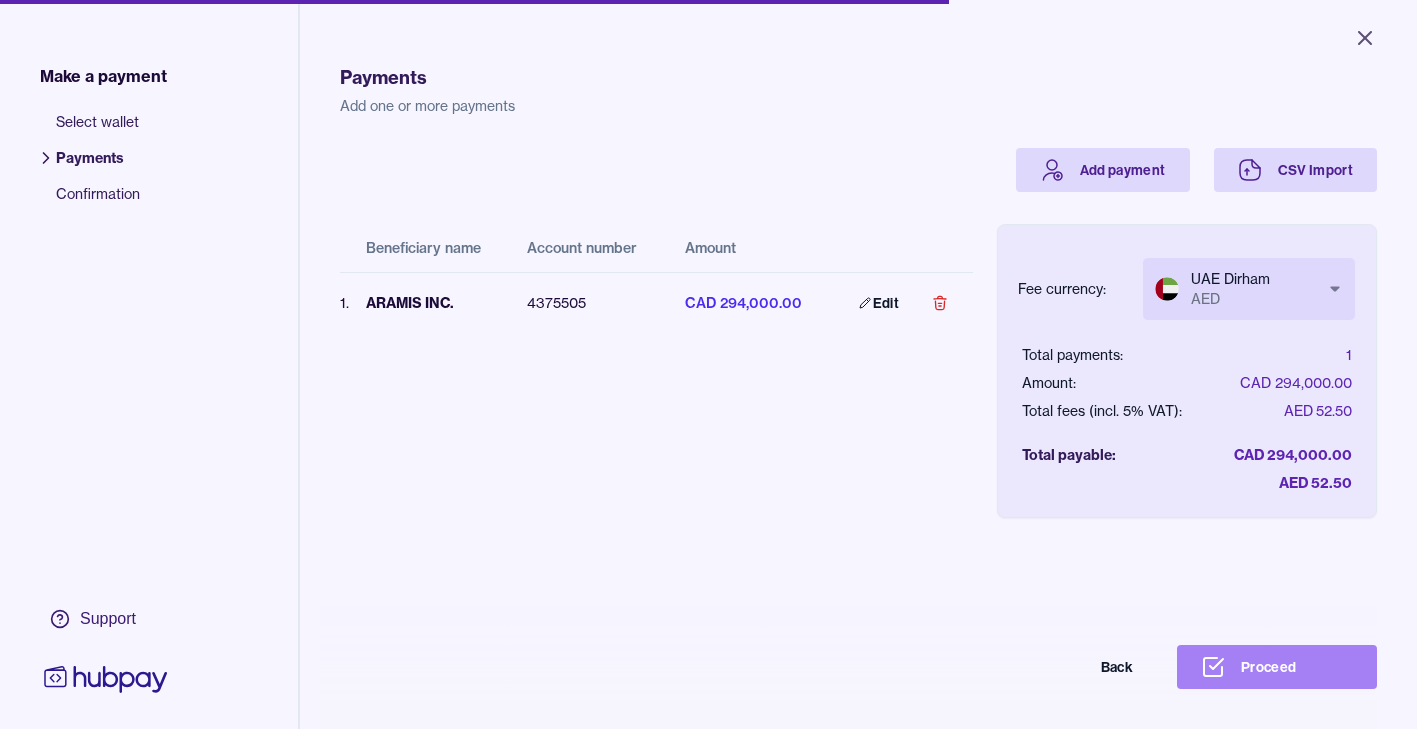 click on "Proceed" at bounding box center (1277, 667) 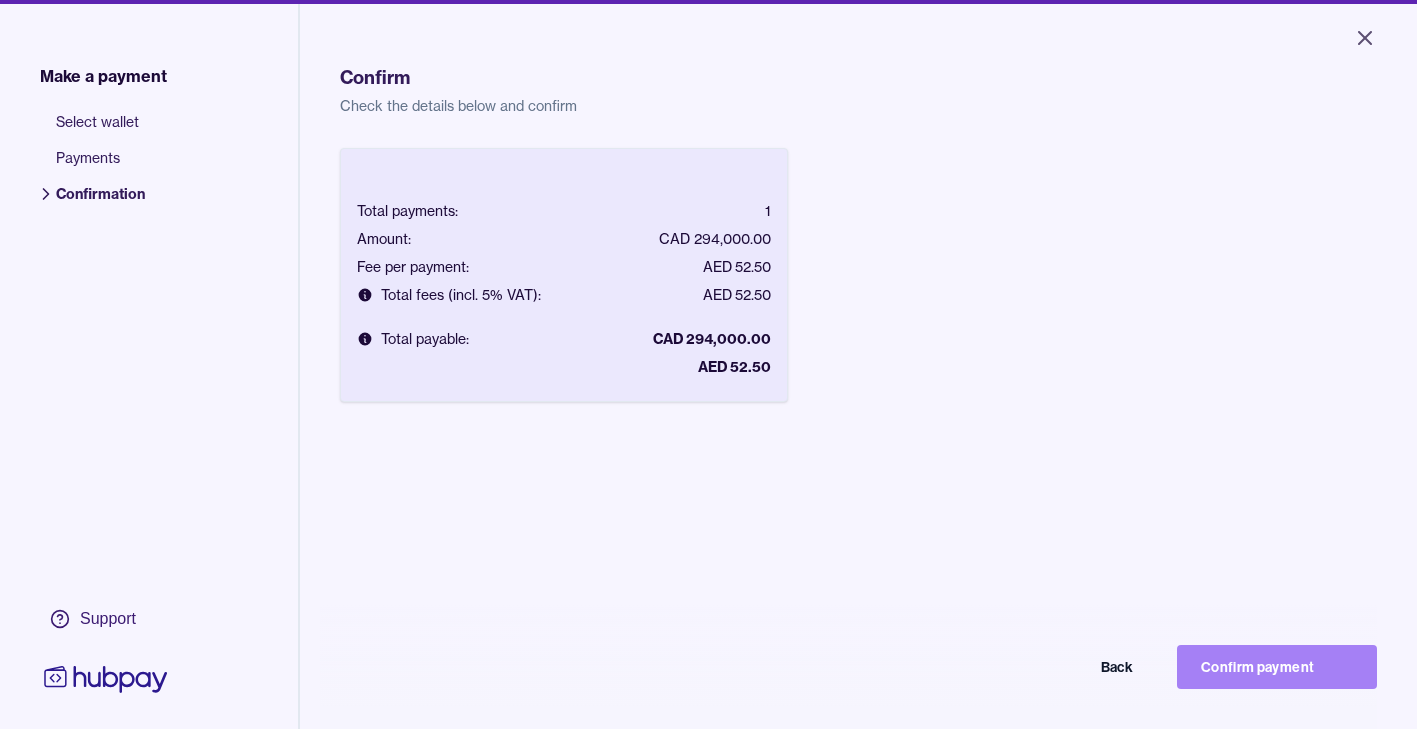 click on "Confirm payment" at bounding box center [1277, 667] 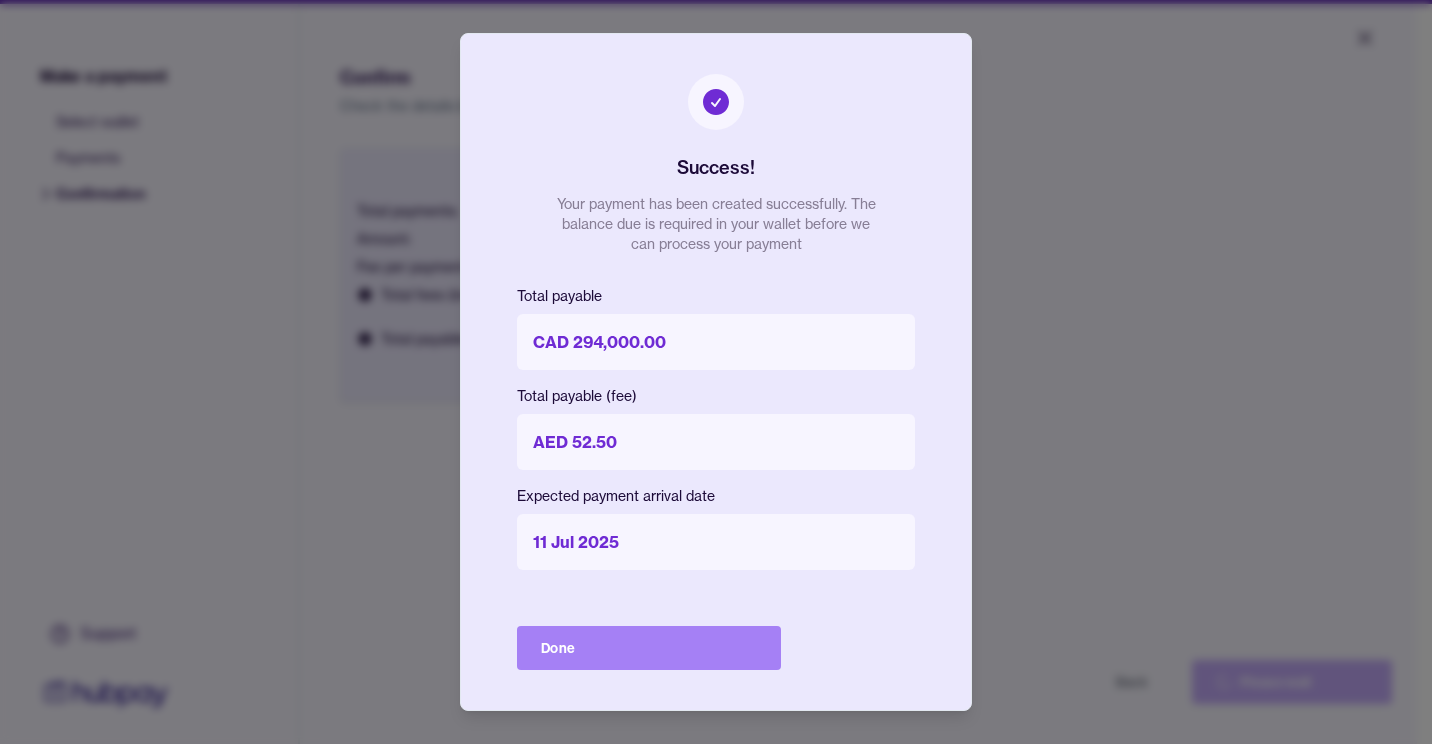 click on "Done" at bounding box center [649, 648] 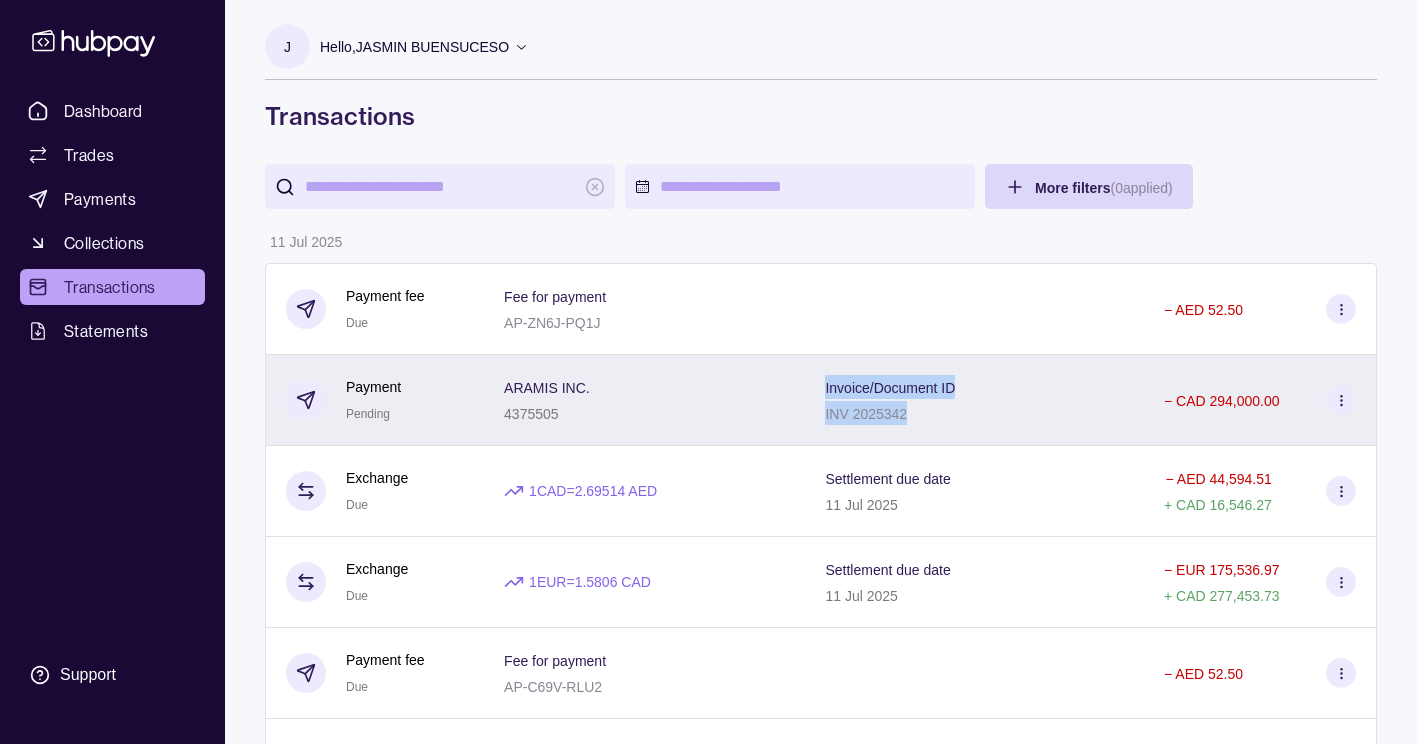 drag, startPoint x: 793, startPoint y: 417, endPoint x: 934, endPoint y: 428, distance: 141.42842 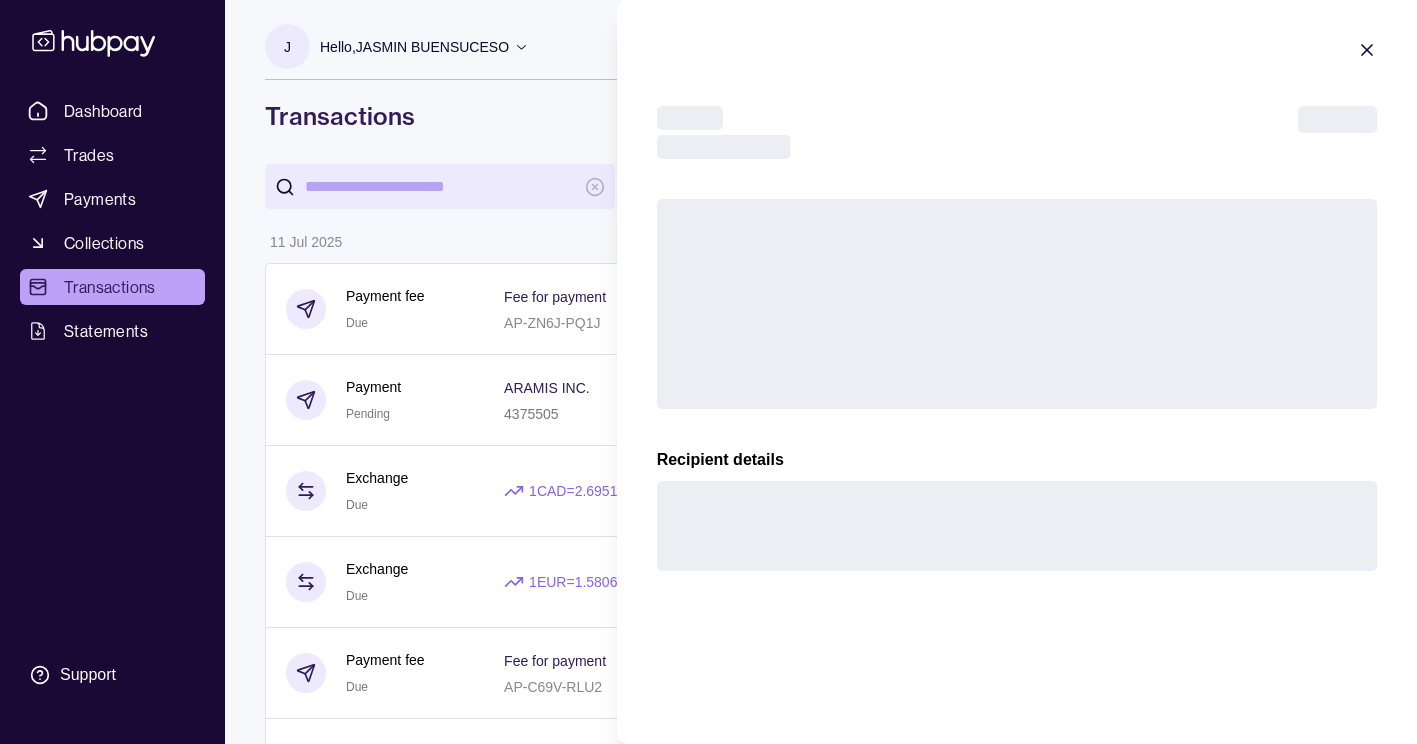 type 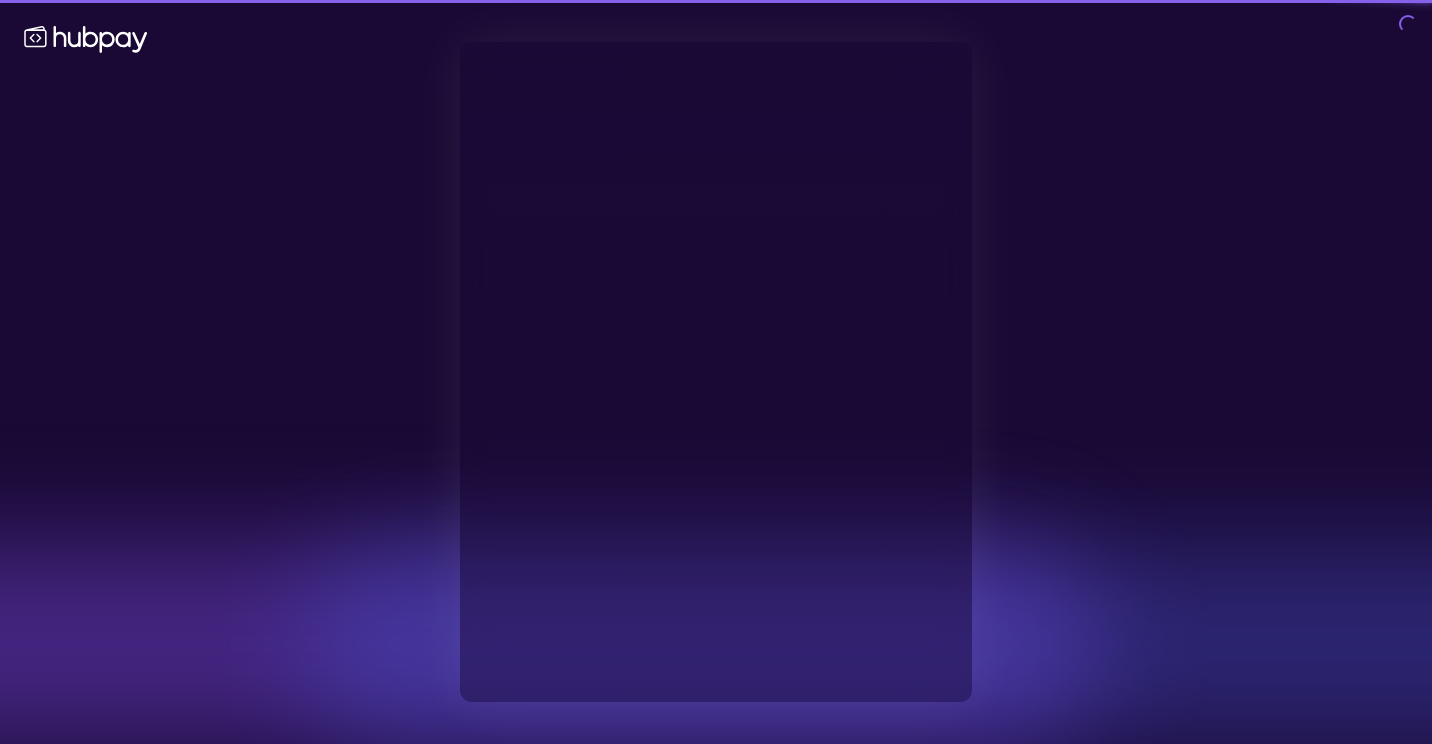 type on "**********" 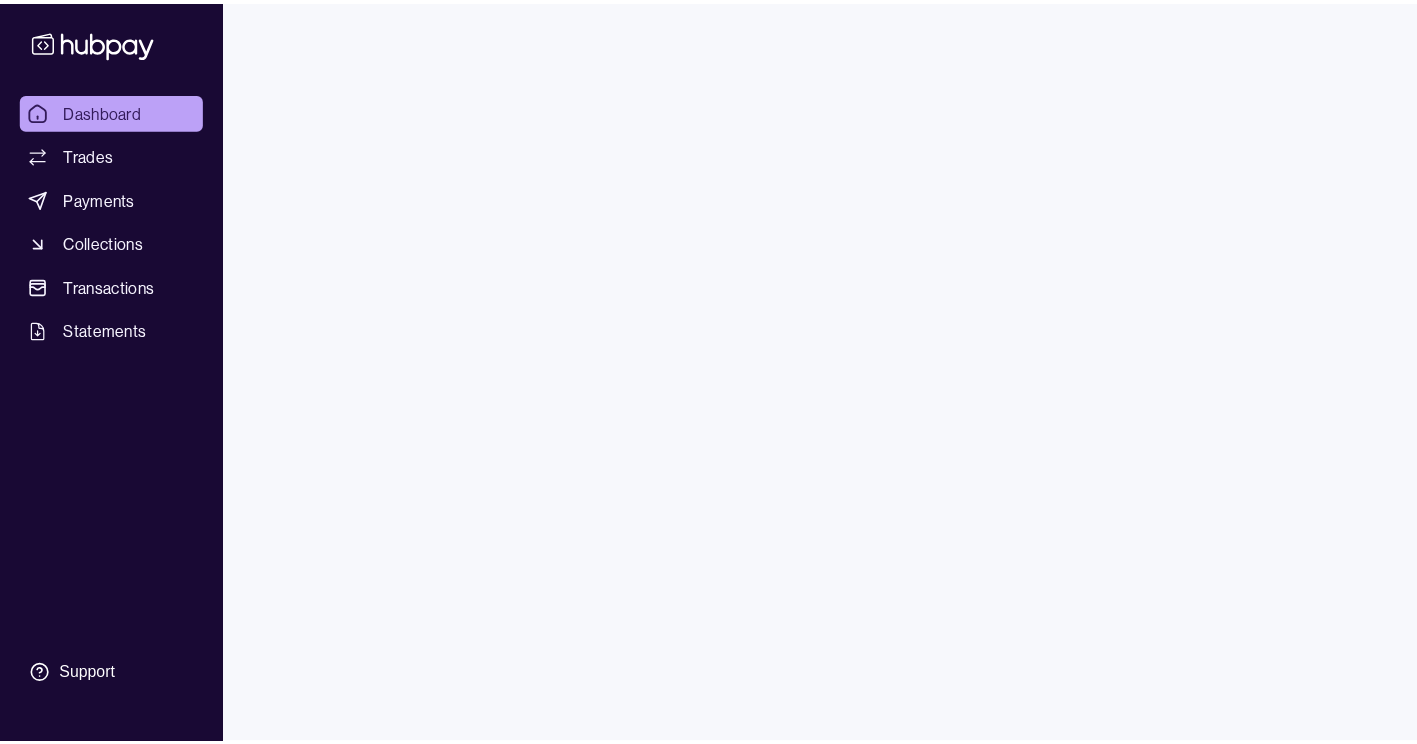 scroll, scrollTop: 0, scrollLeft: 0, axis: both 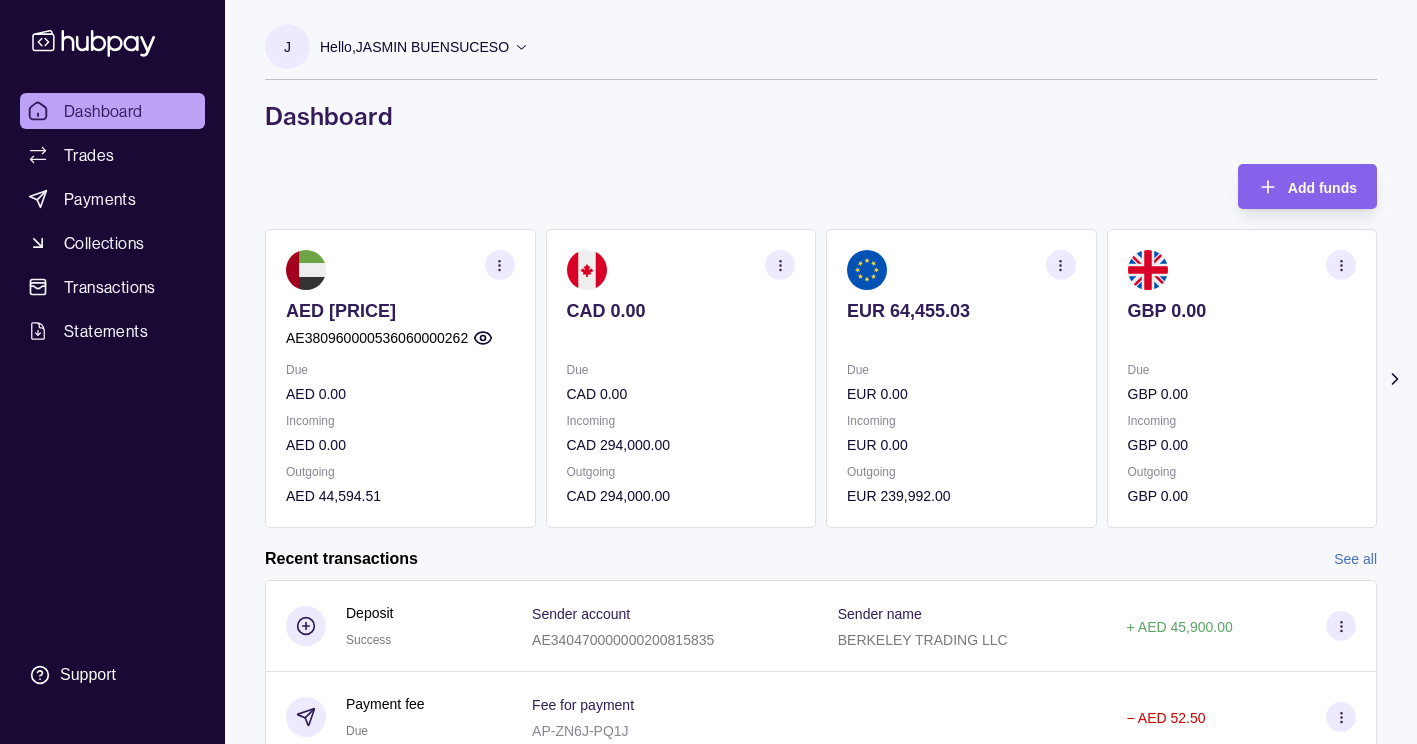 click on "AED [PRICE]" at bounding box center [400, 311] 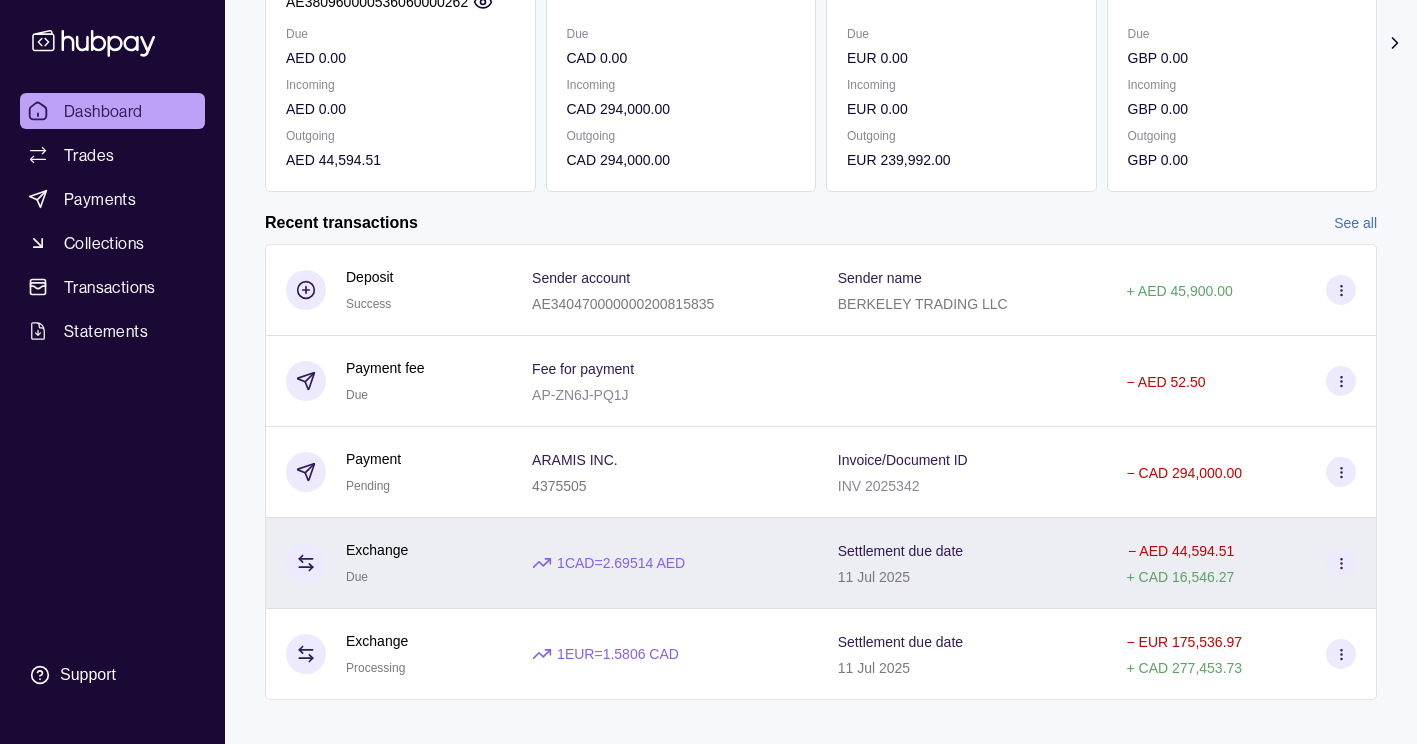 scroll, scrollTop: 356, scrollLeft: 0, axis: vertical 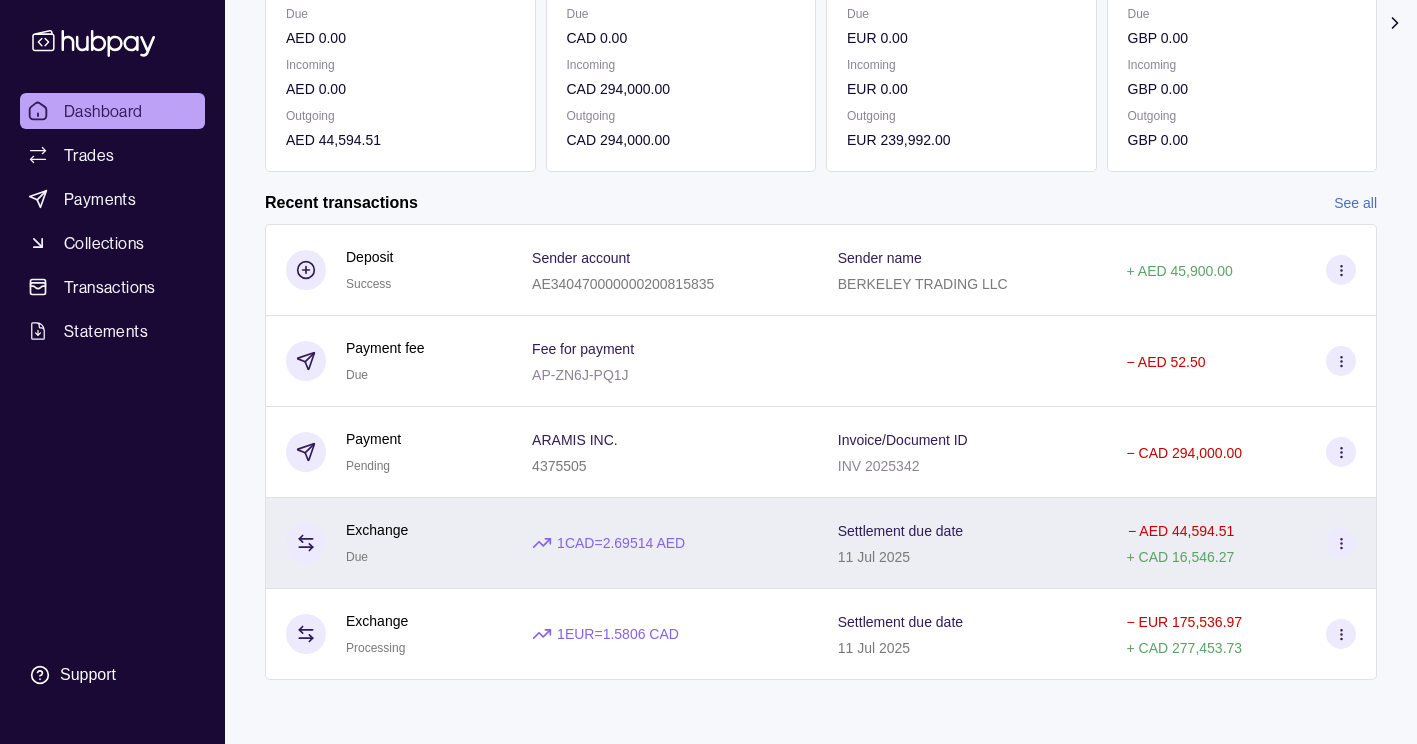 click 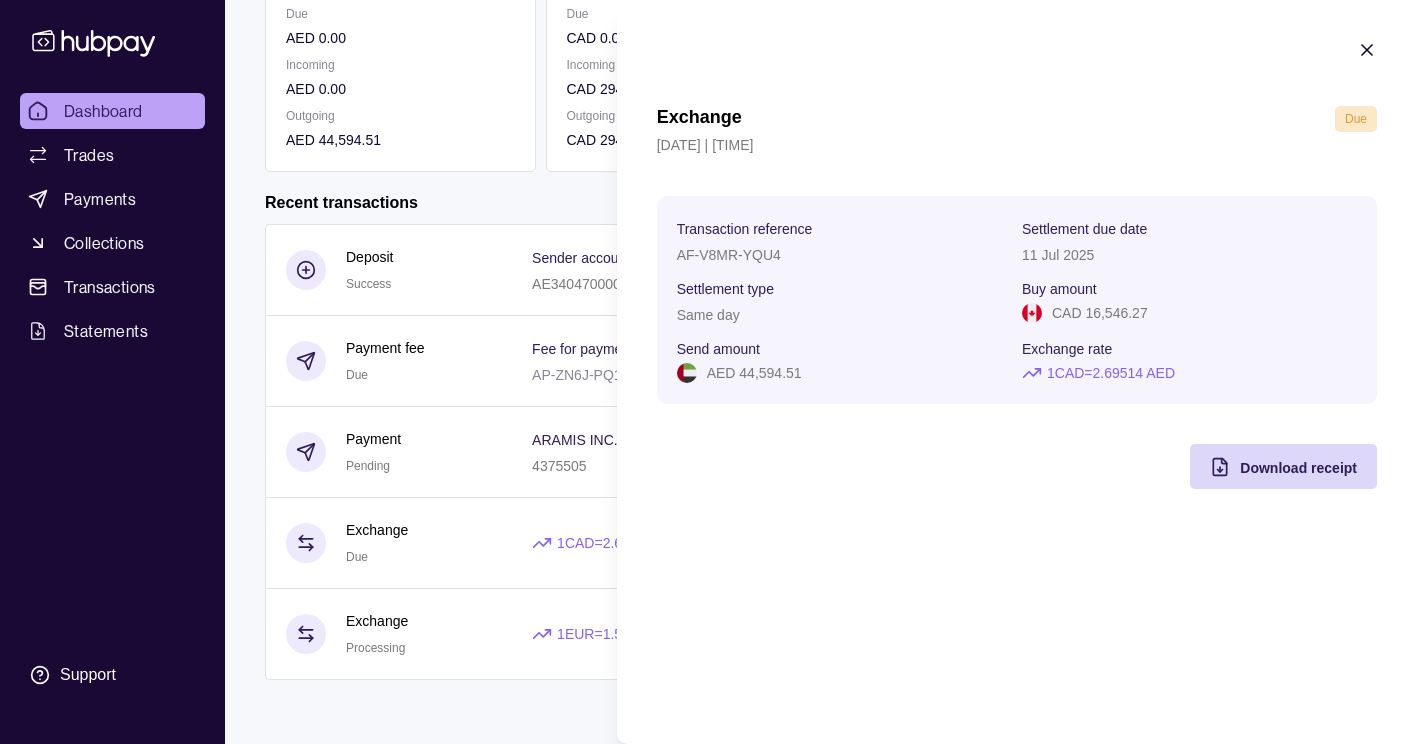 click 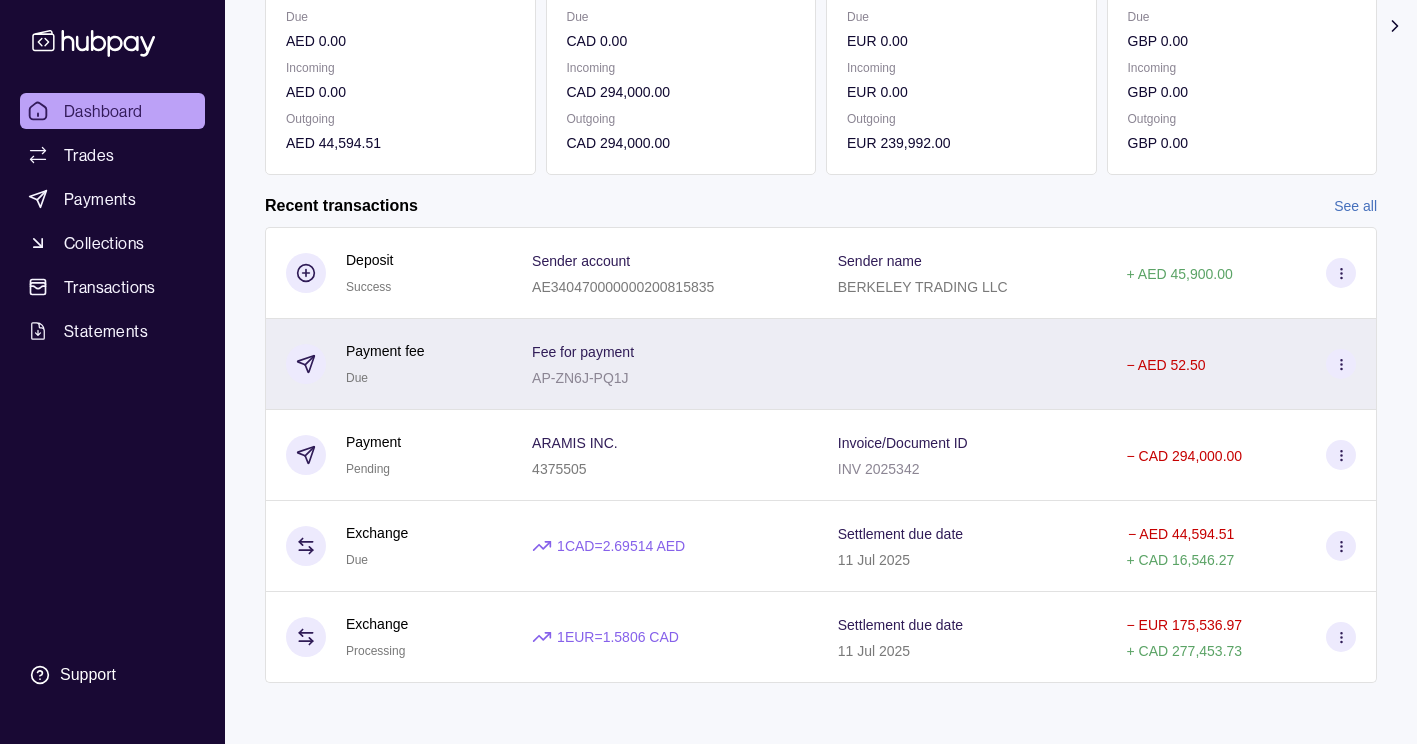 scroll, scrollTop: 356, scrollLeft: 0, axis: vertical 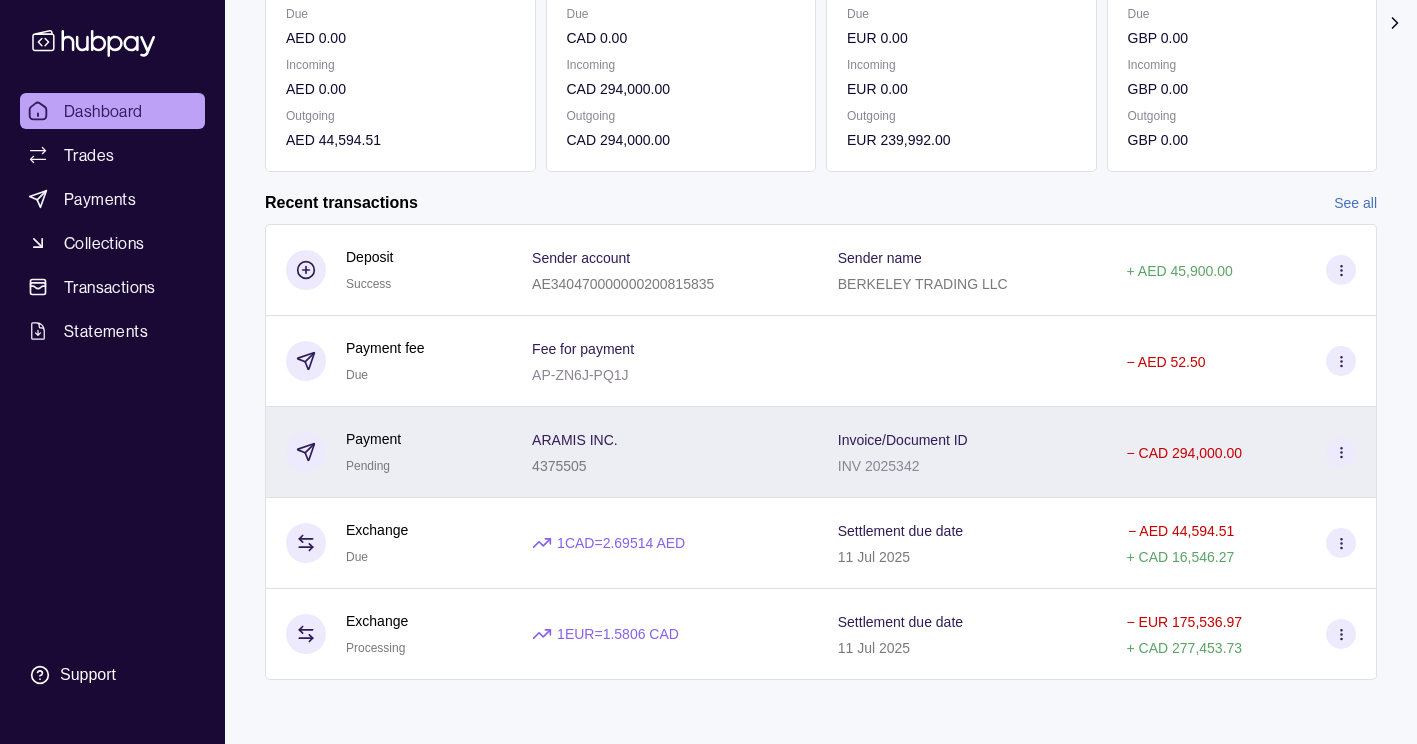 click 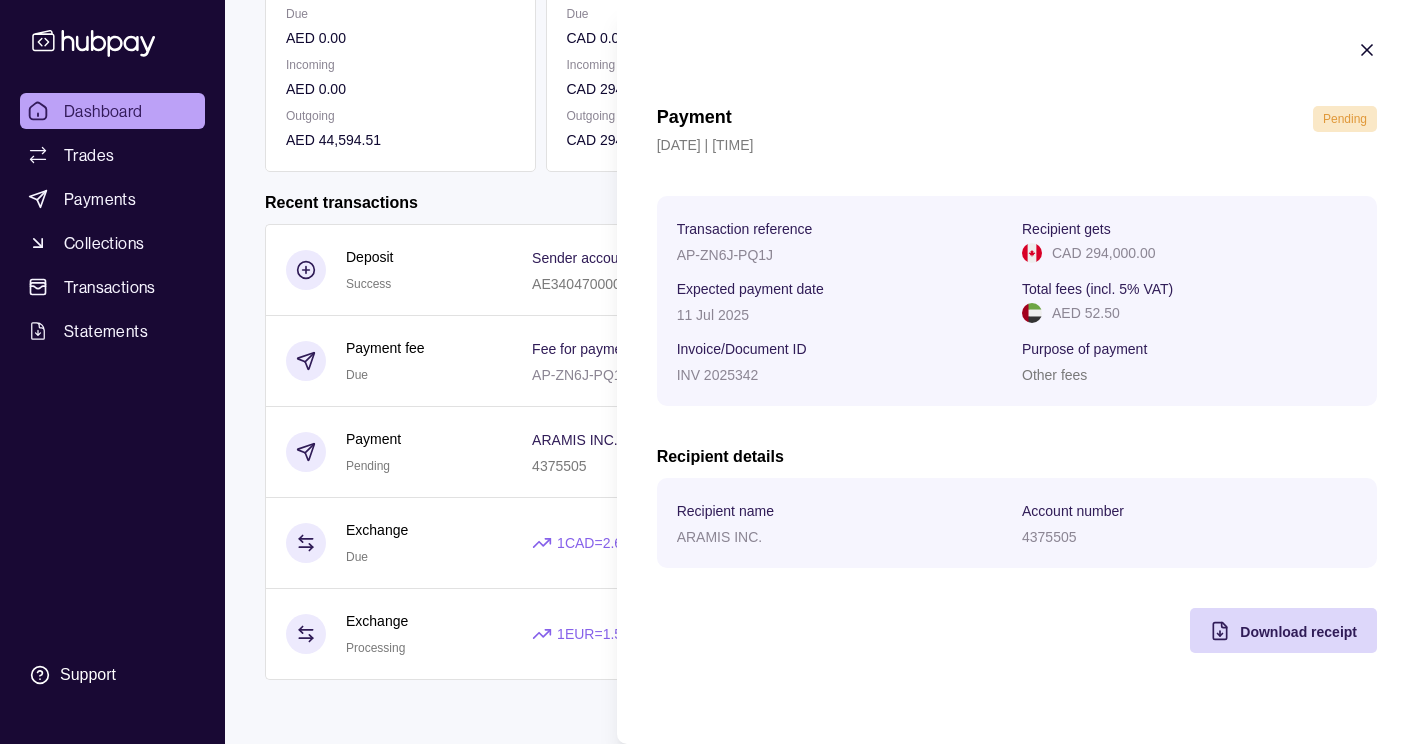 type 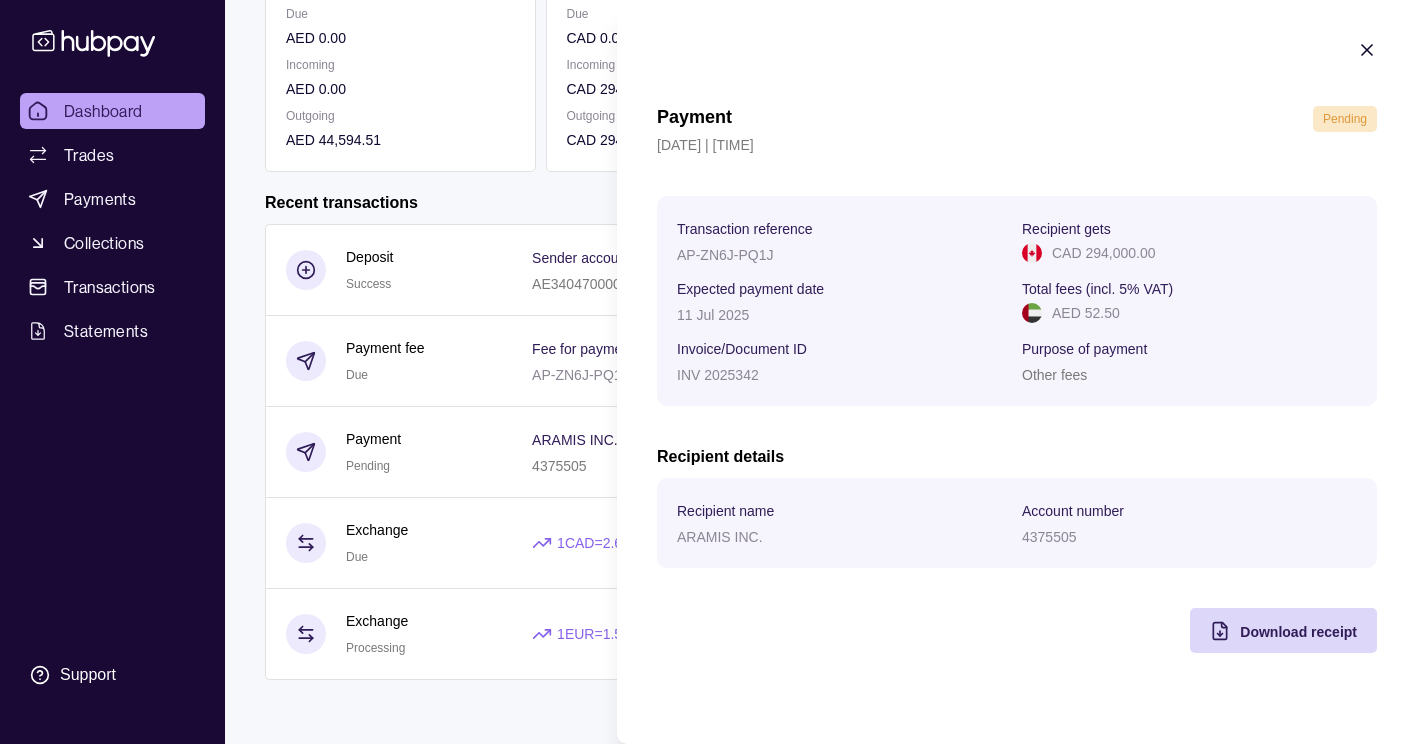 click 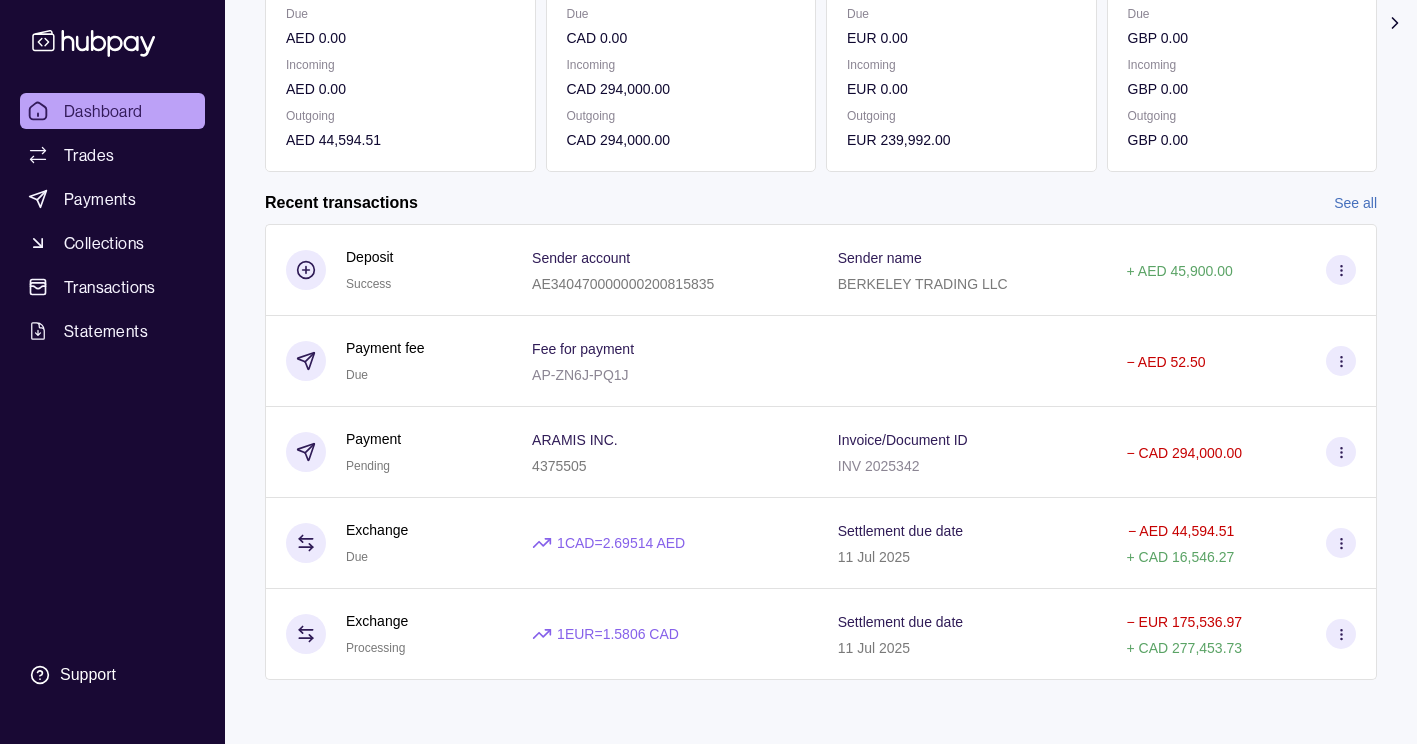 click on "See all" at bounding box center [1355, 203] 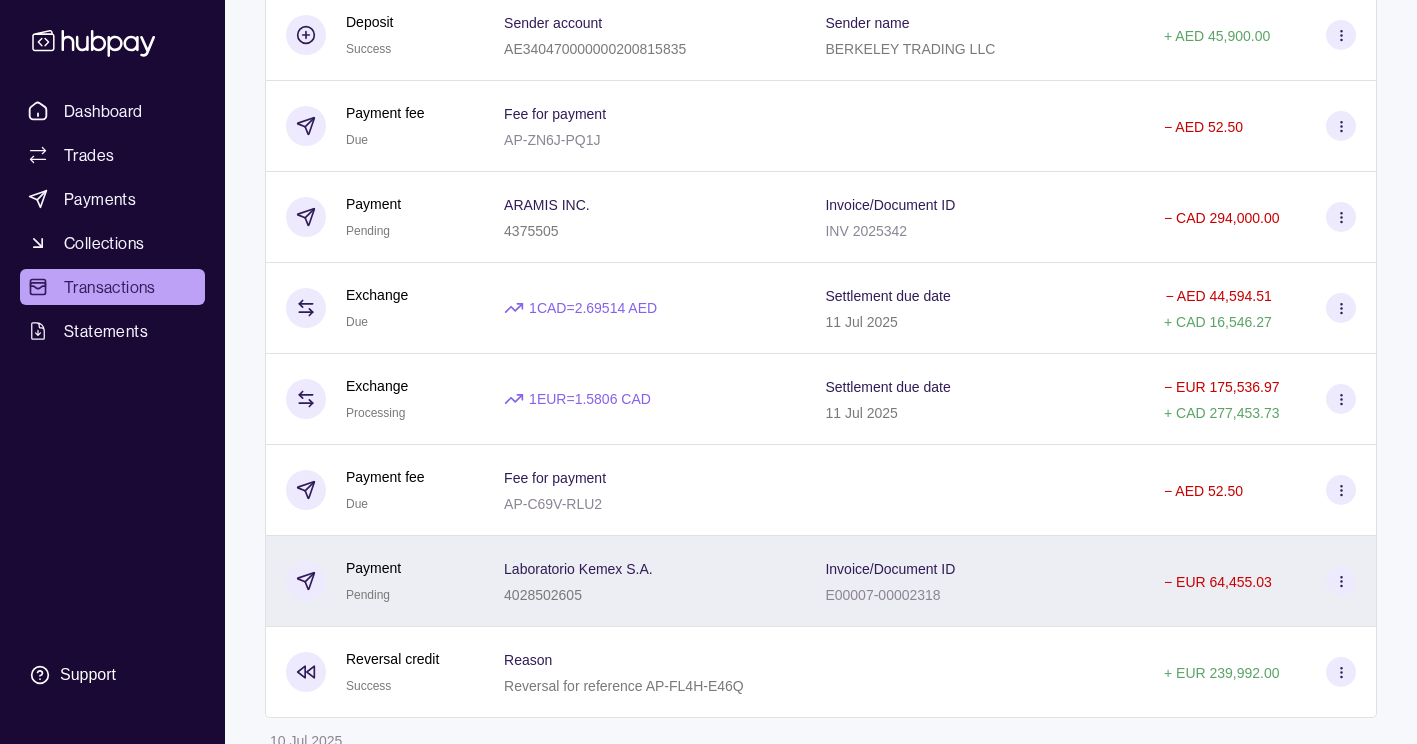 scroll, scrollTop: 278, scrollLeft: 0, axis: vertical 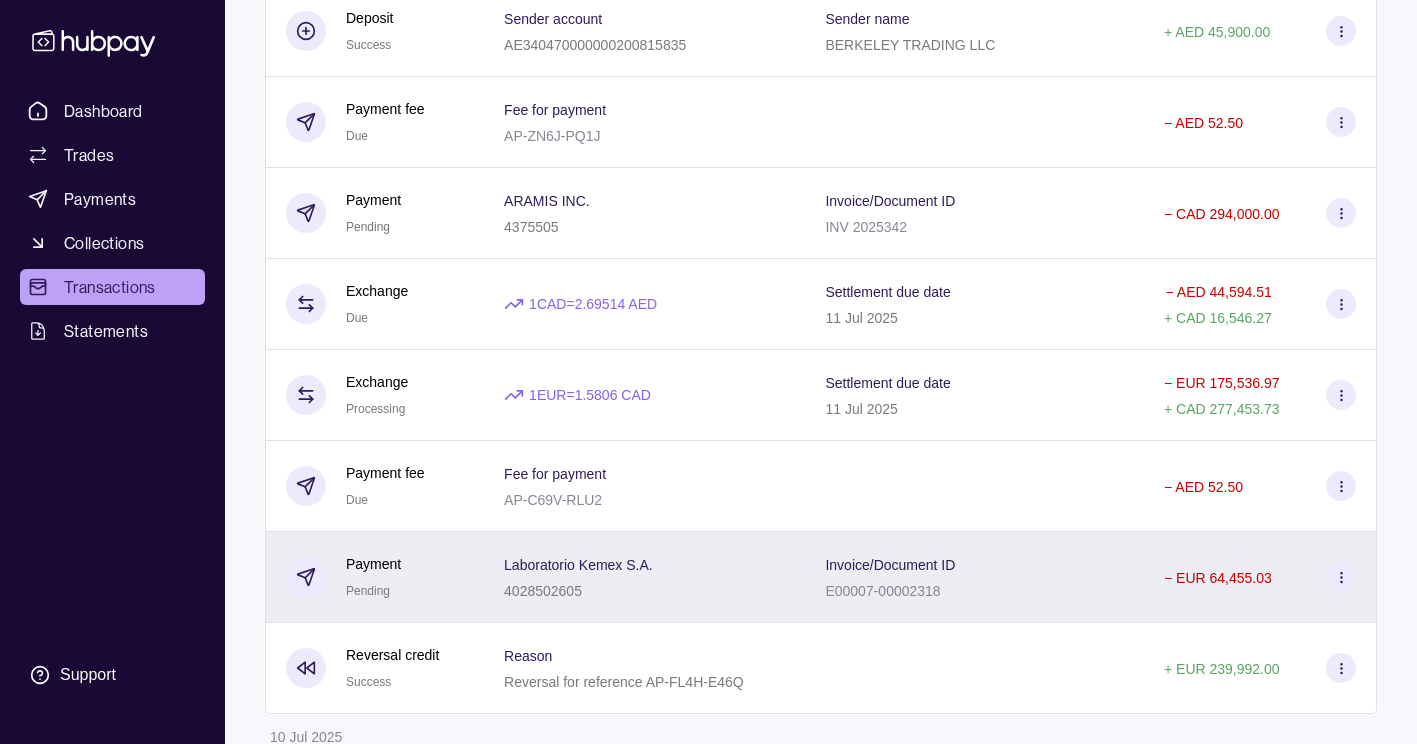 click 